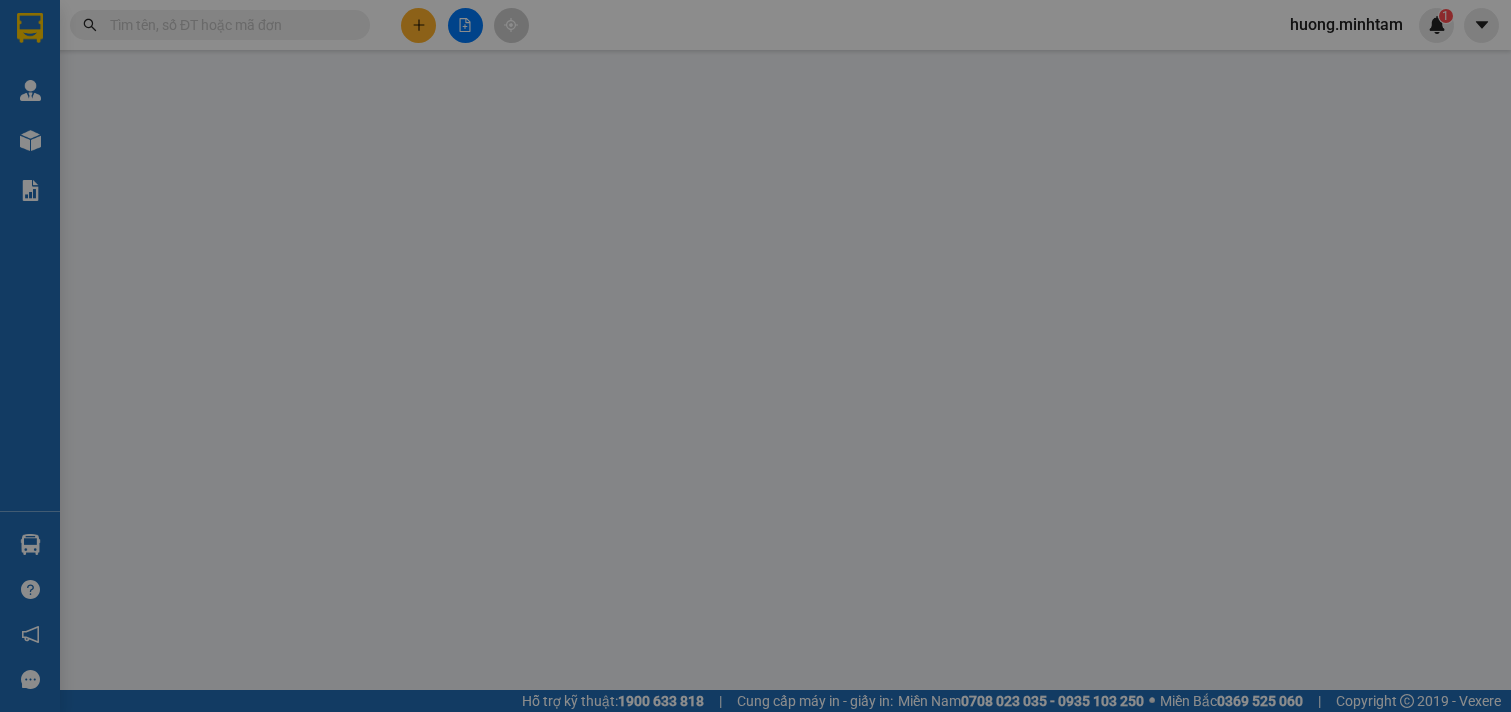 scroll, scrollTop: 0, scrollLeft: 0, axis: both 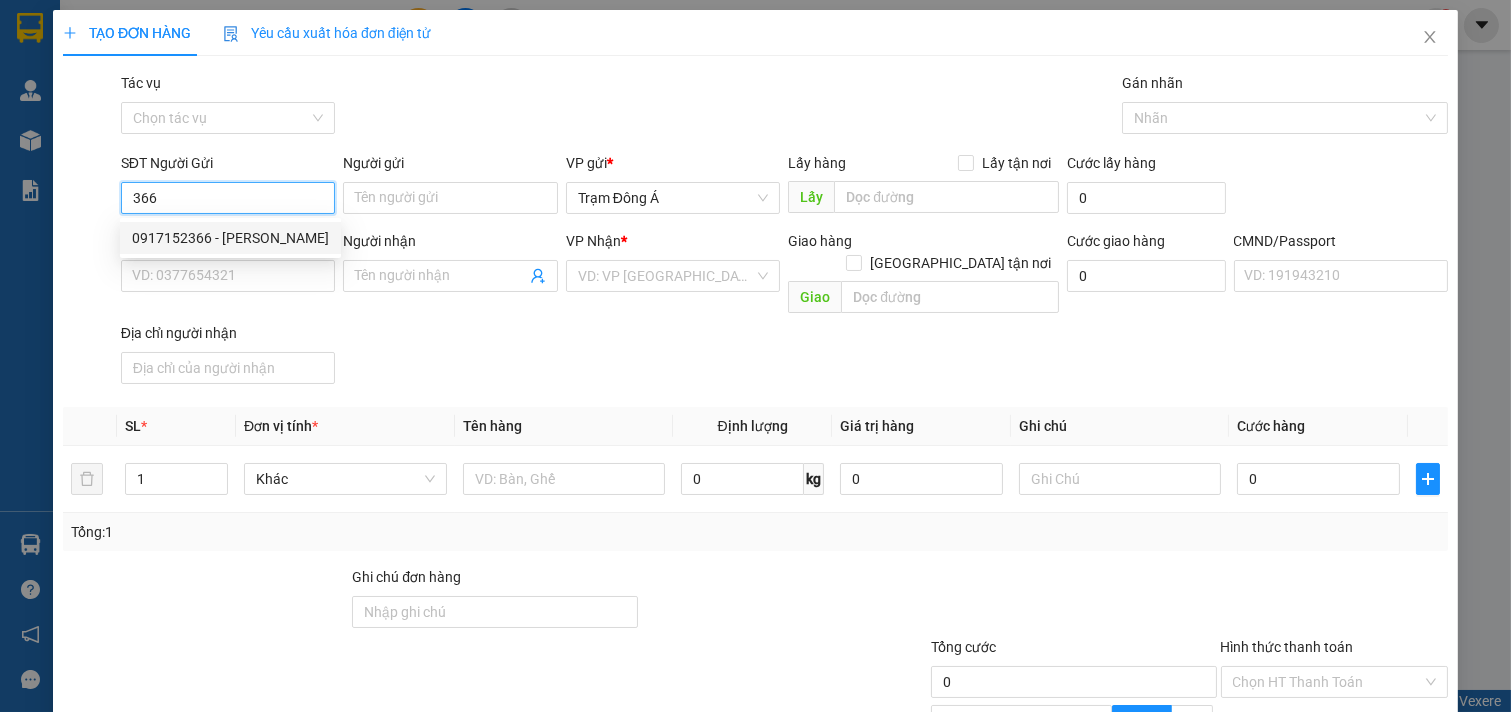 click on "0917152366 - [PERSON_NAME]" at bounding box center [230, 238] 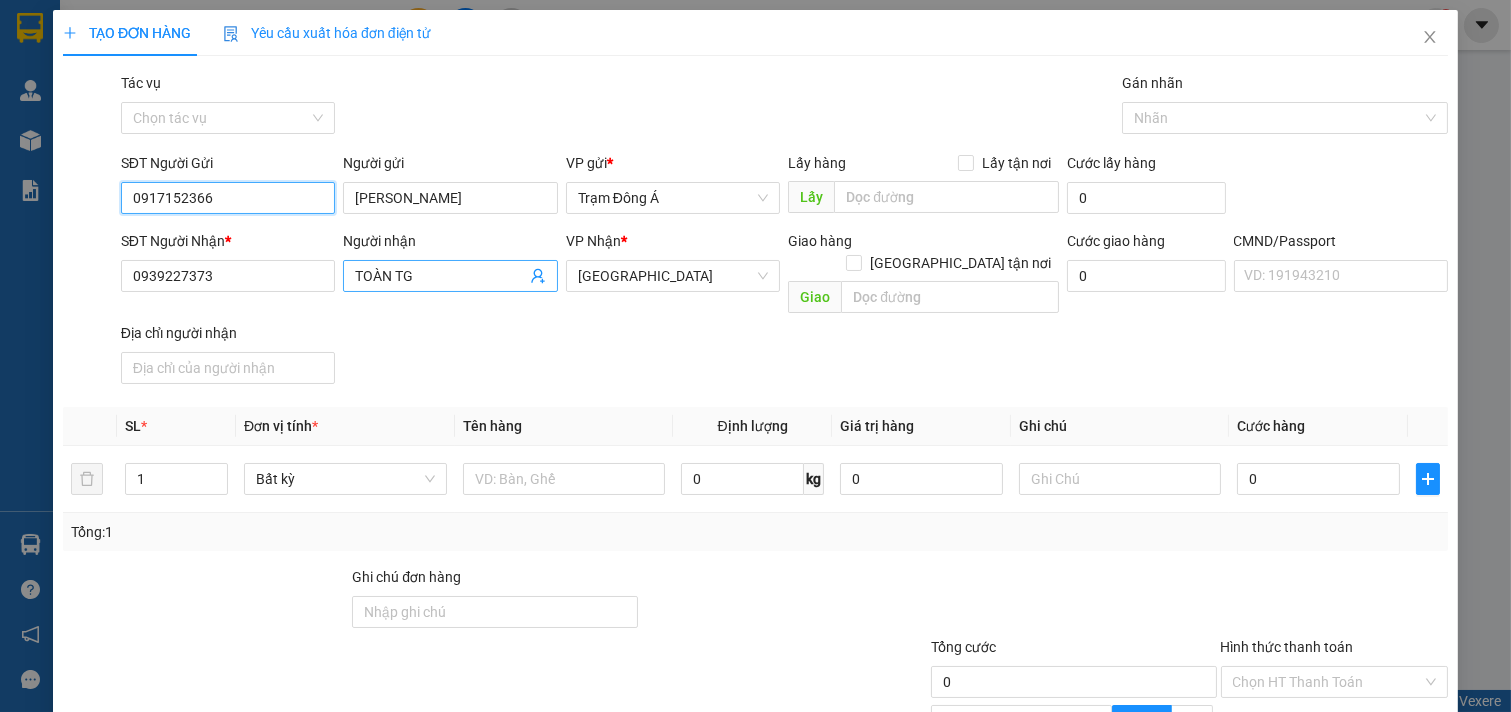 type on "0917152366" 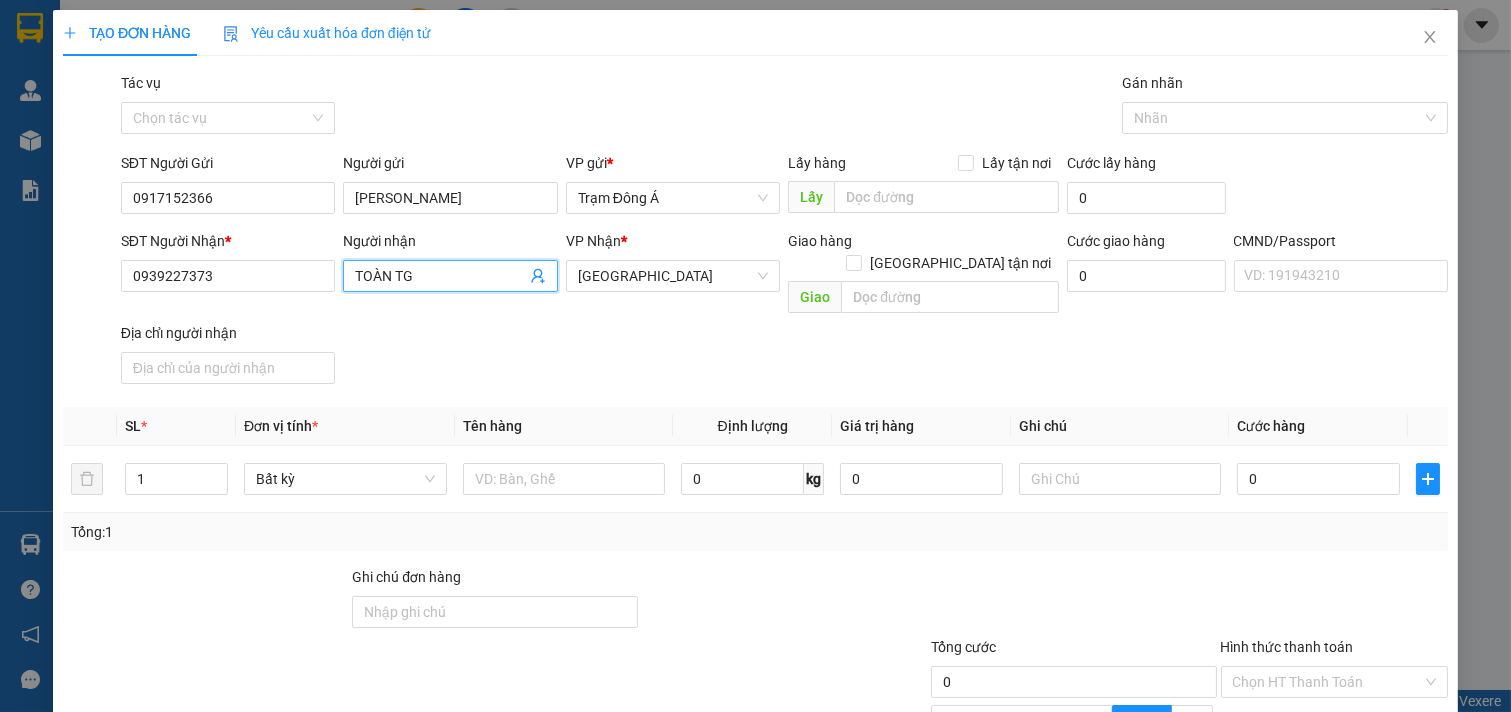 click 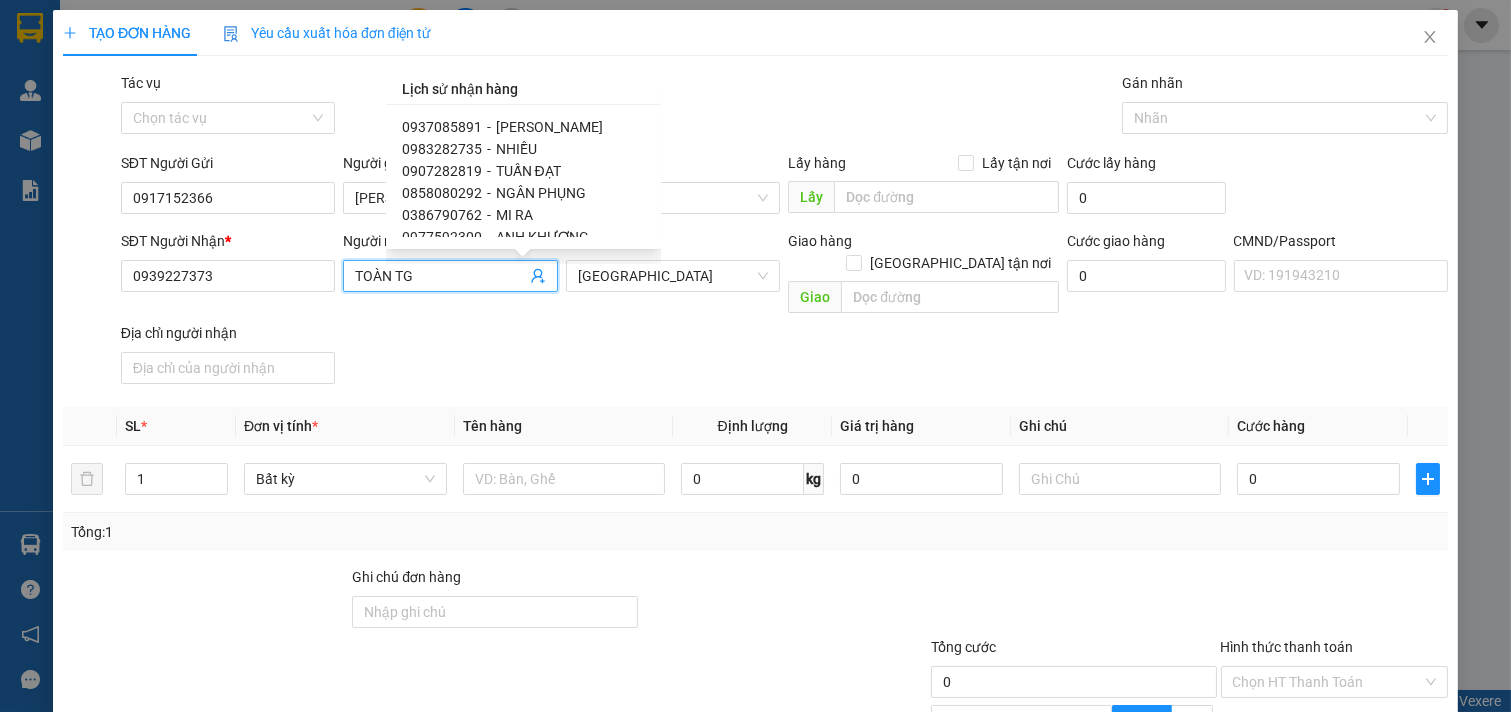scroll, scrollTop: 222, scrollLeft: 0, axis: vertical 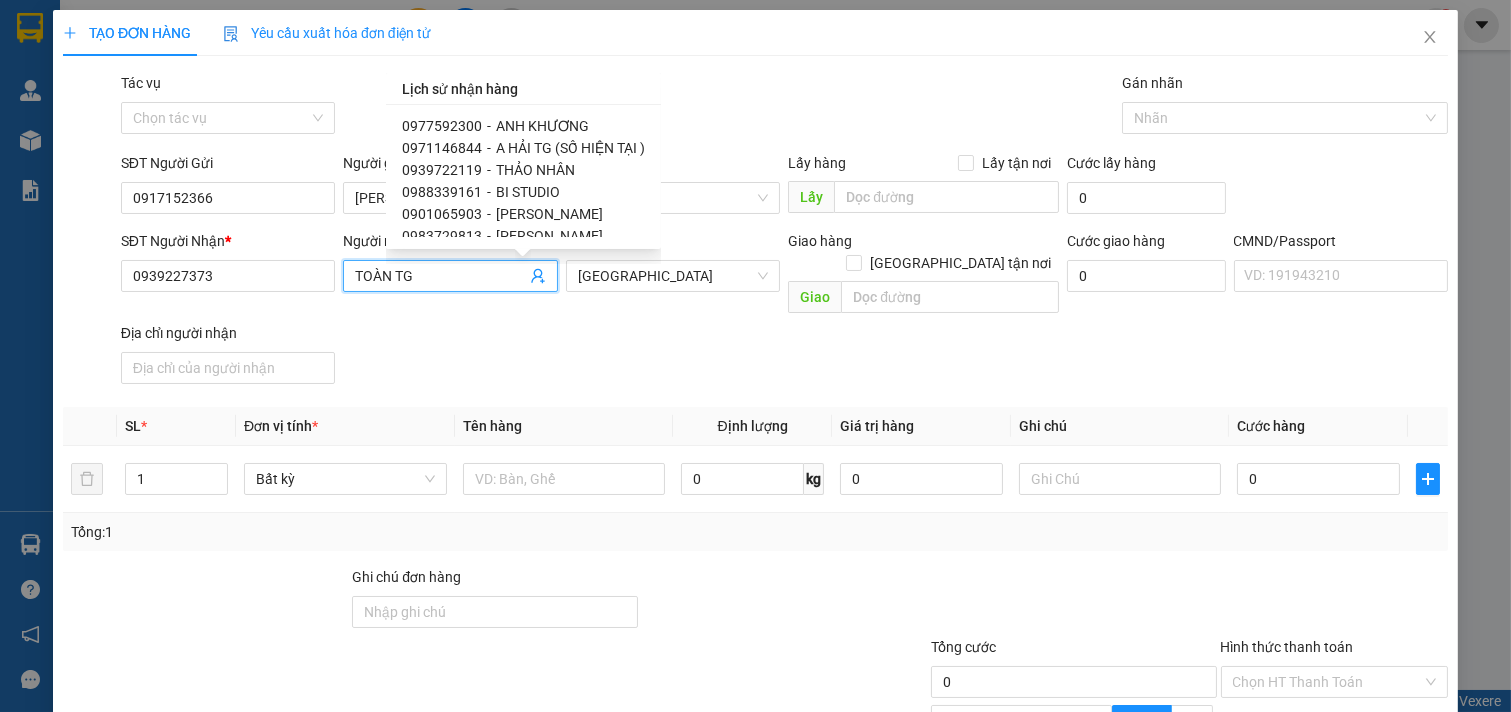 click on "BI STUDIO" at bounding box center (528, 192) 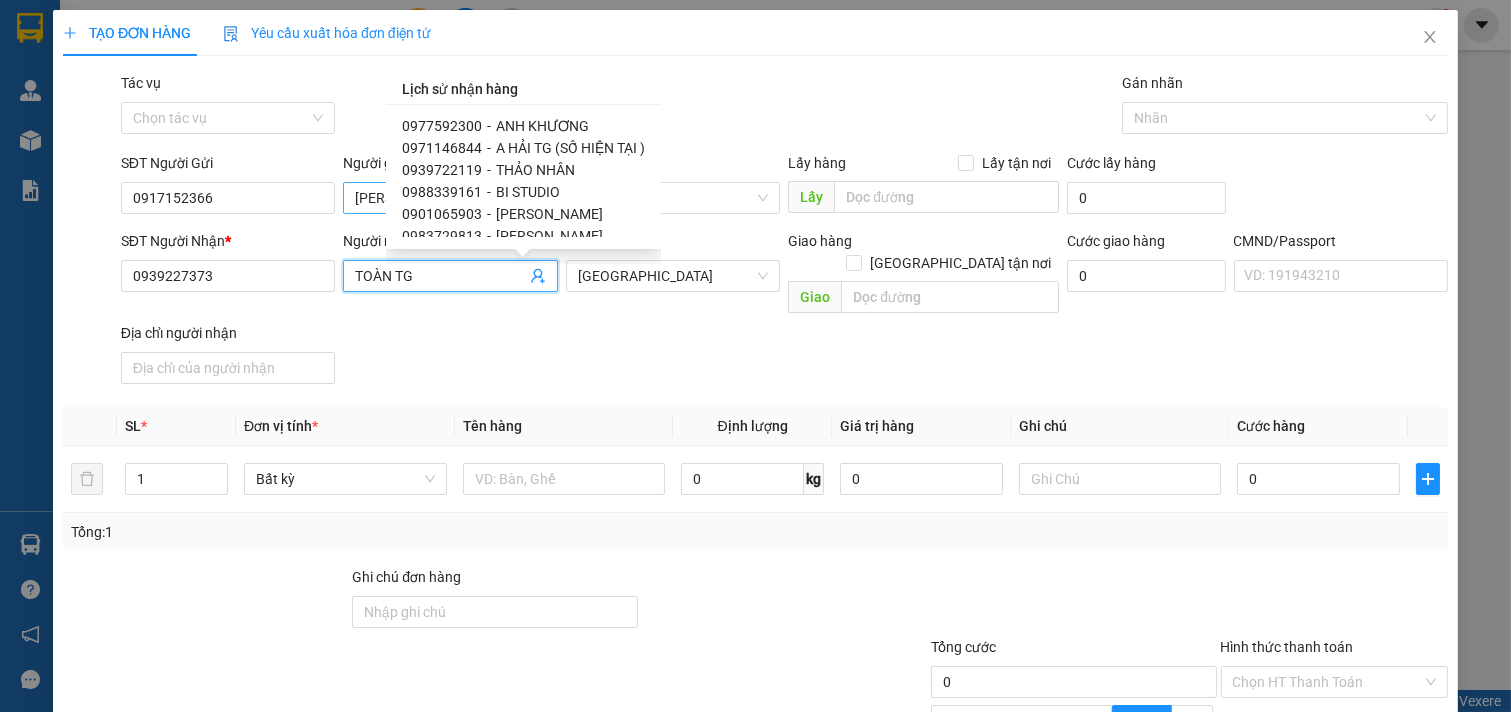 type on "0988339161" 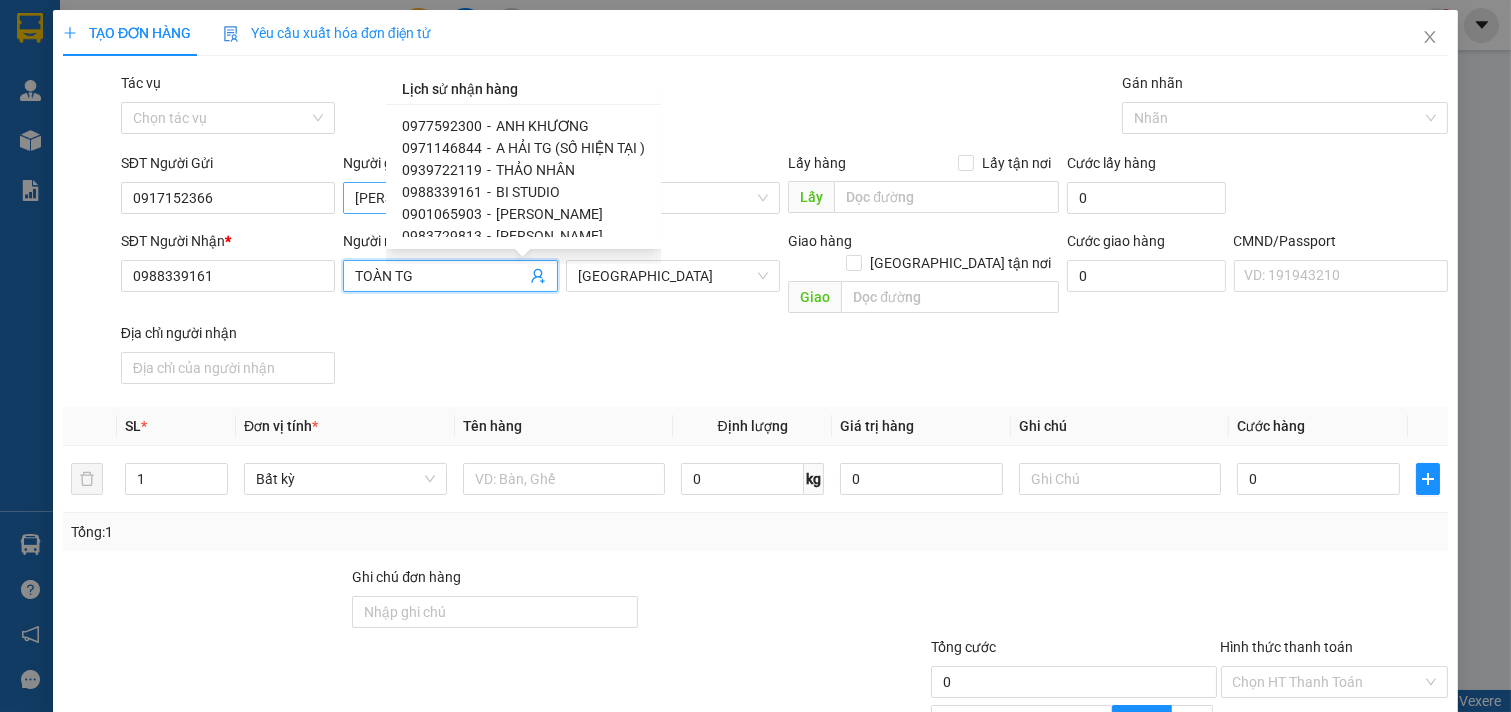 type on "BI STUDIO" 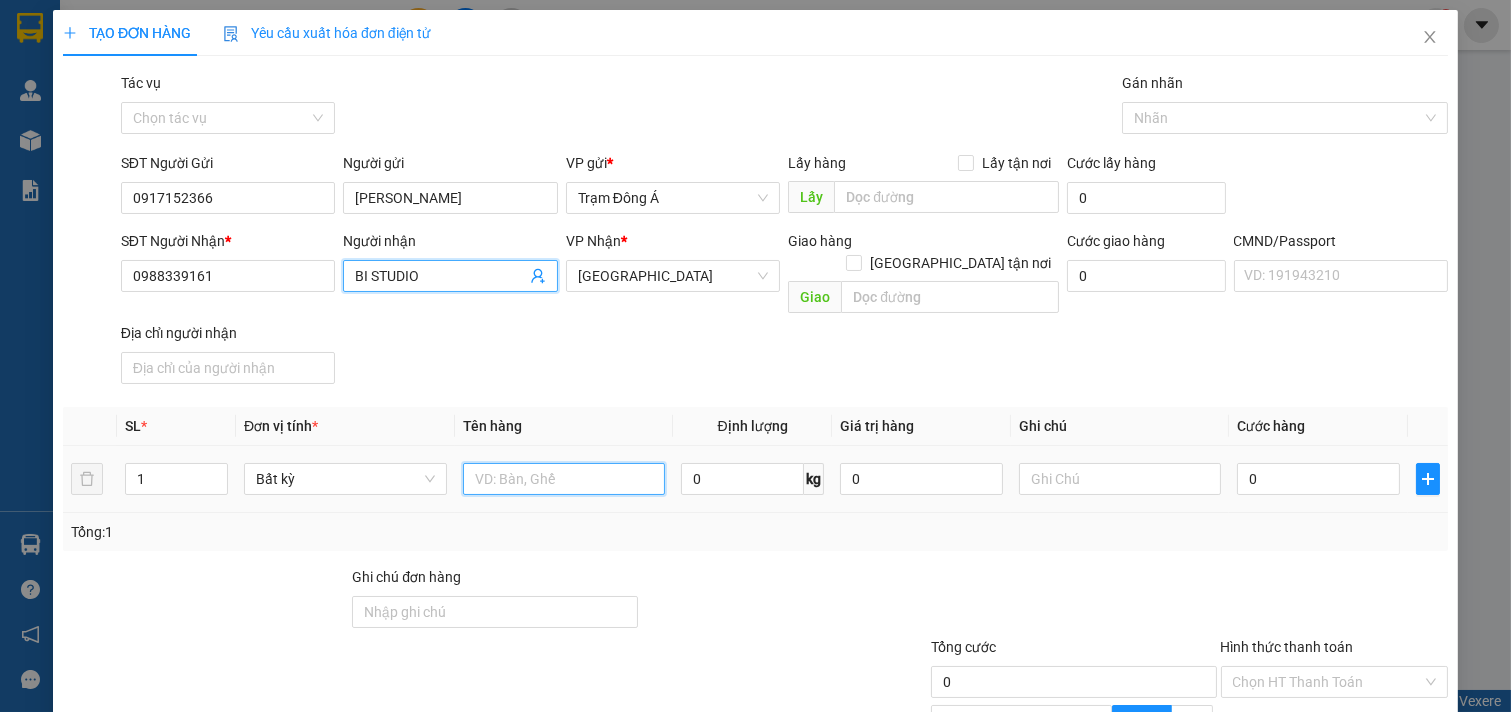 click at bounding box center (564, 479) 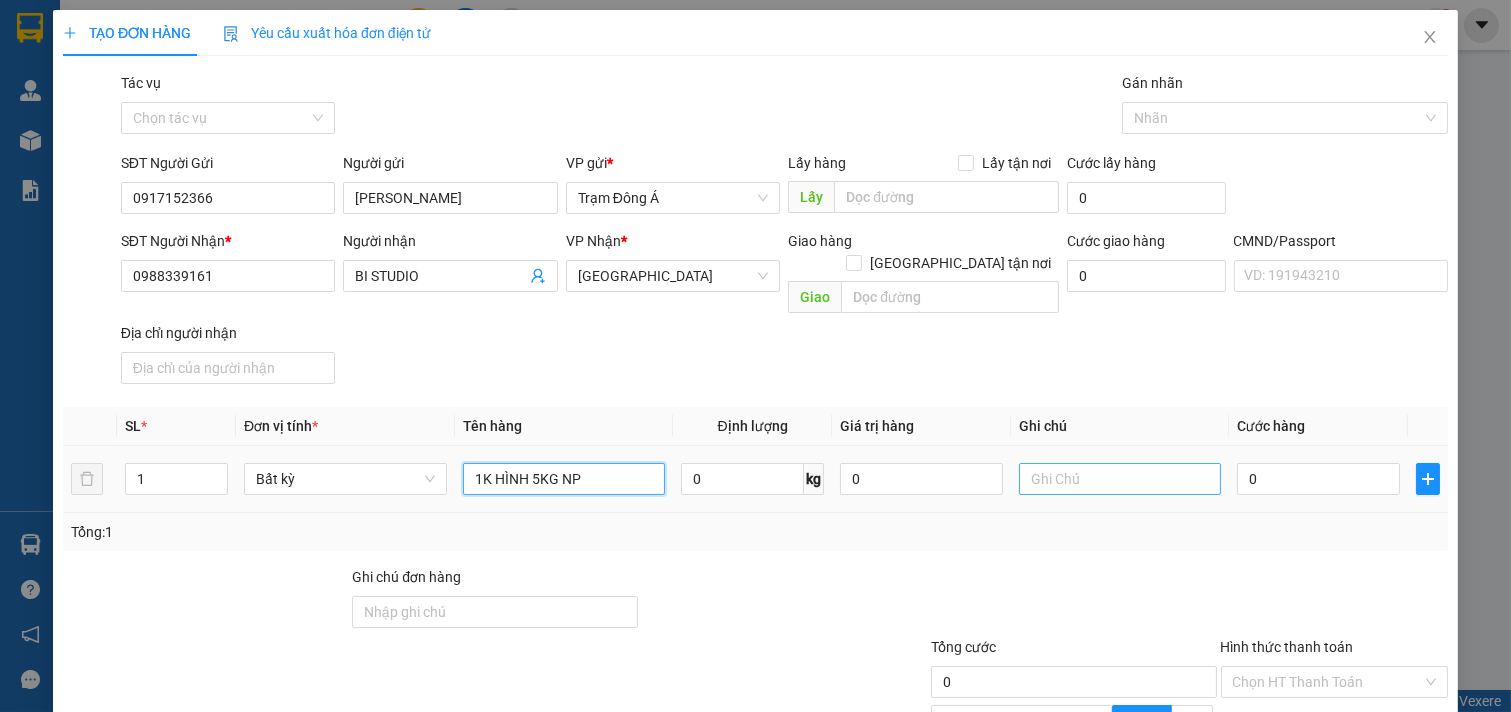 type on "1K HÌNH 5KG NP" 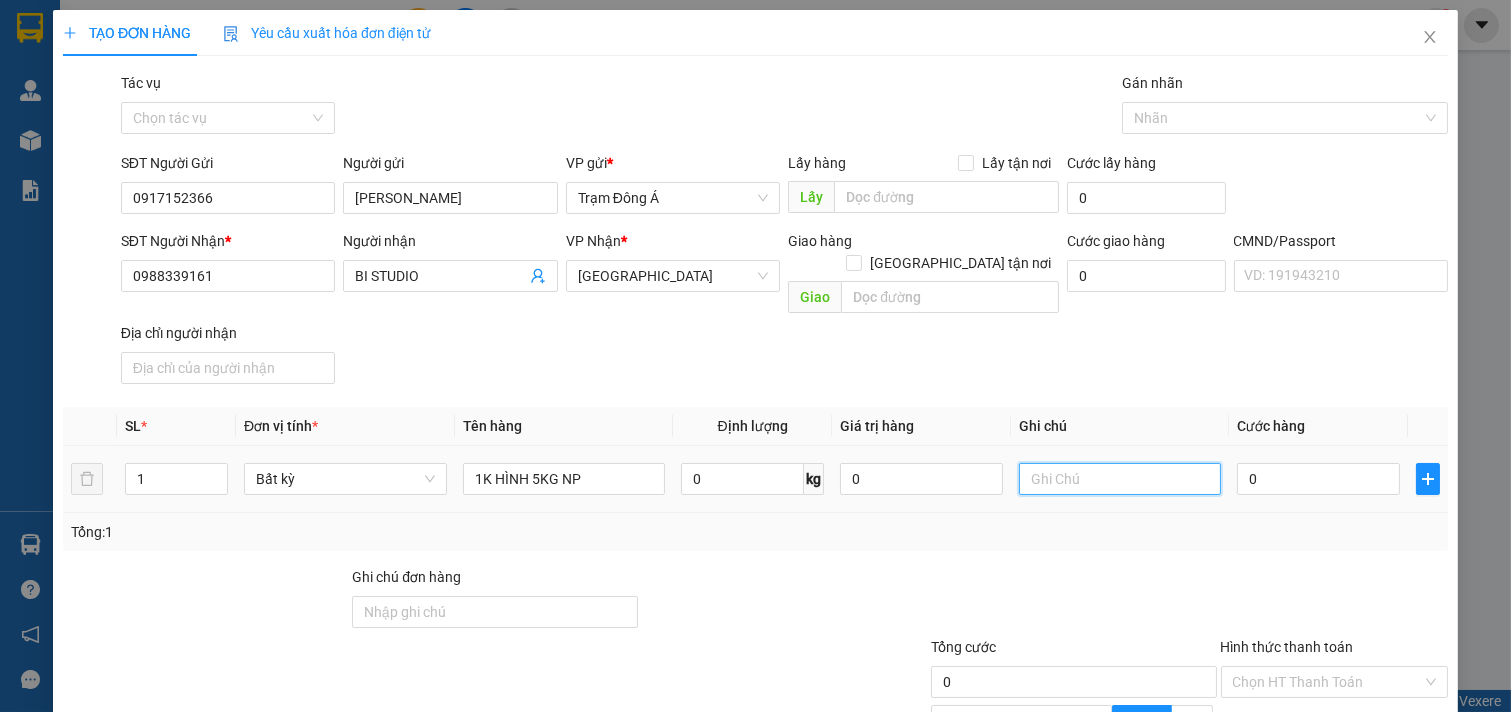 click at bounding box center [1120, 479] 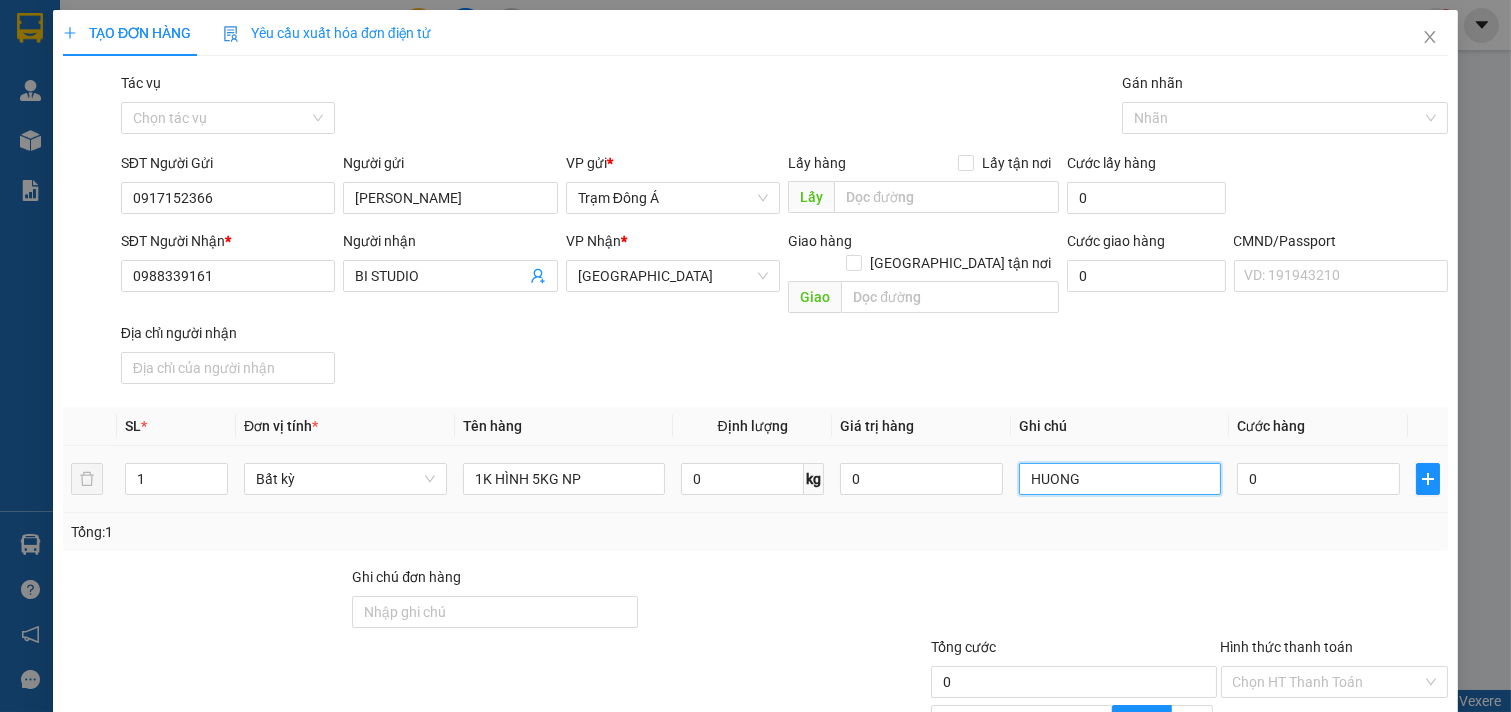 type on "HUONG" 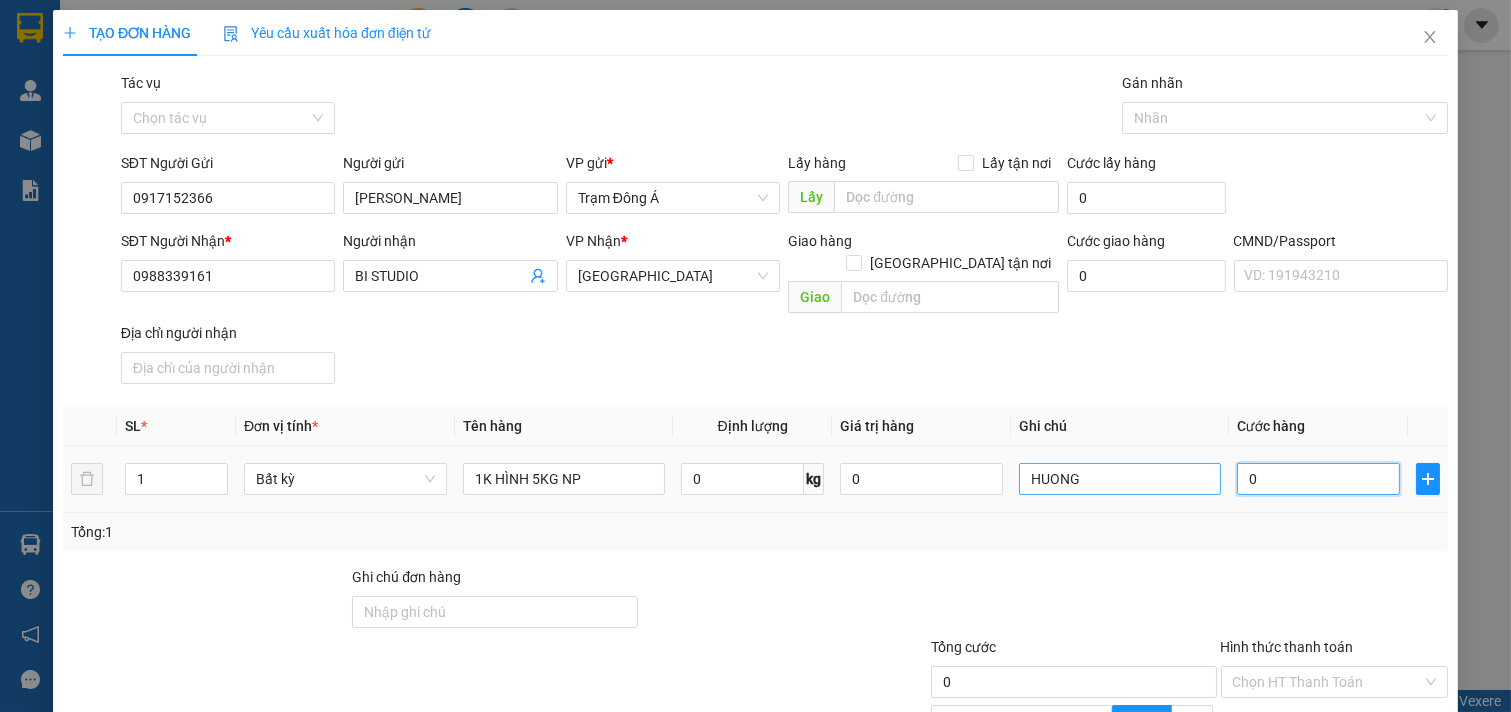 type on "2" 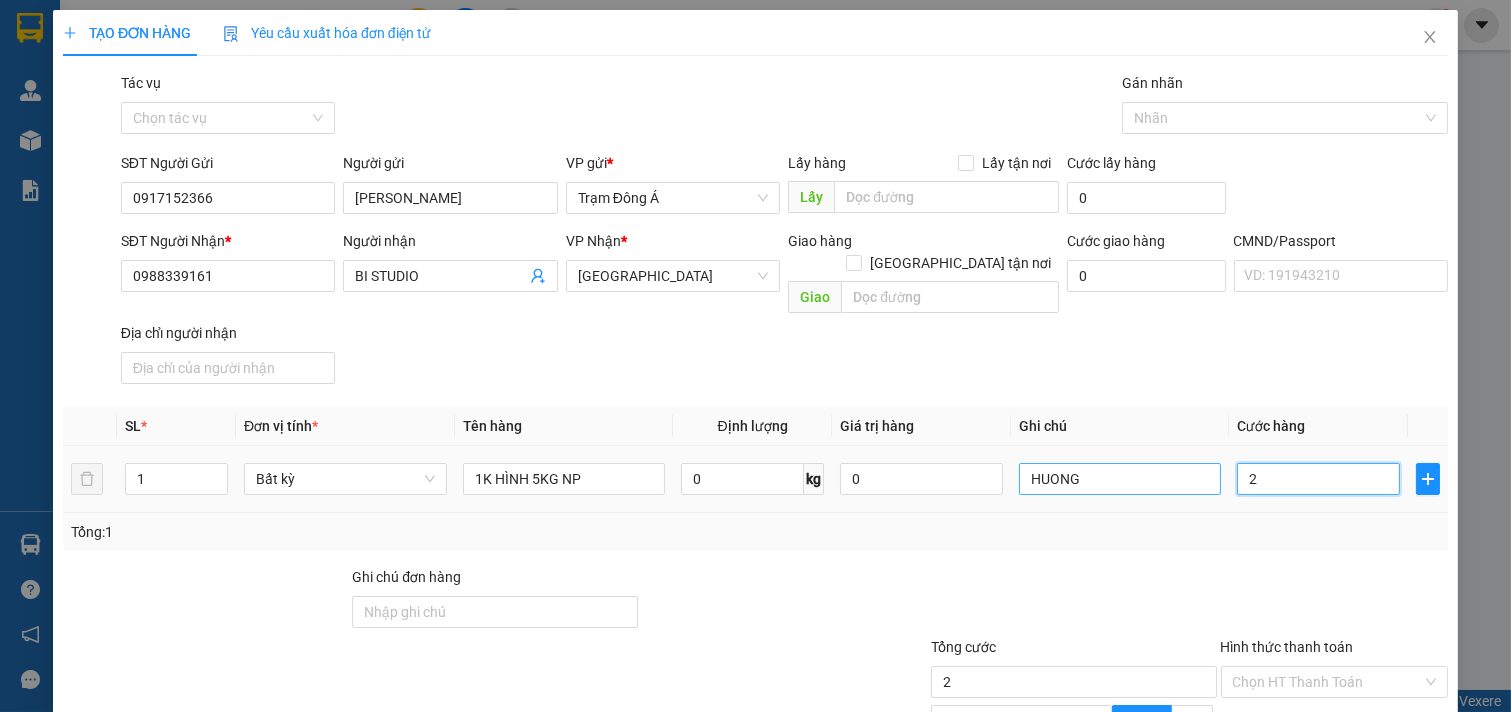 type on "20" 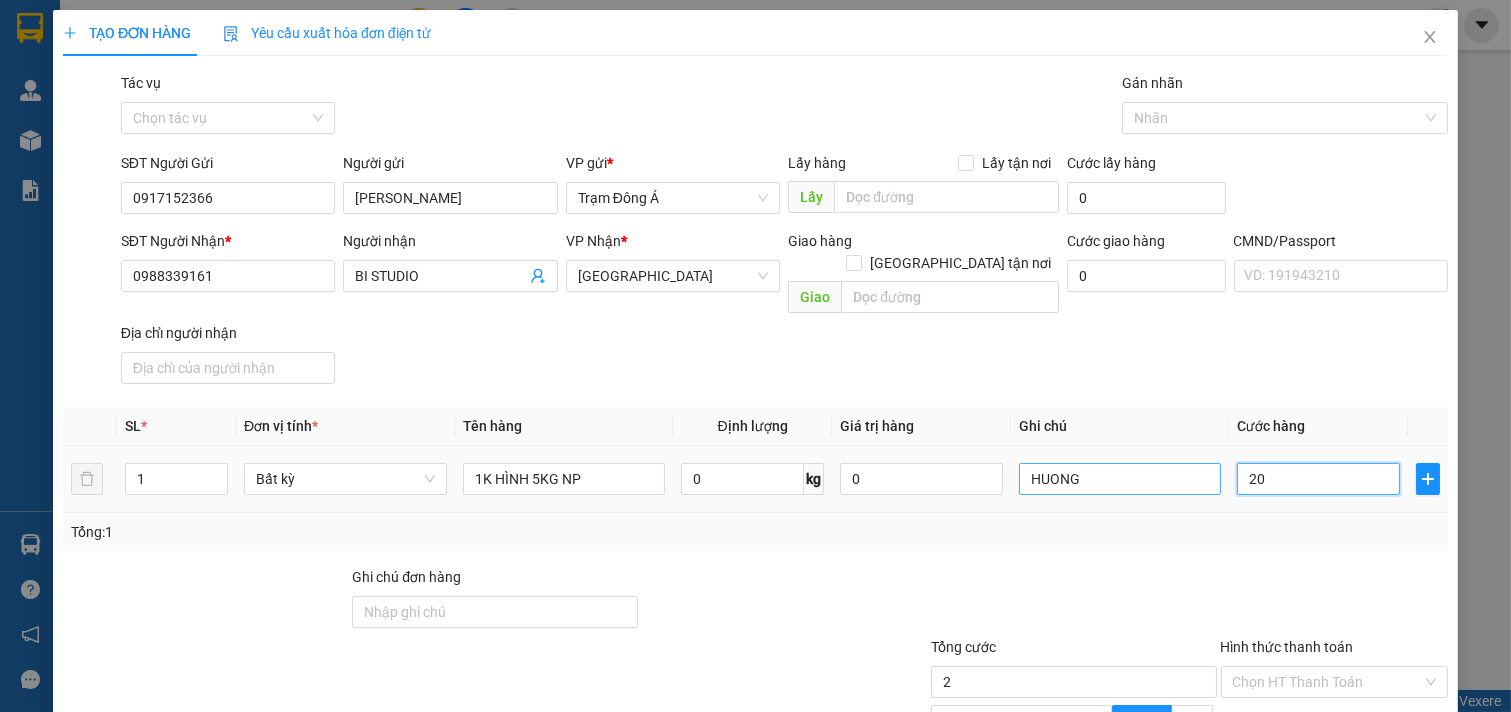 type on "20" 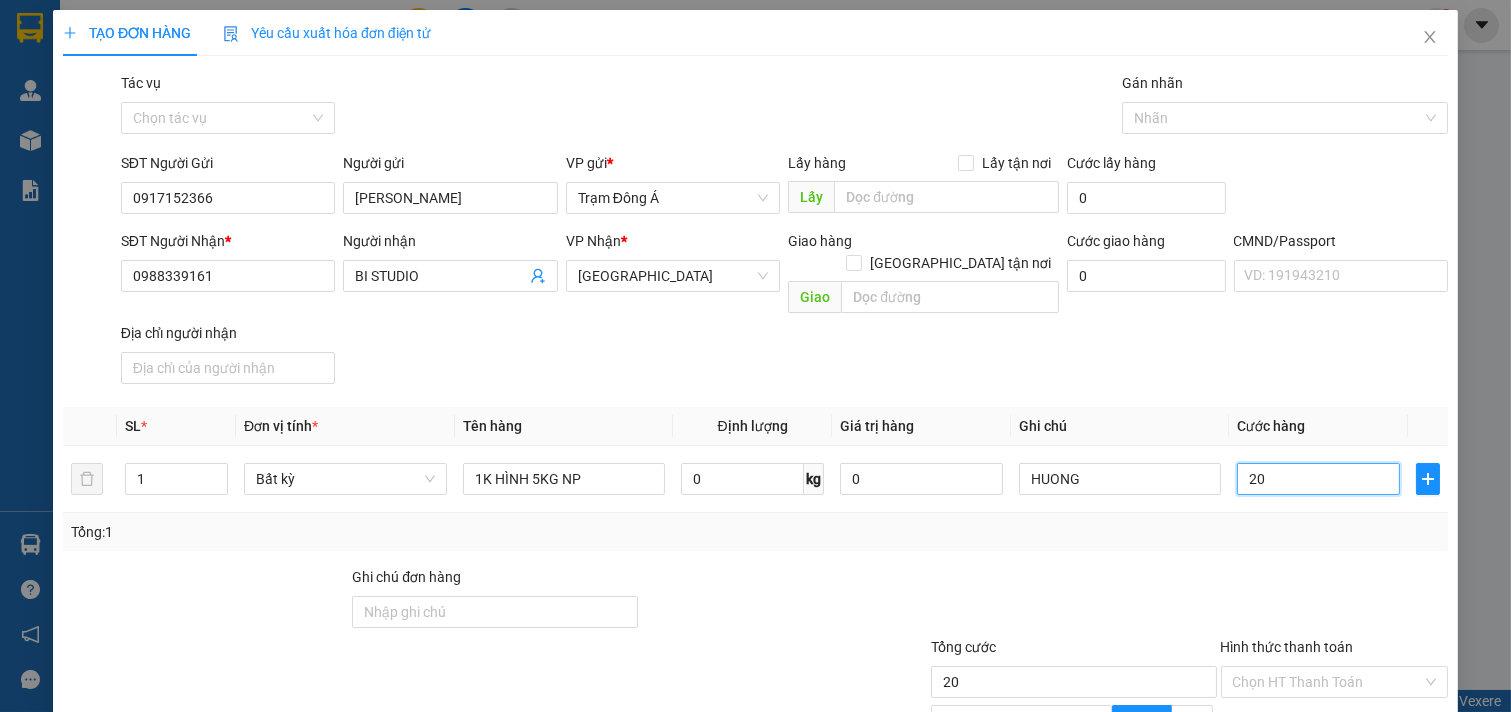 scroll, scrollTop: 200, scrollLeft: 0, axis: vertical 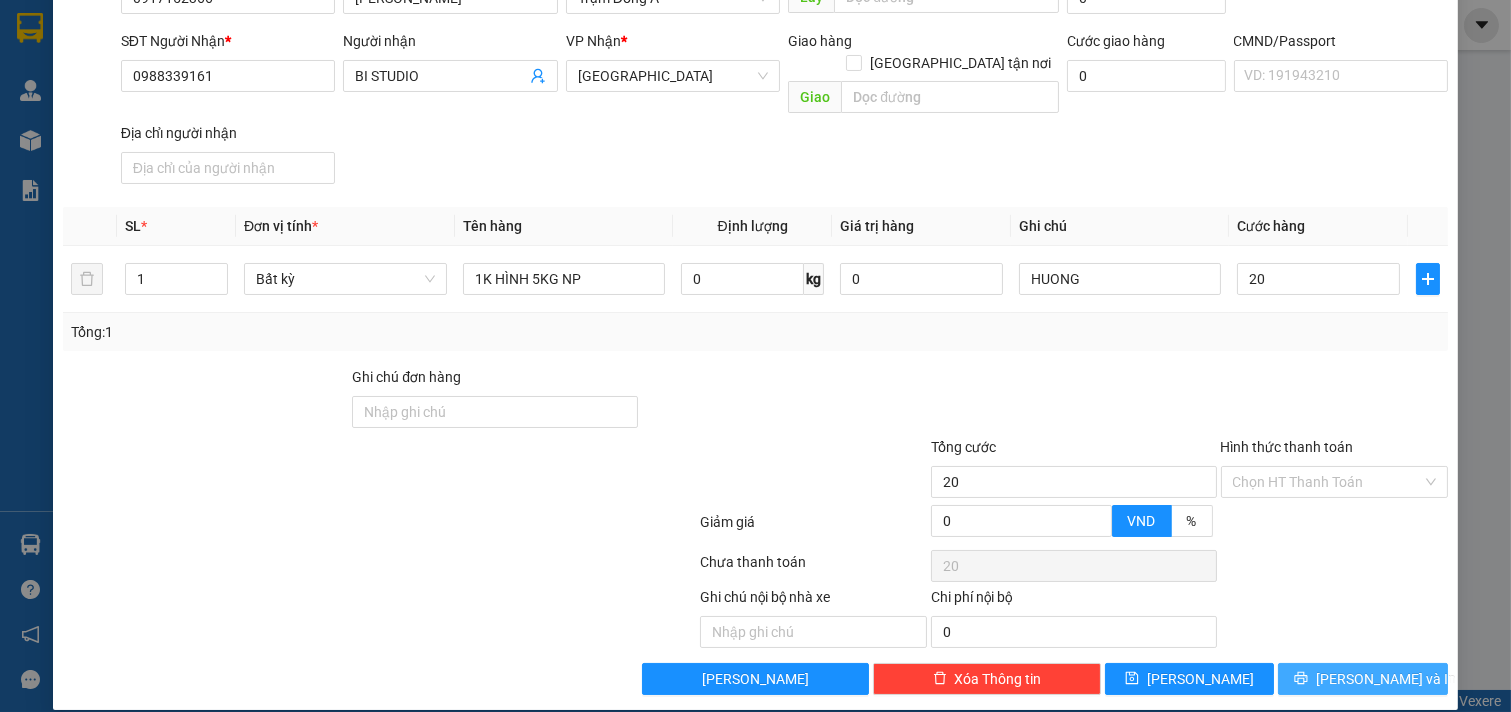 type on "20.000" 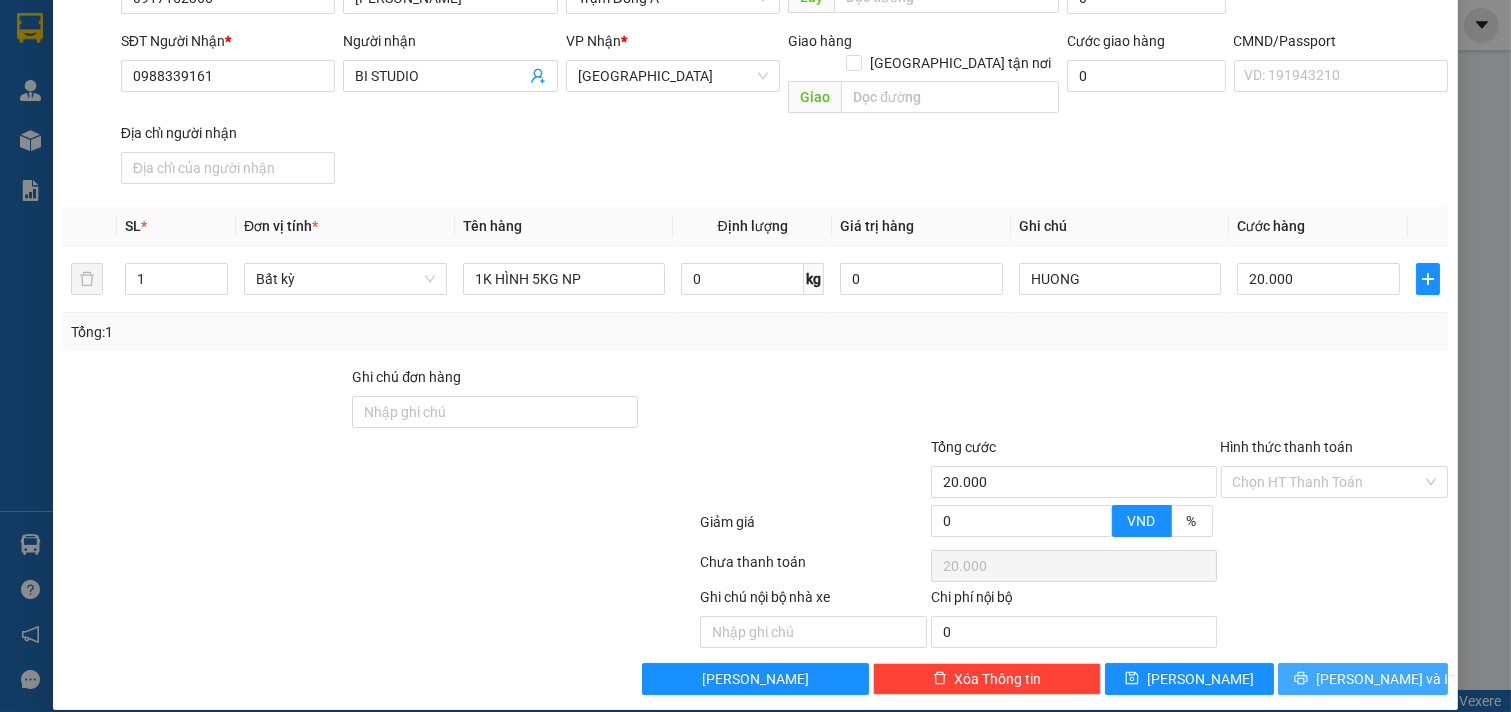 click on "[PERSON_NAME] và In" at bounding box center (1386, 679) 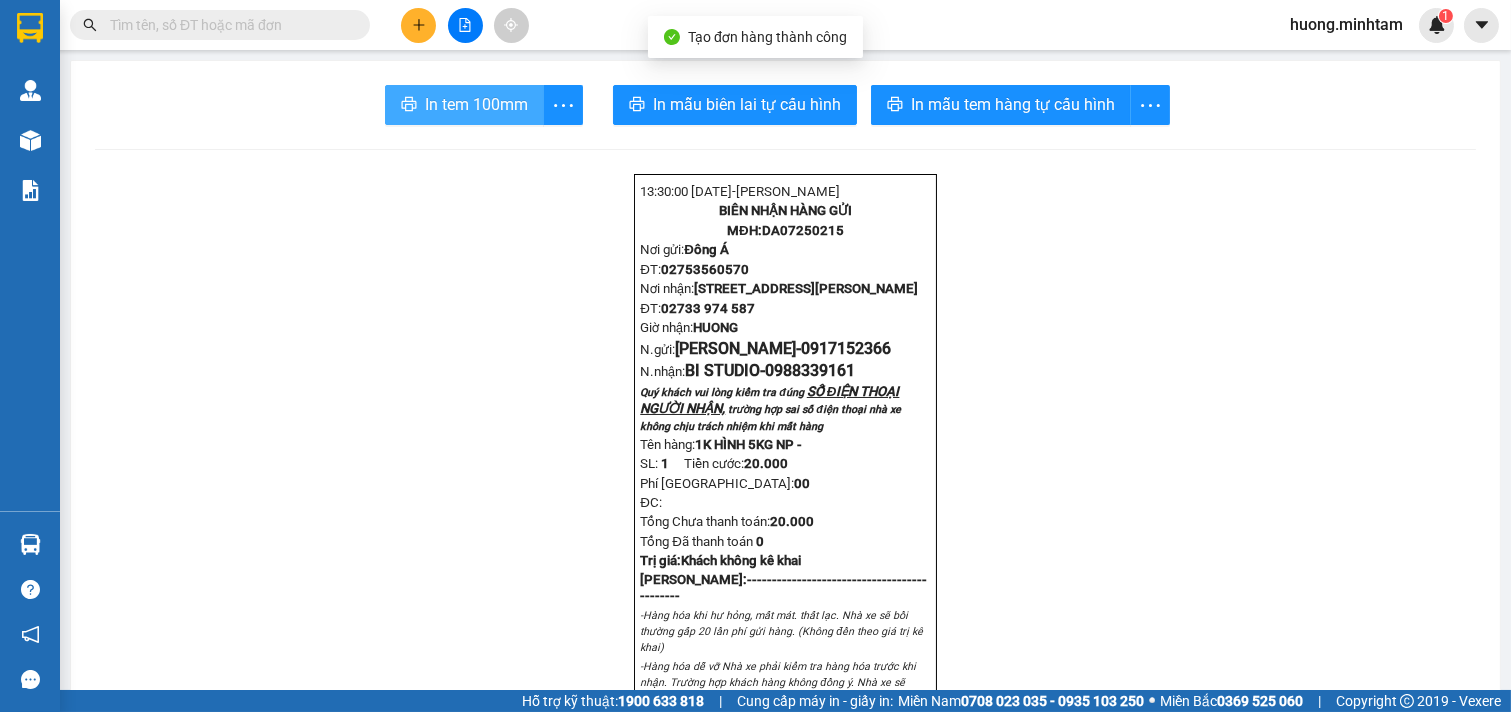 click on "In tem 100mm" at bounding box center (476, 104) 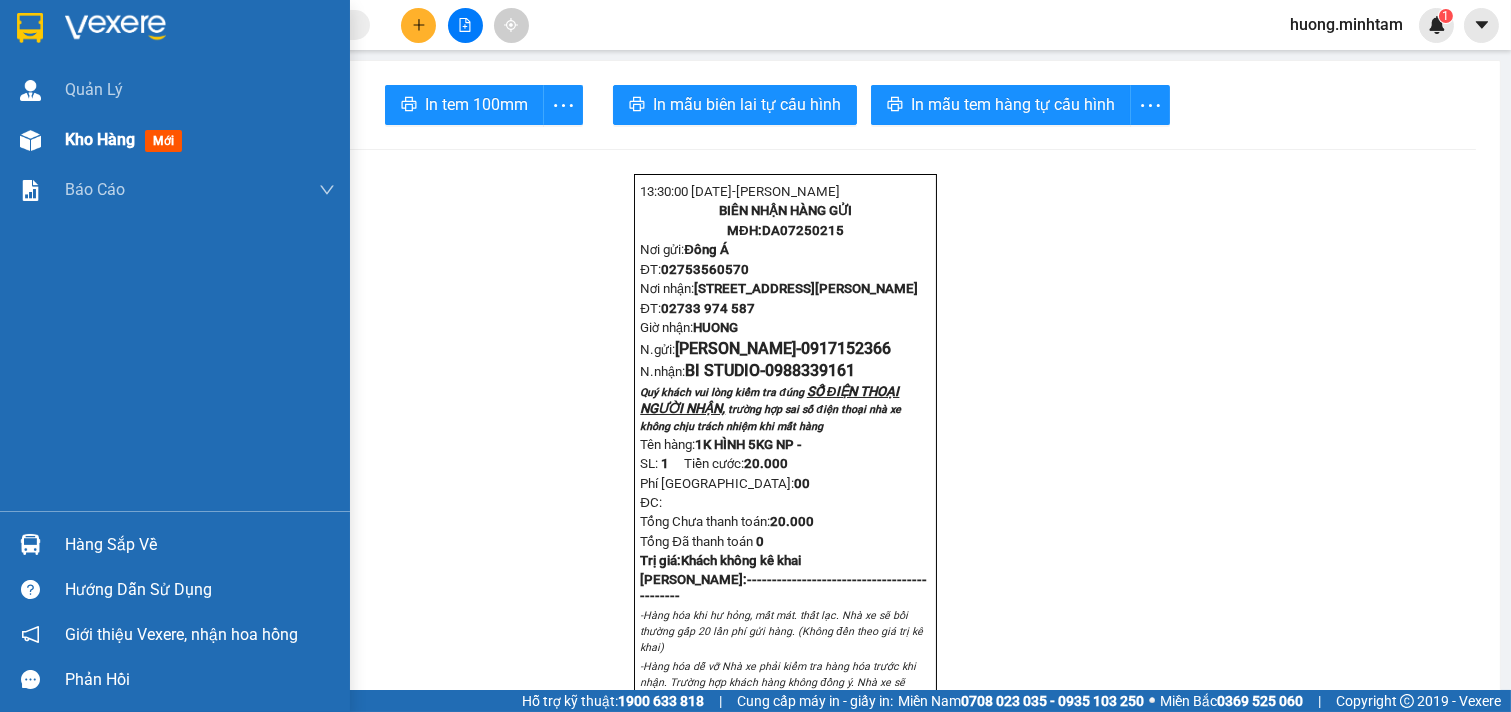 click on "Kho hàng" at bounding box center [100, 139] 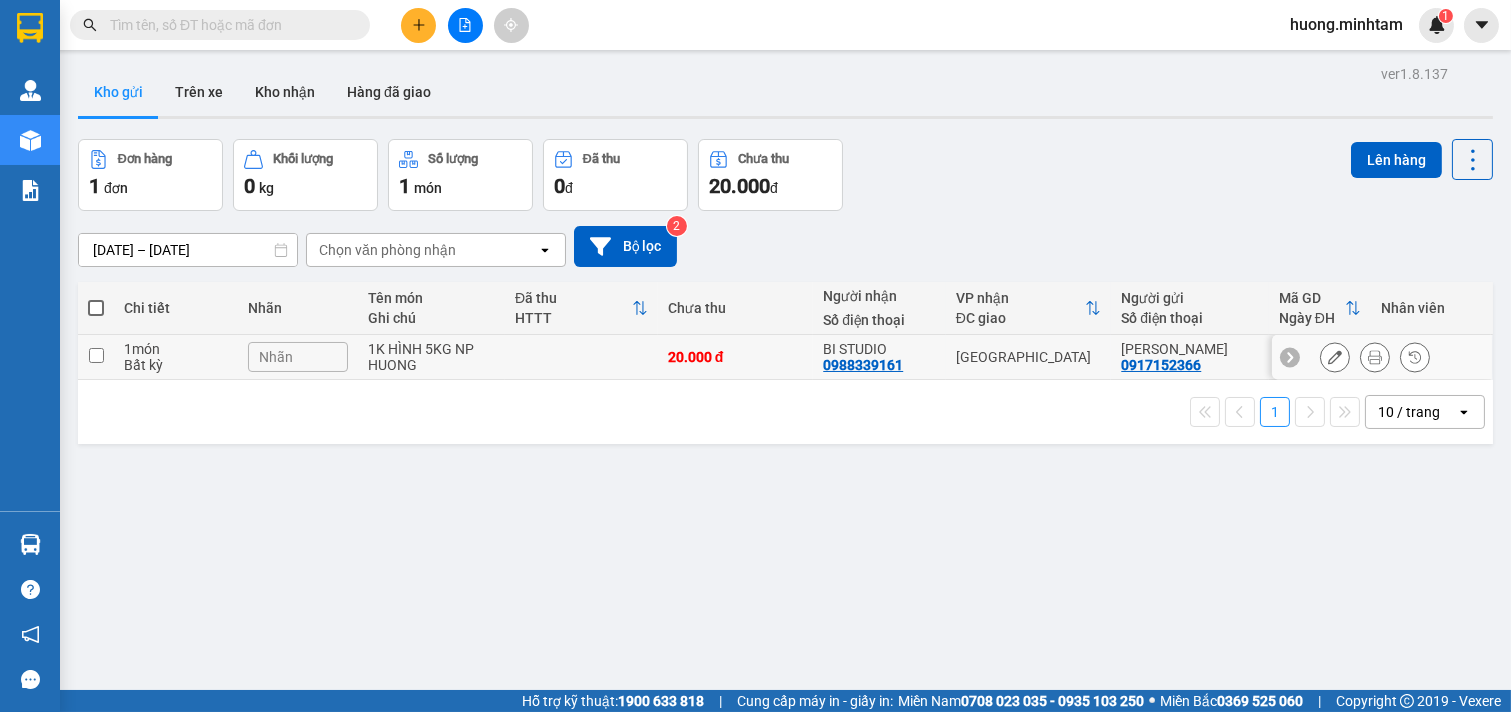 click at bounding box center [96, 355] 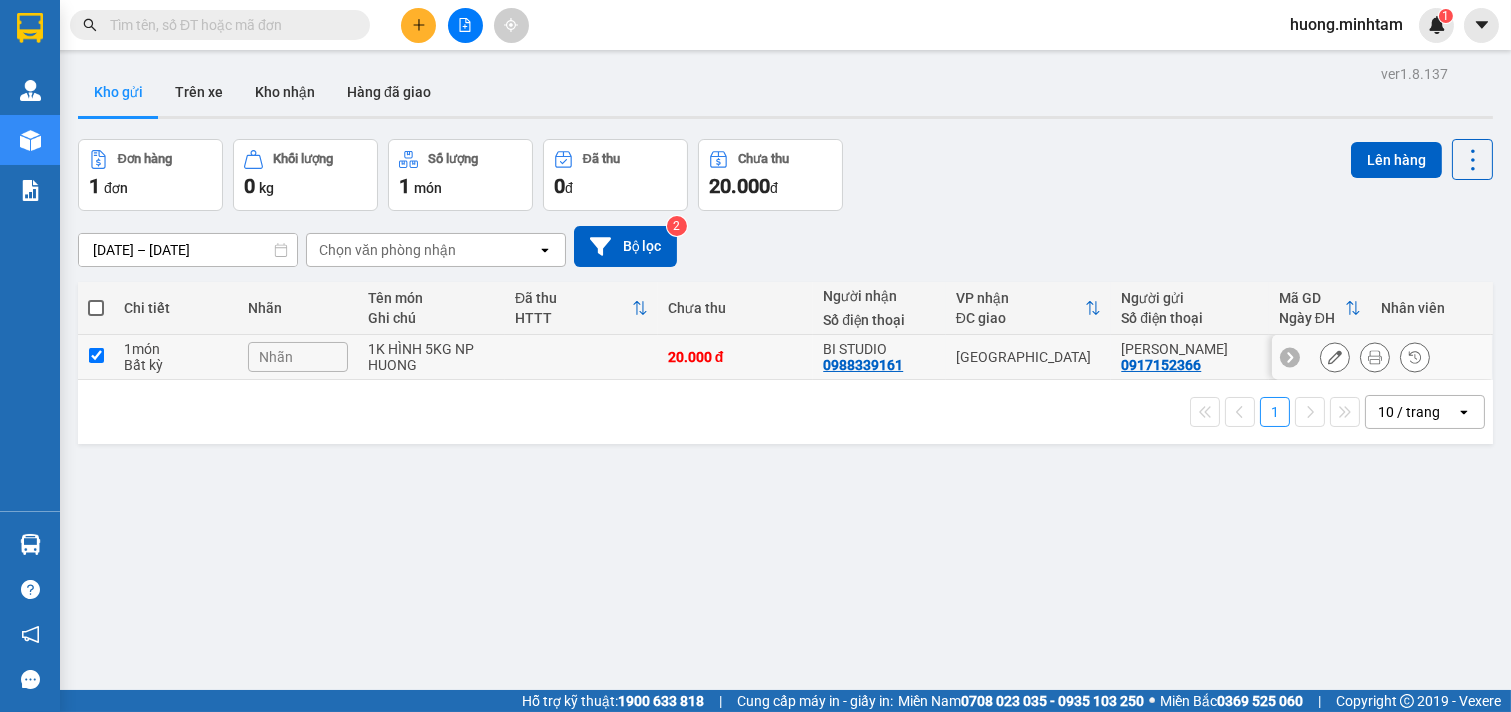 checkbox on "true" 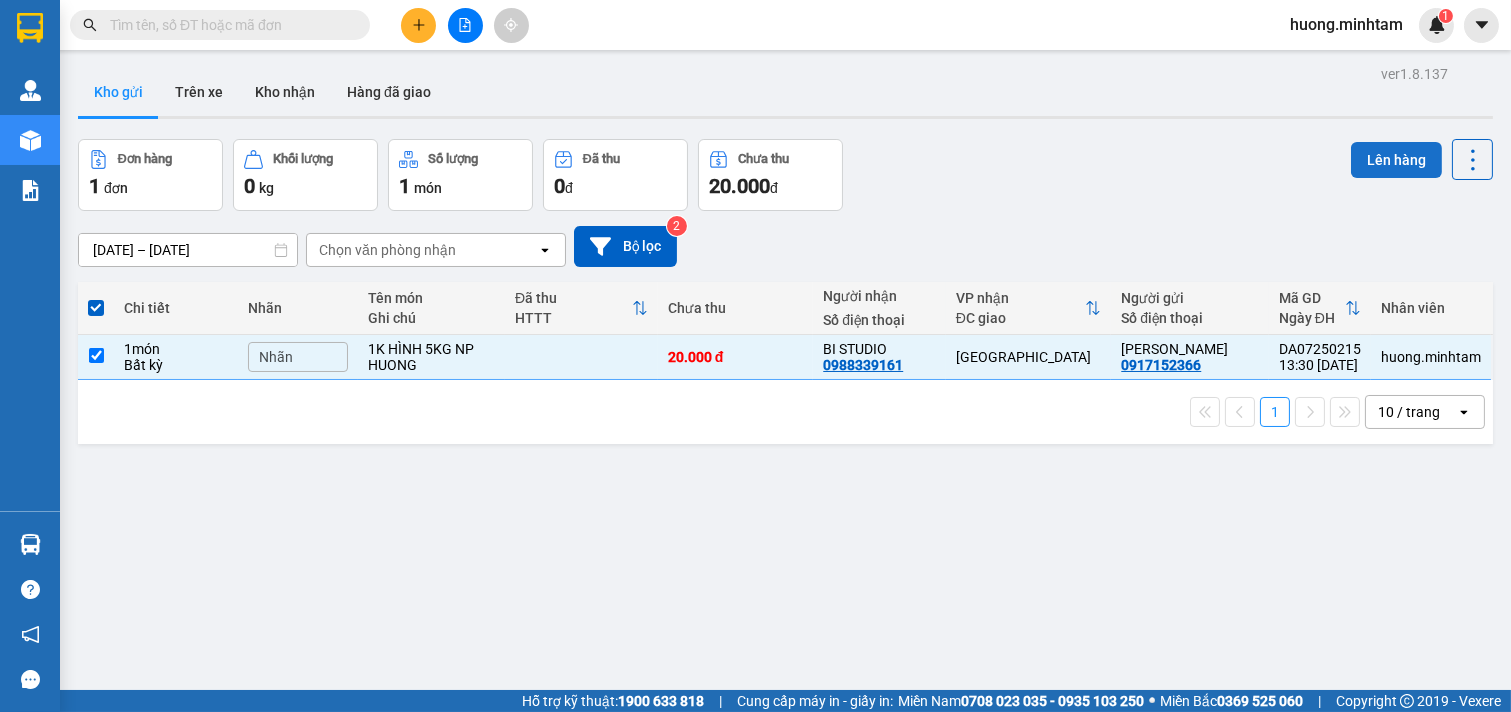 click on "Lên hàng" at bounding box center (1396, 160) 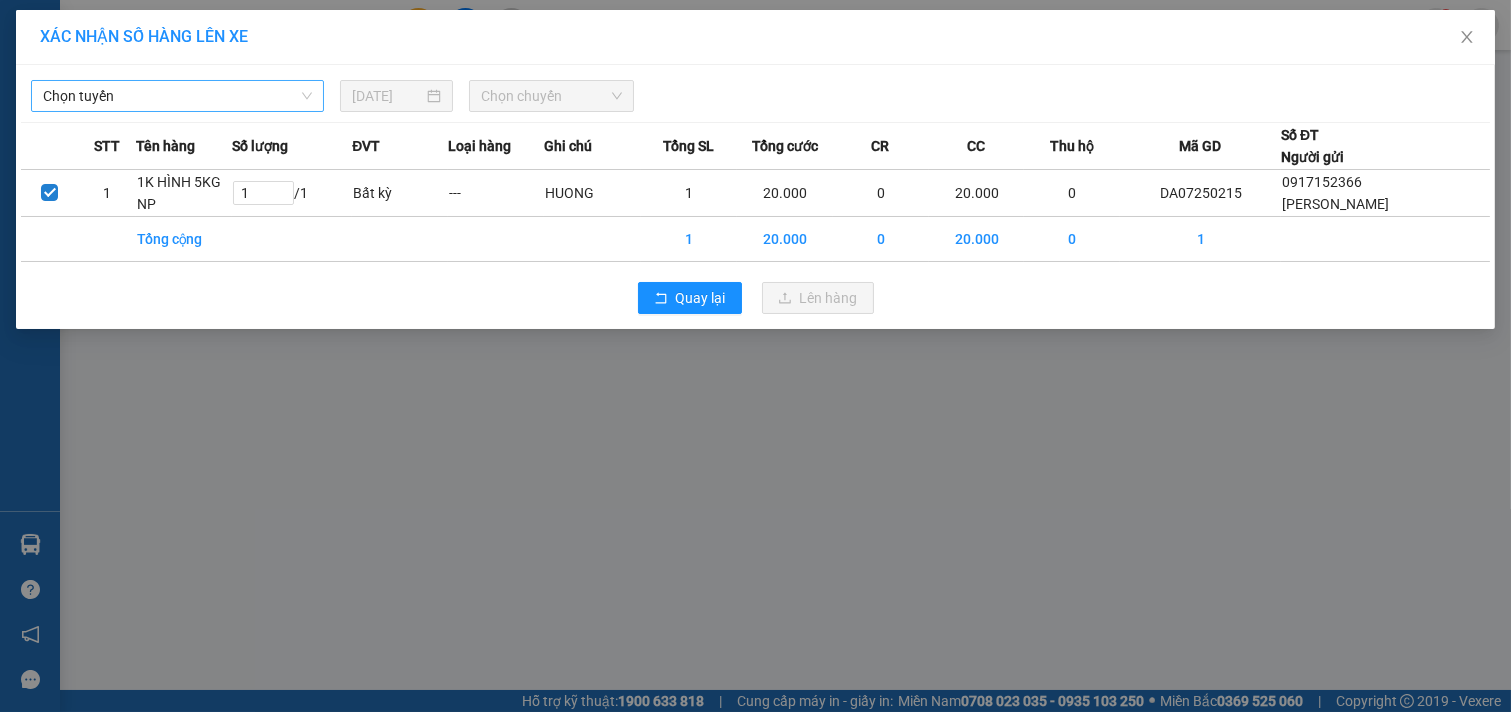 click on "Chọn tuyến" at bounding box center [177, 96] 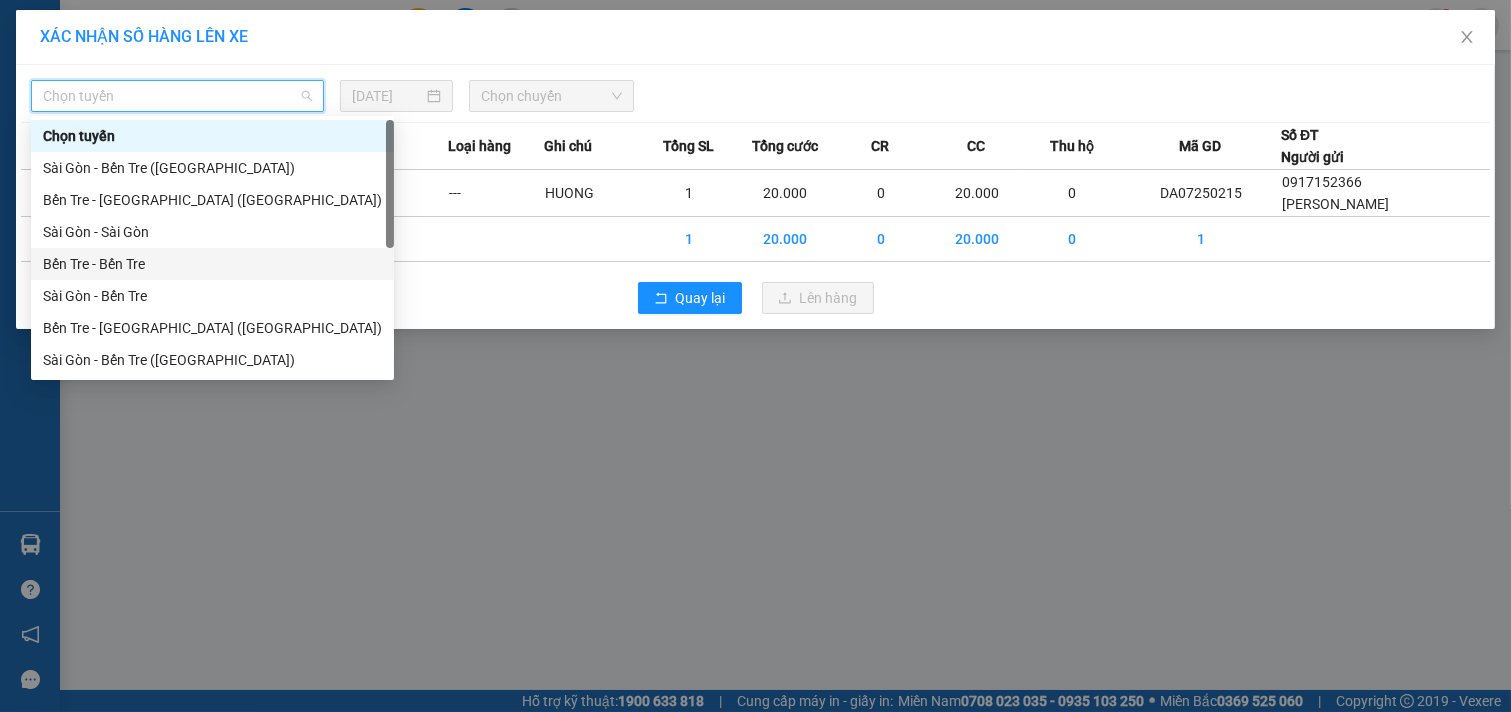 scroll, scrollTop: 32, scrollLeft: 0, axis: vertical 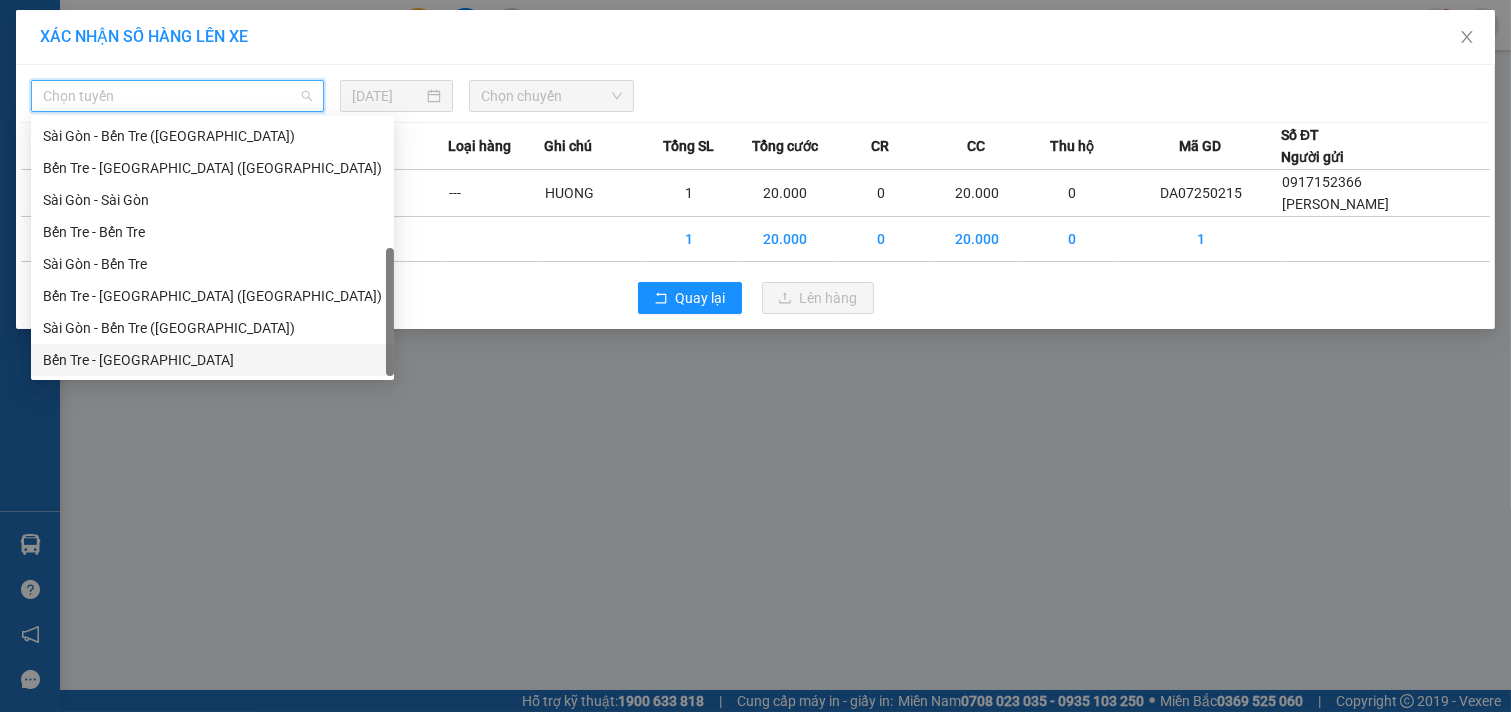 click on "Bến Tre - [GEOGRAPHIC_DATA]" at bounding box center (212, 360) 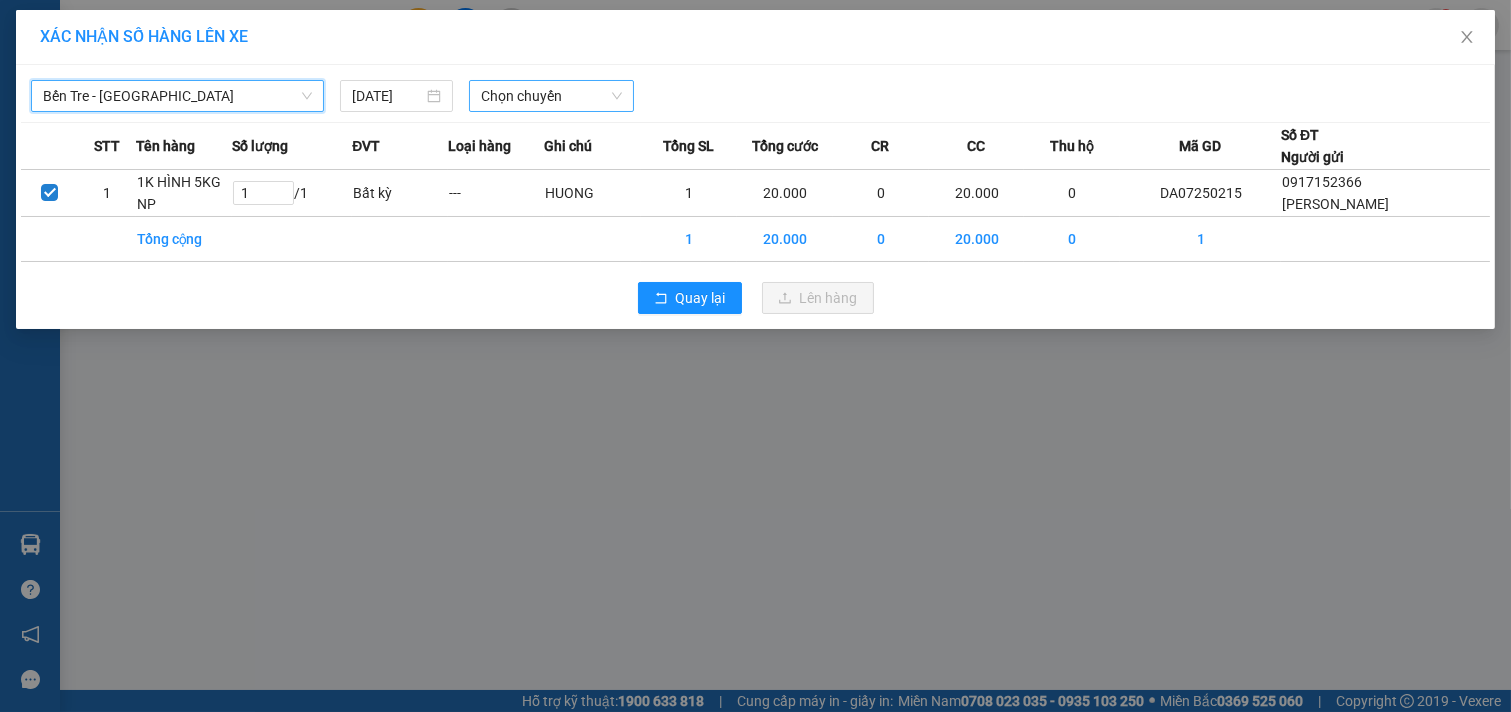 click on "Chọn chuyến" at bounding box center [551, 96] 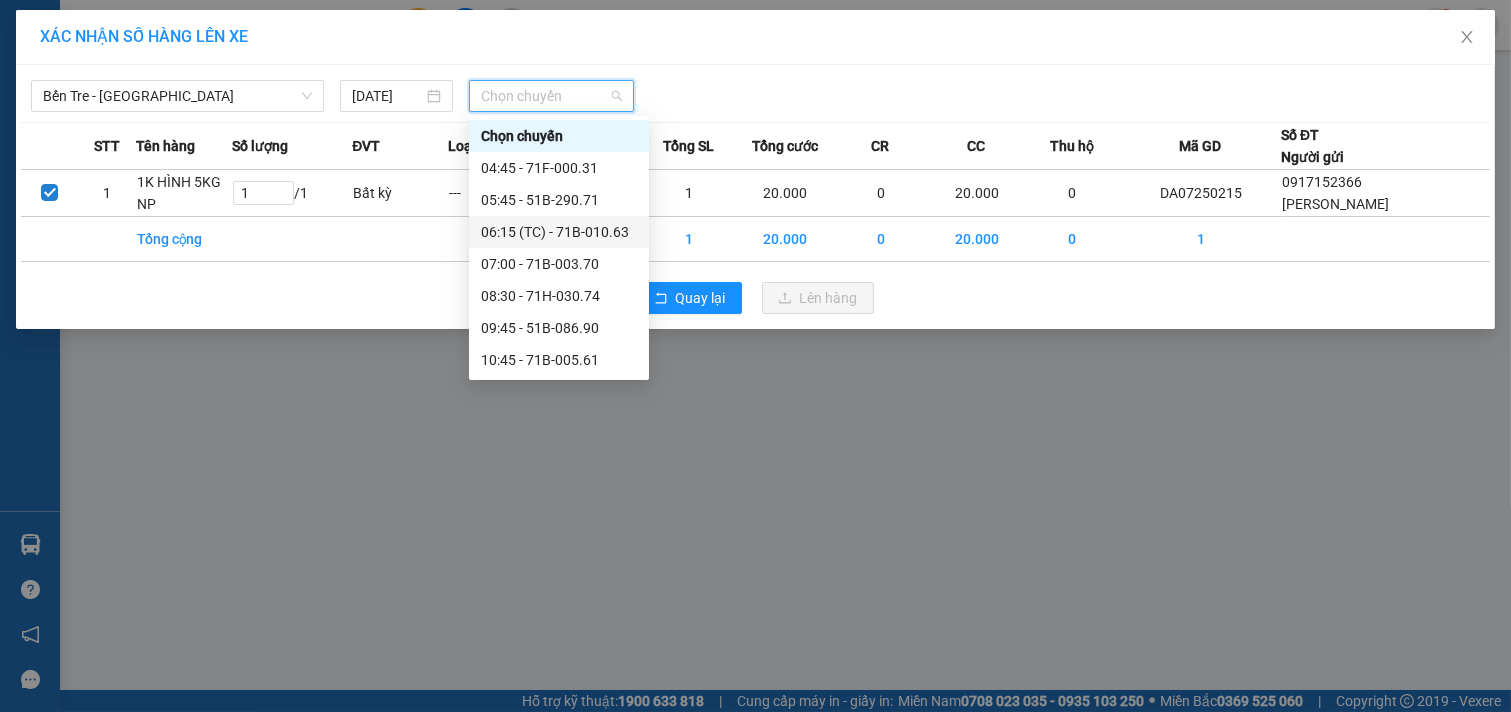 scroll, scrollTop: 333, scrollLeft: 0, axis: vertical 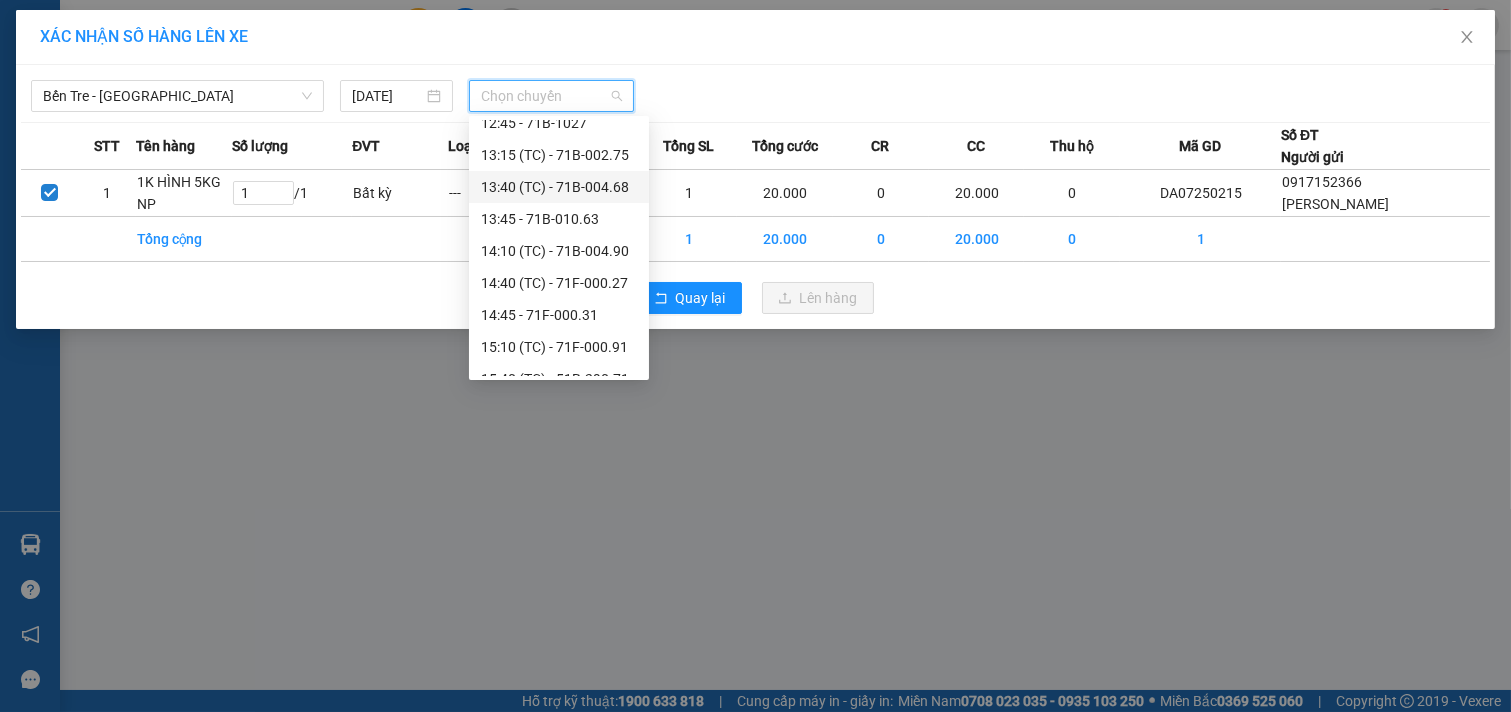 click on "13:40   (TC)   - 71B-004.68" at bounding box center (559, 187) 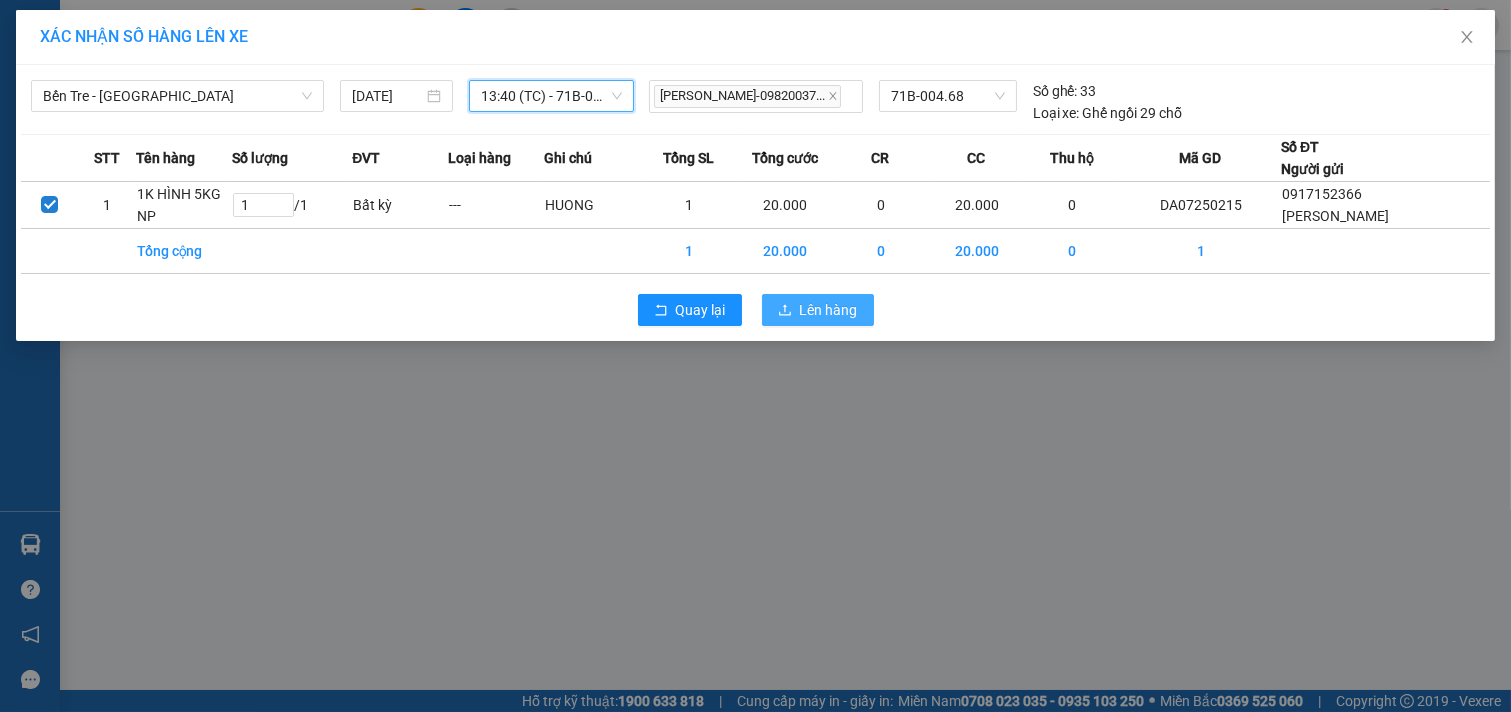 click on "Lên hàng" at bounding box center (829, 310) 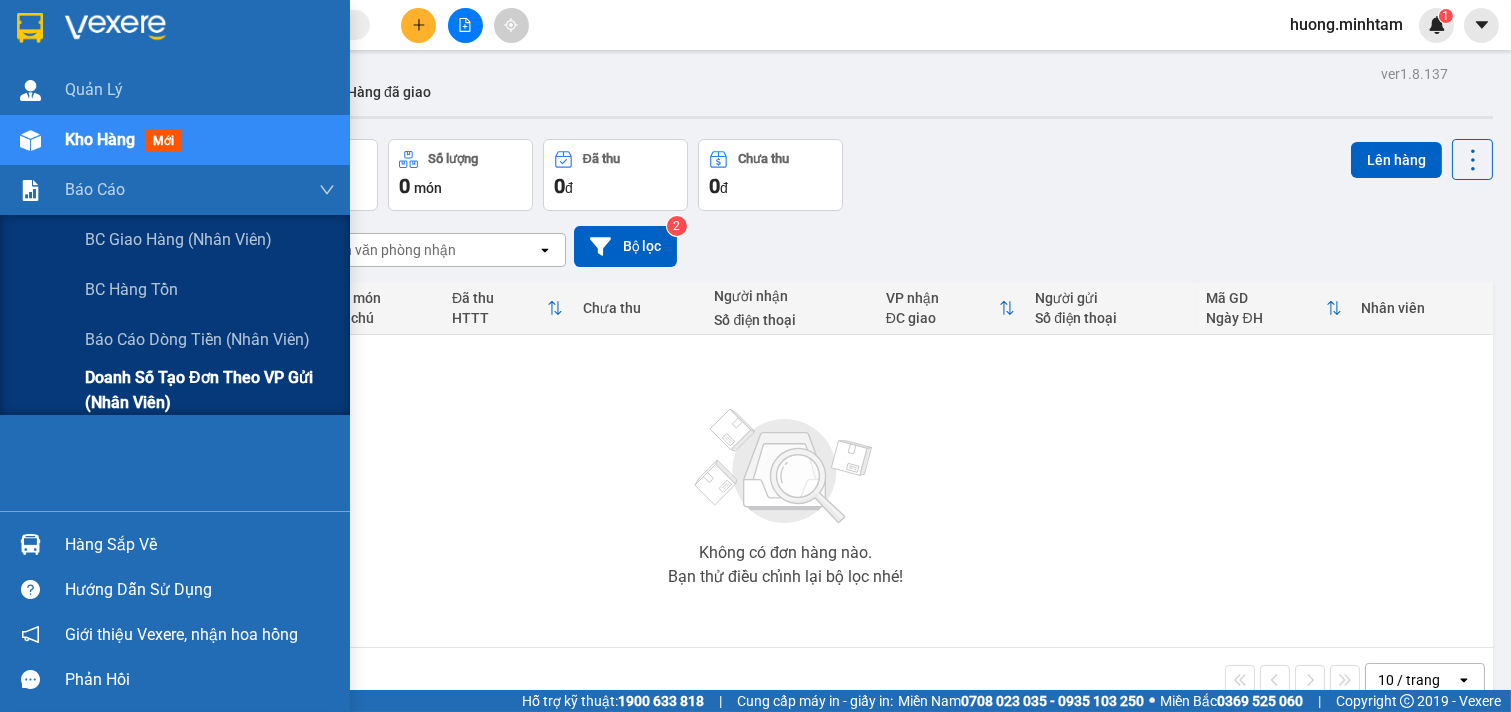 click on "Doanh số tạo đơn theo VP gửi (nhân viên)" at bounding box center [210, 390] 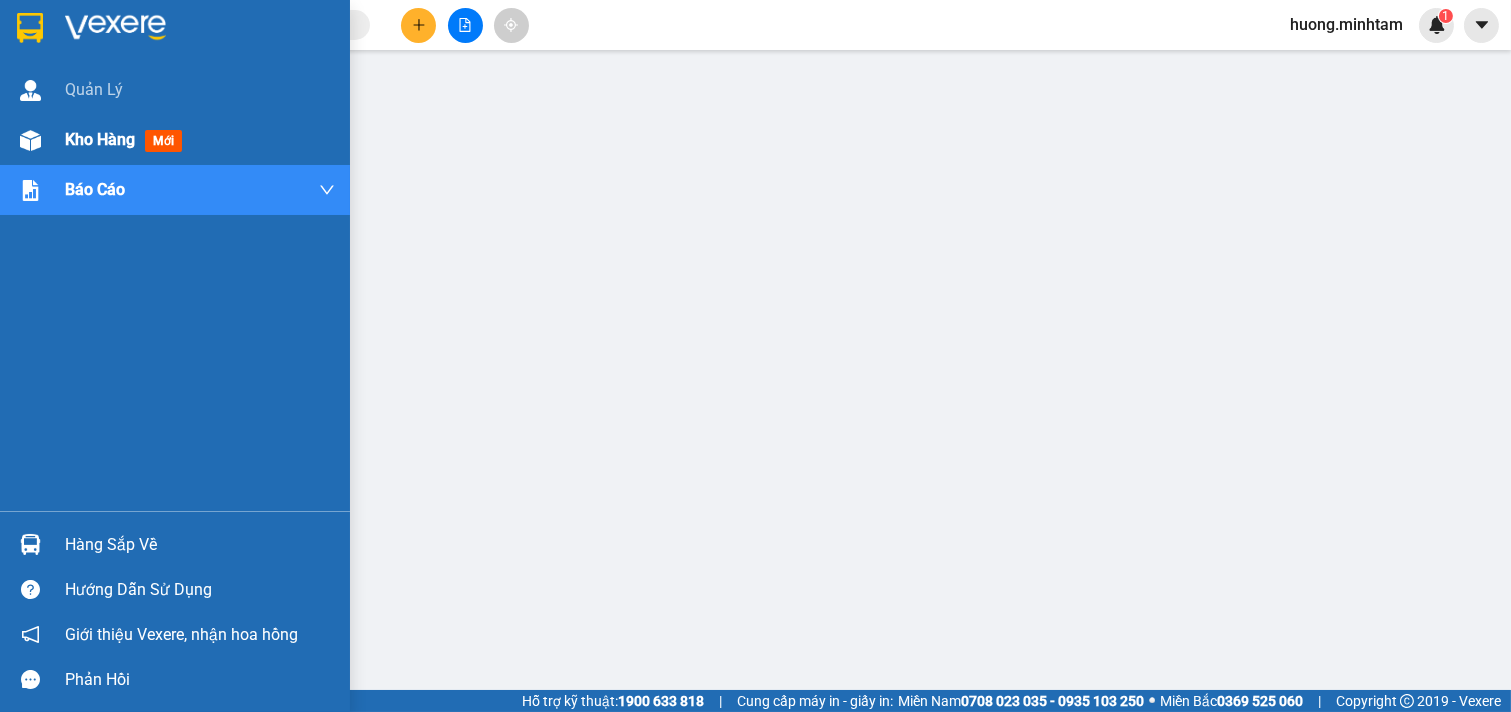 click on "Kho hàng" at bounding box center (100, 139) 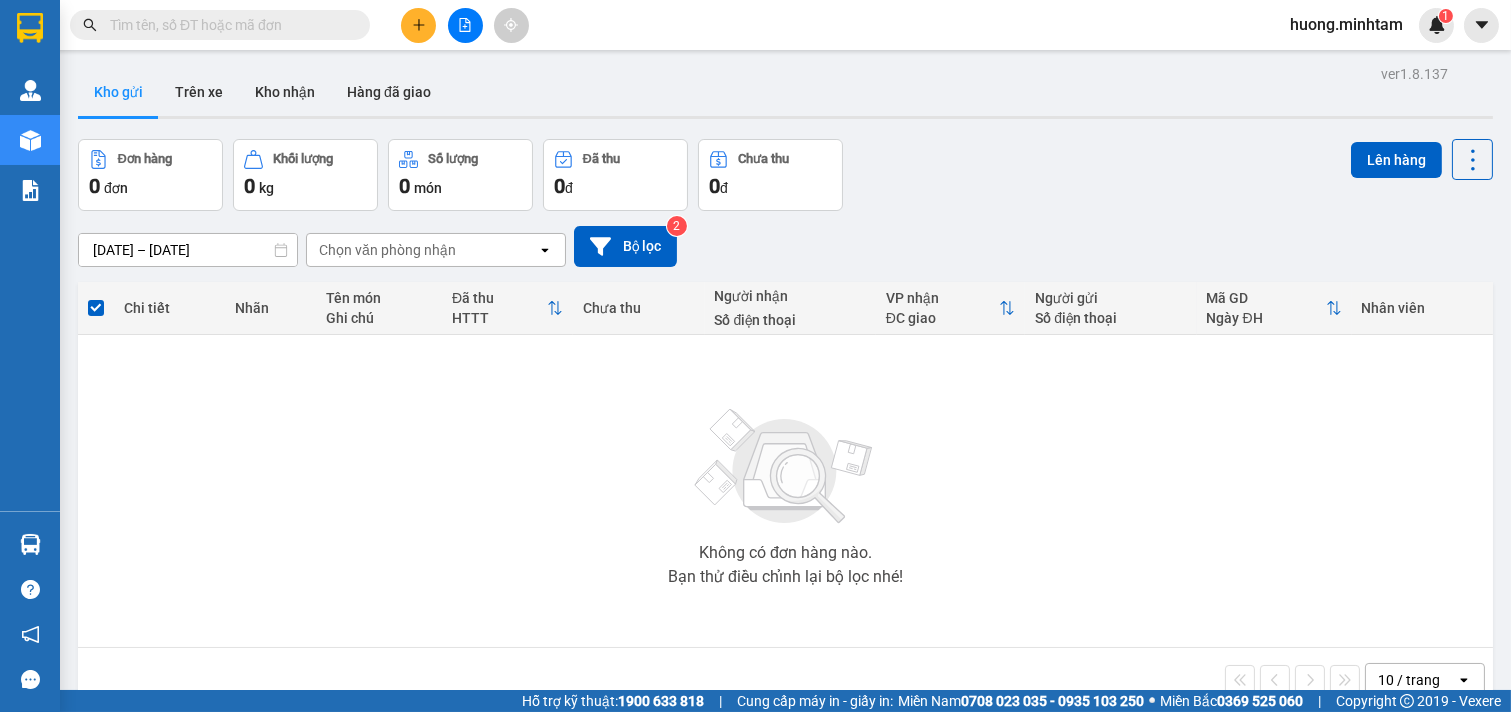 click at bounding box center (418, 25) 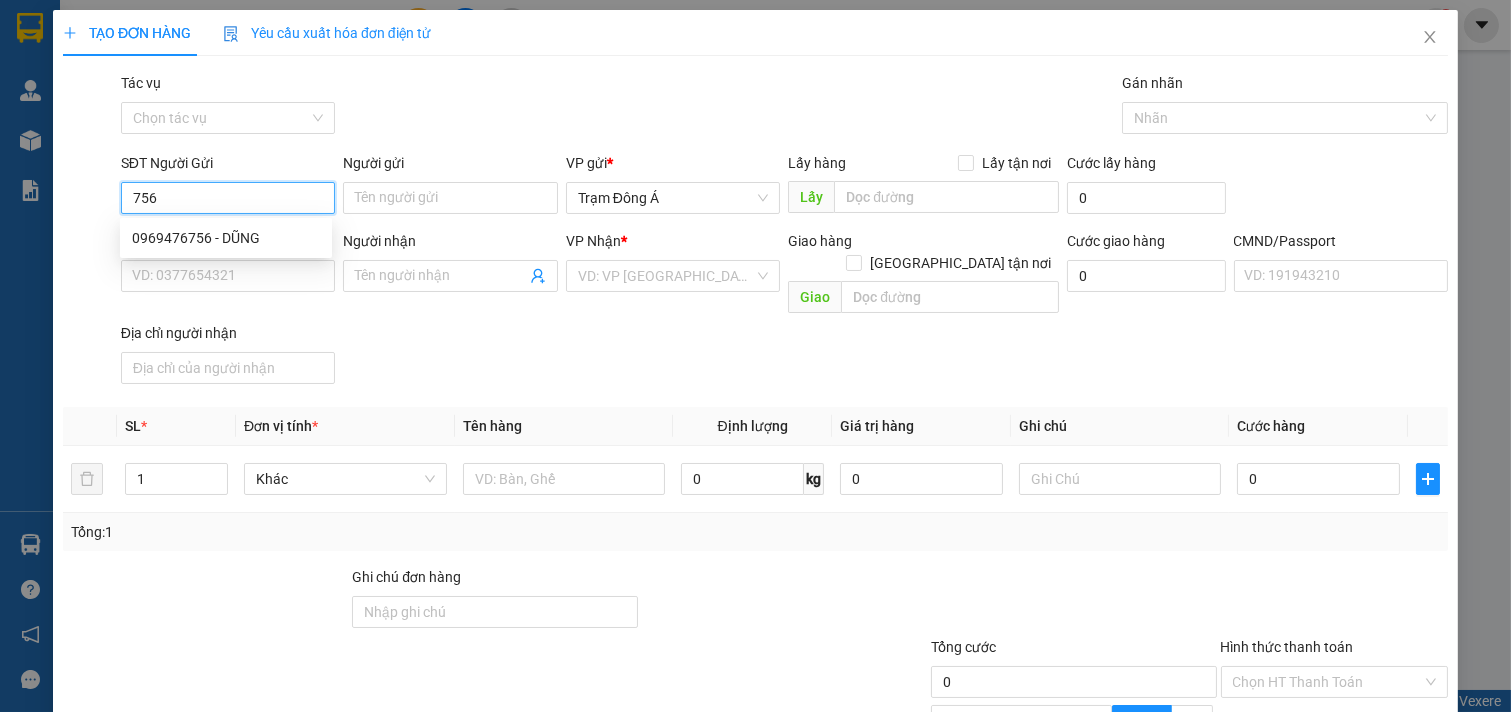 drag, startPoint x: 243, startPoint y: 197, endPoint x: 251, endPoint y: 204, distance: 10.630146 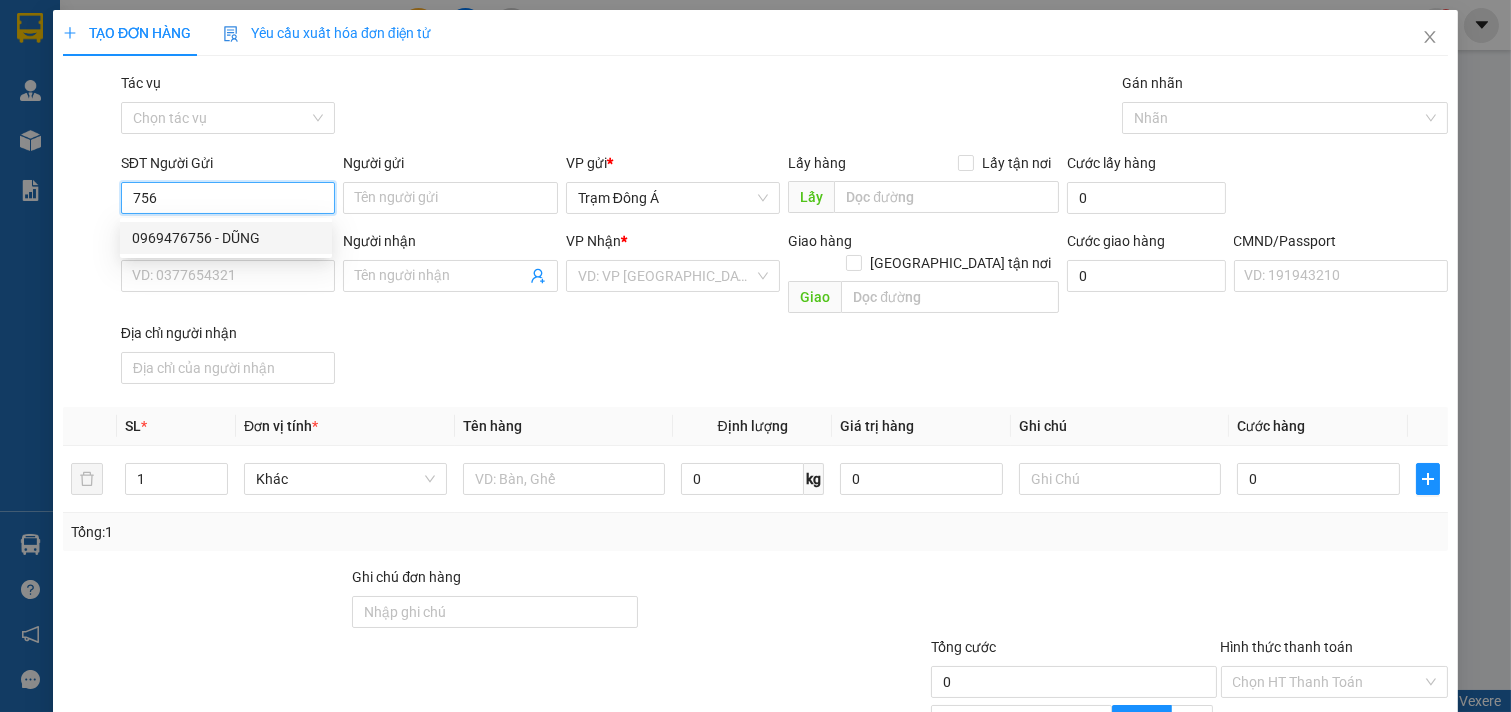 click on "0969476756 - DŨNG" at bounding box center [226, 238] 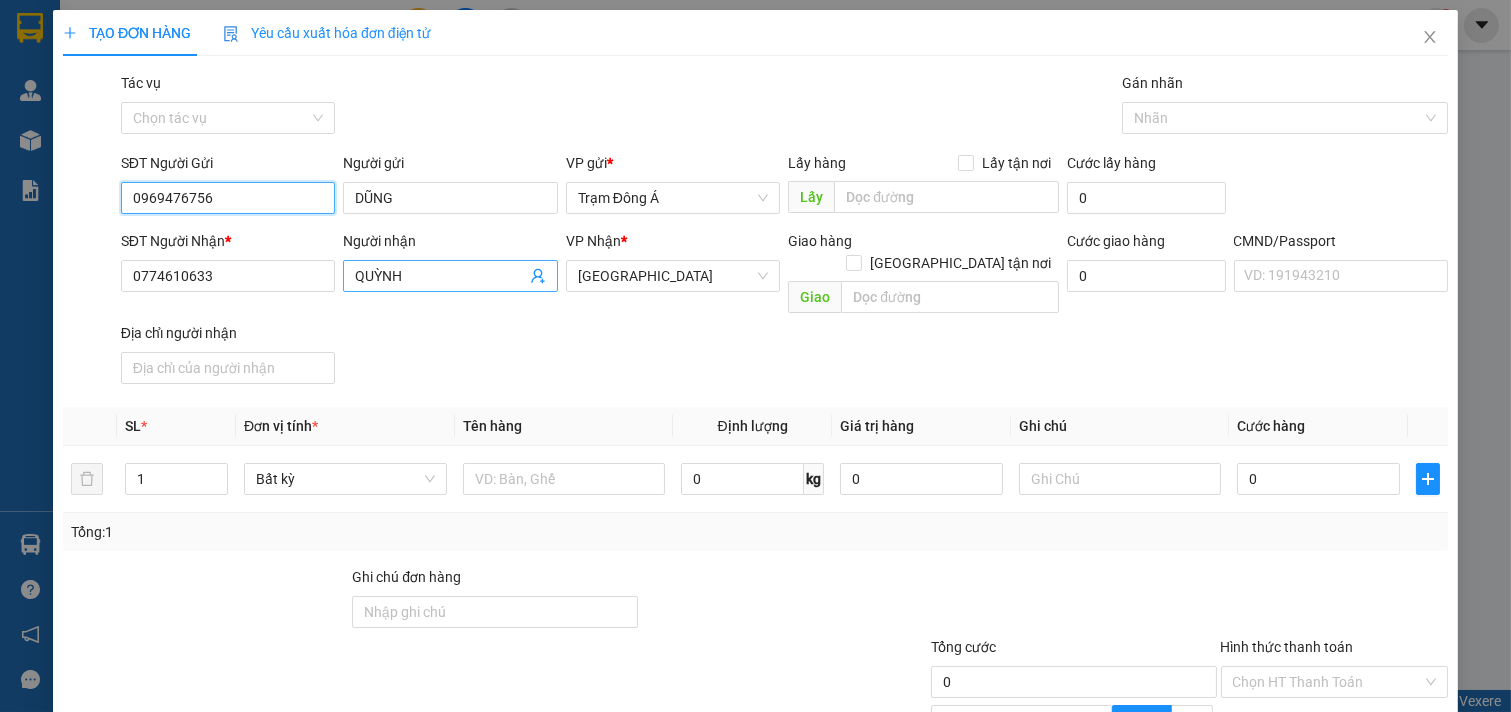 type on "0969476756" 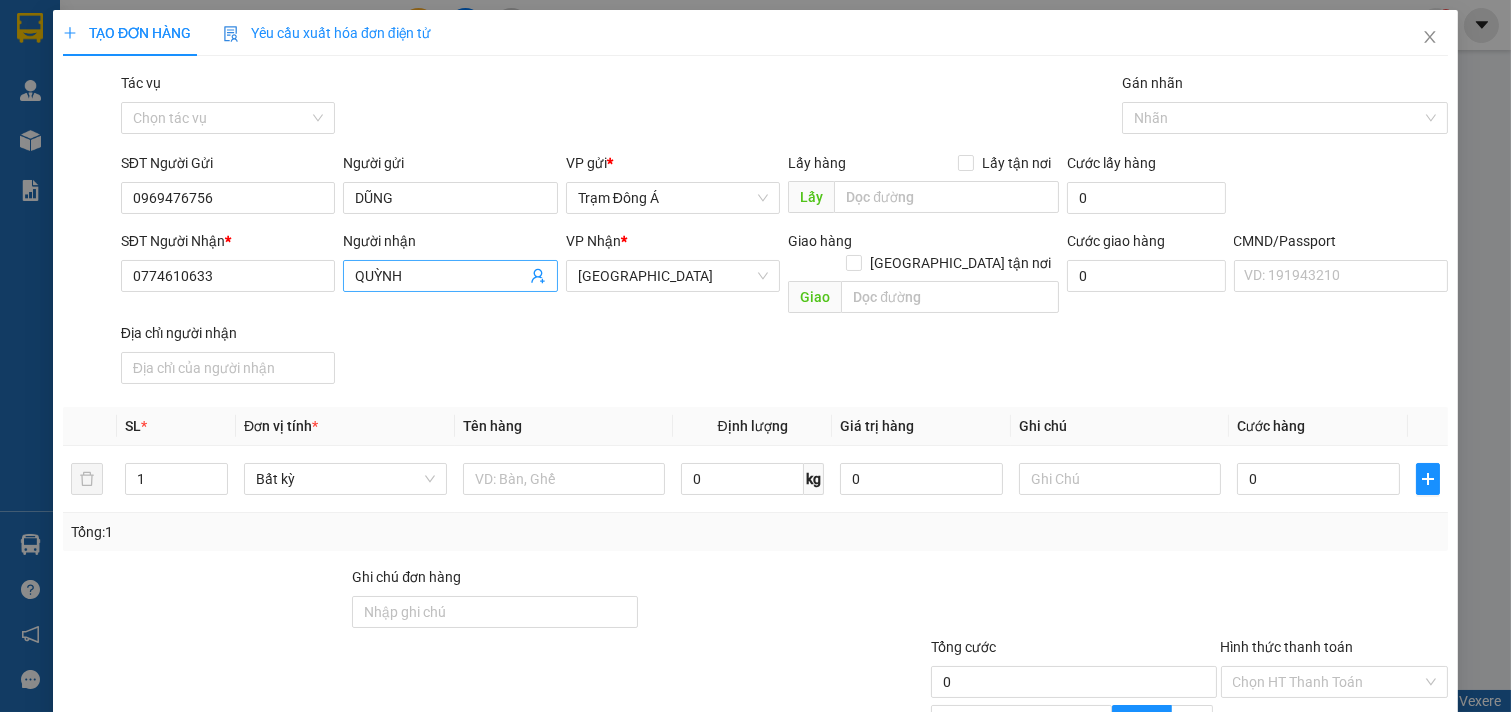 click on "QUỲNH" at bounding box center (450, 276) 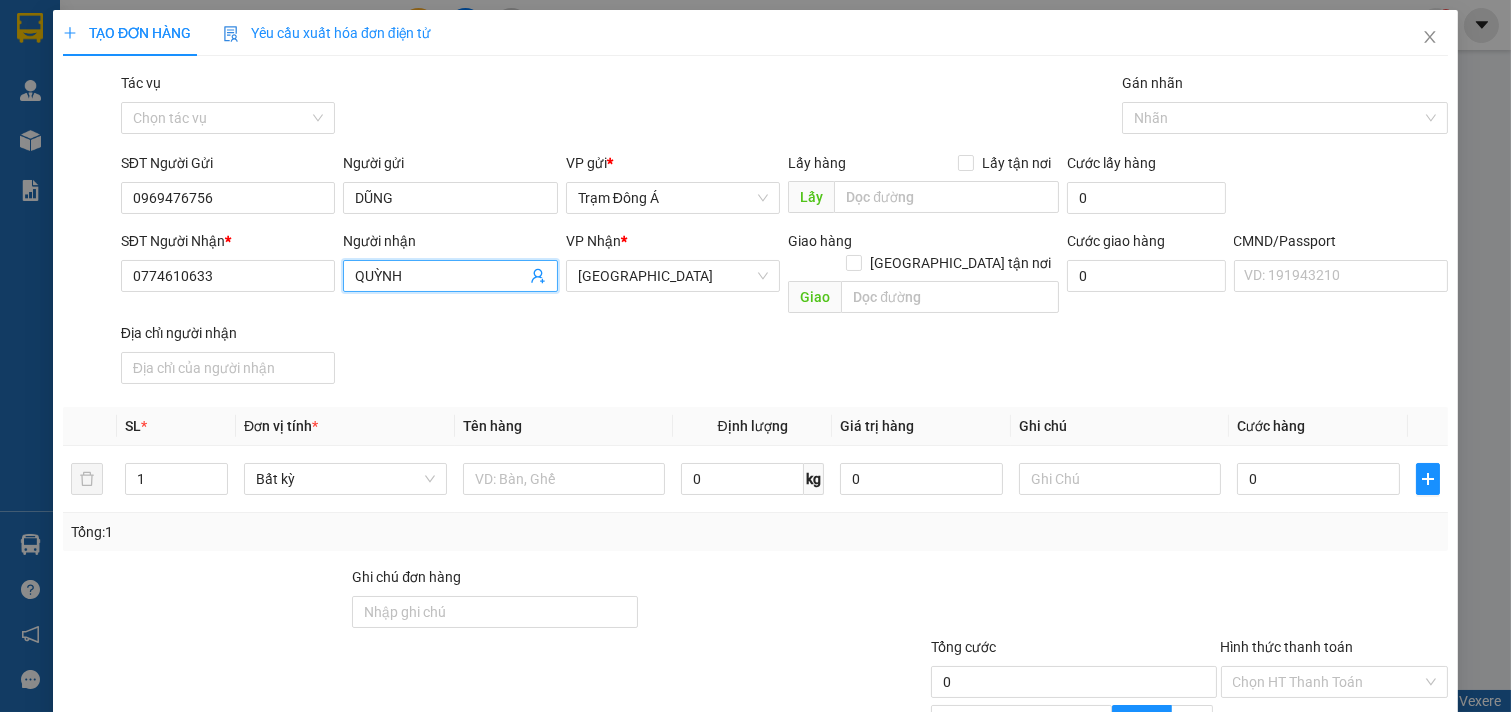 click 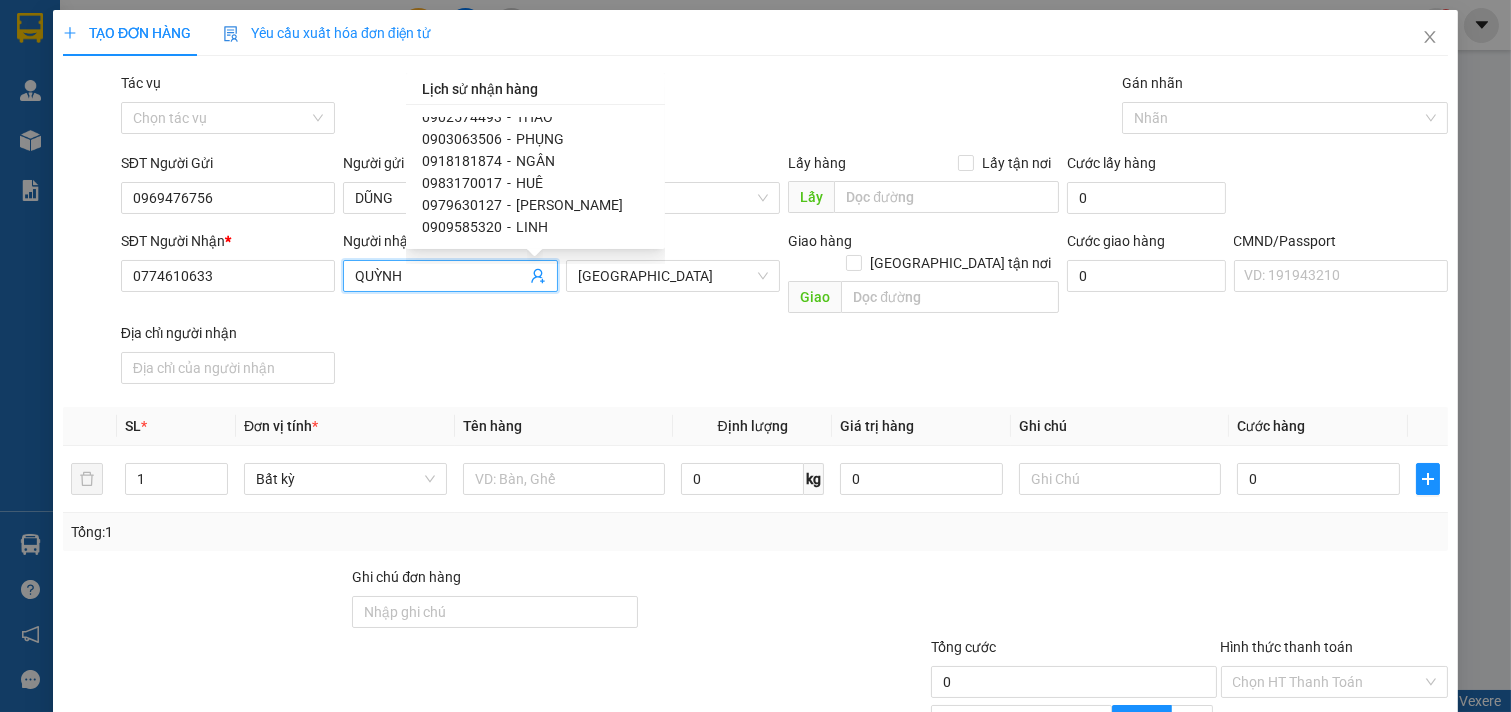 scroll, scrollTop: 254, scrollLeft: 0, axis: vertical 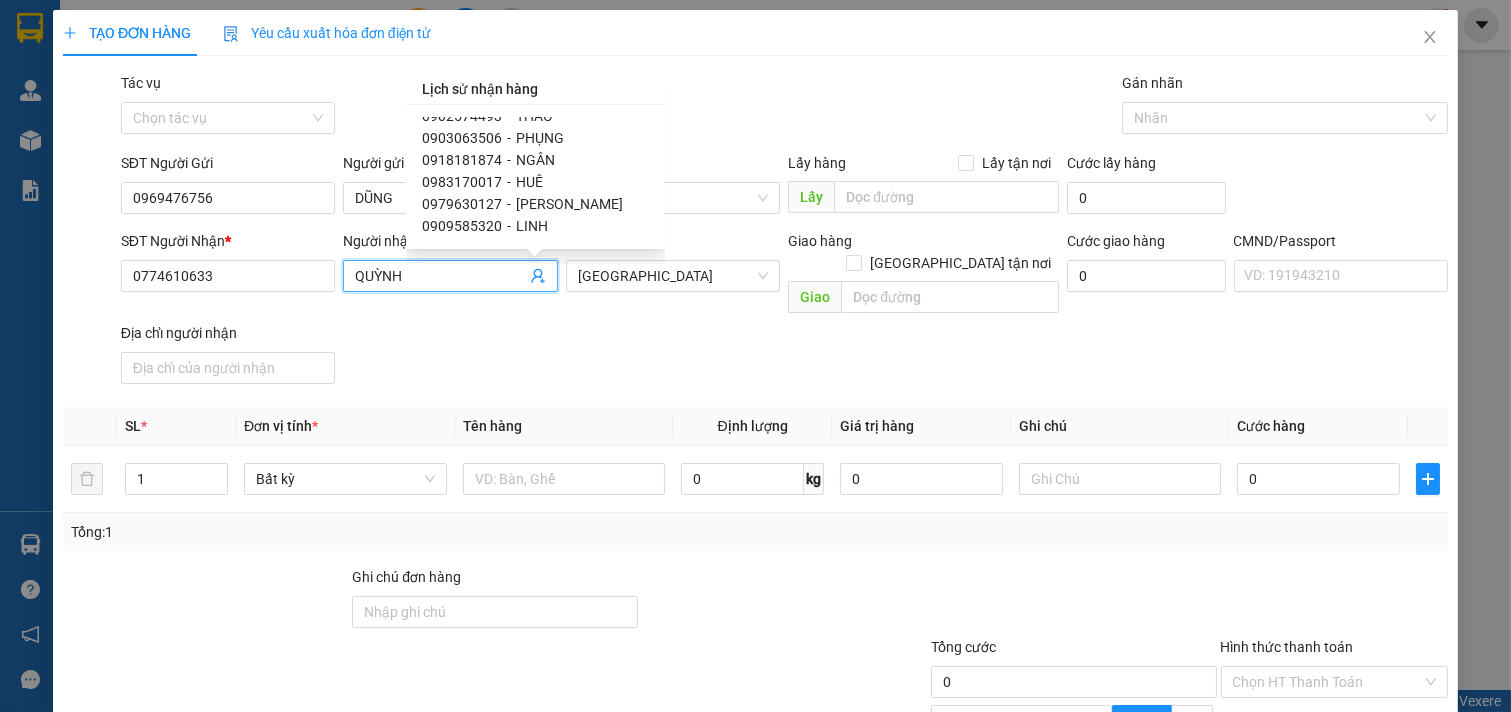 click on "[PERSON_NAME]" at bounding box center (569, 204) 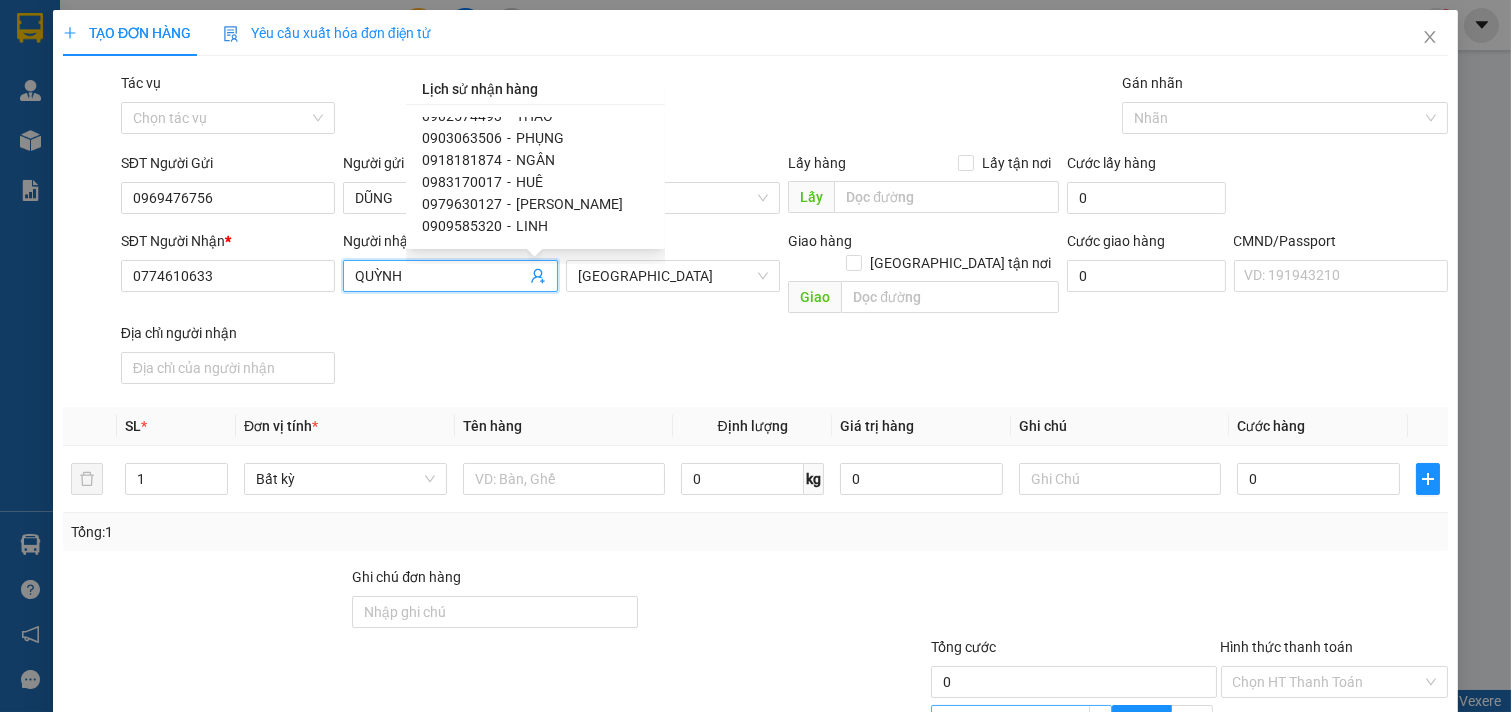 type on "0979630127" 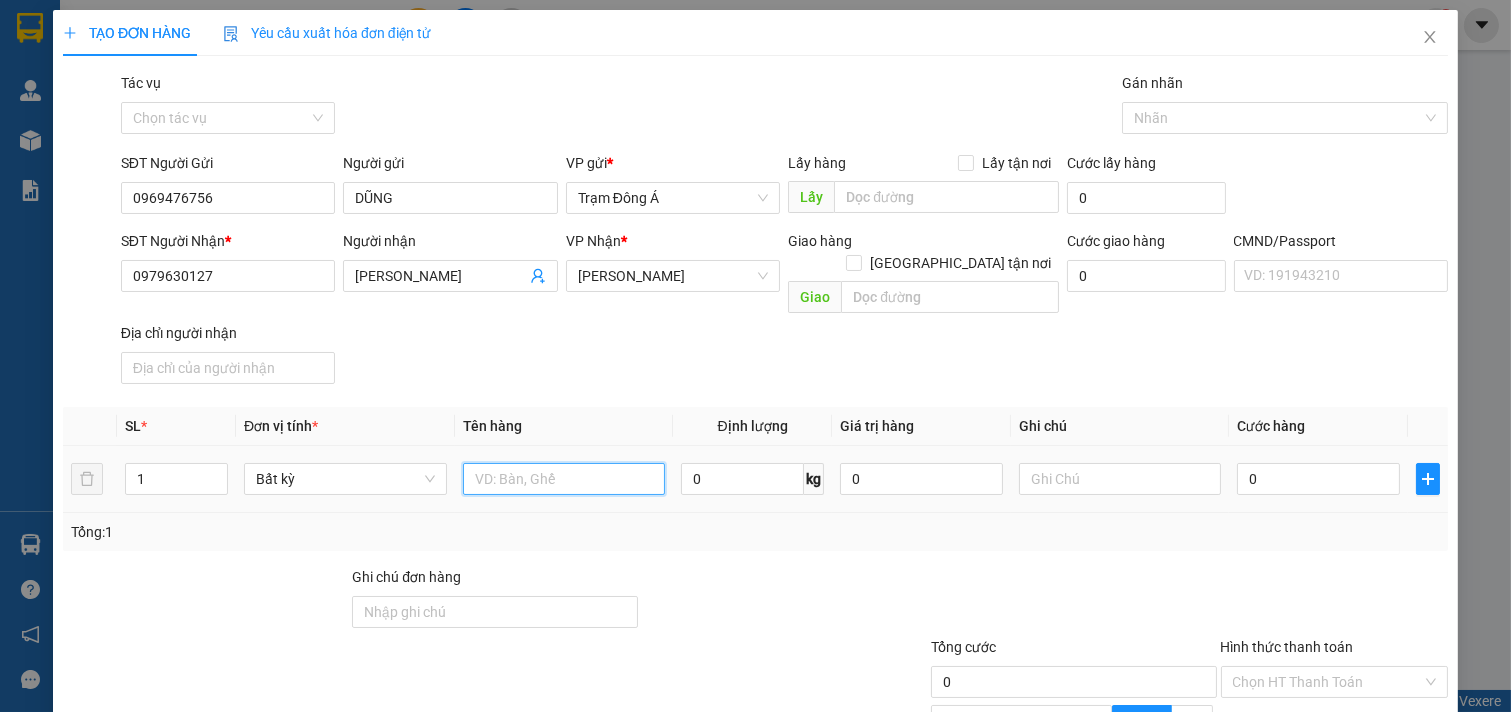 click at bounding box center (564, 479) 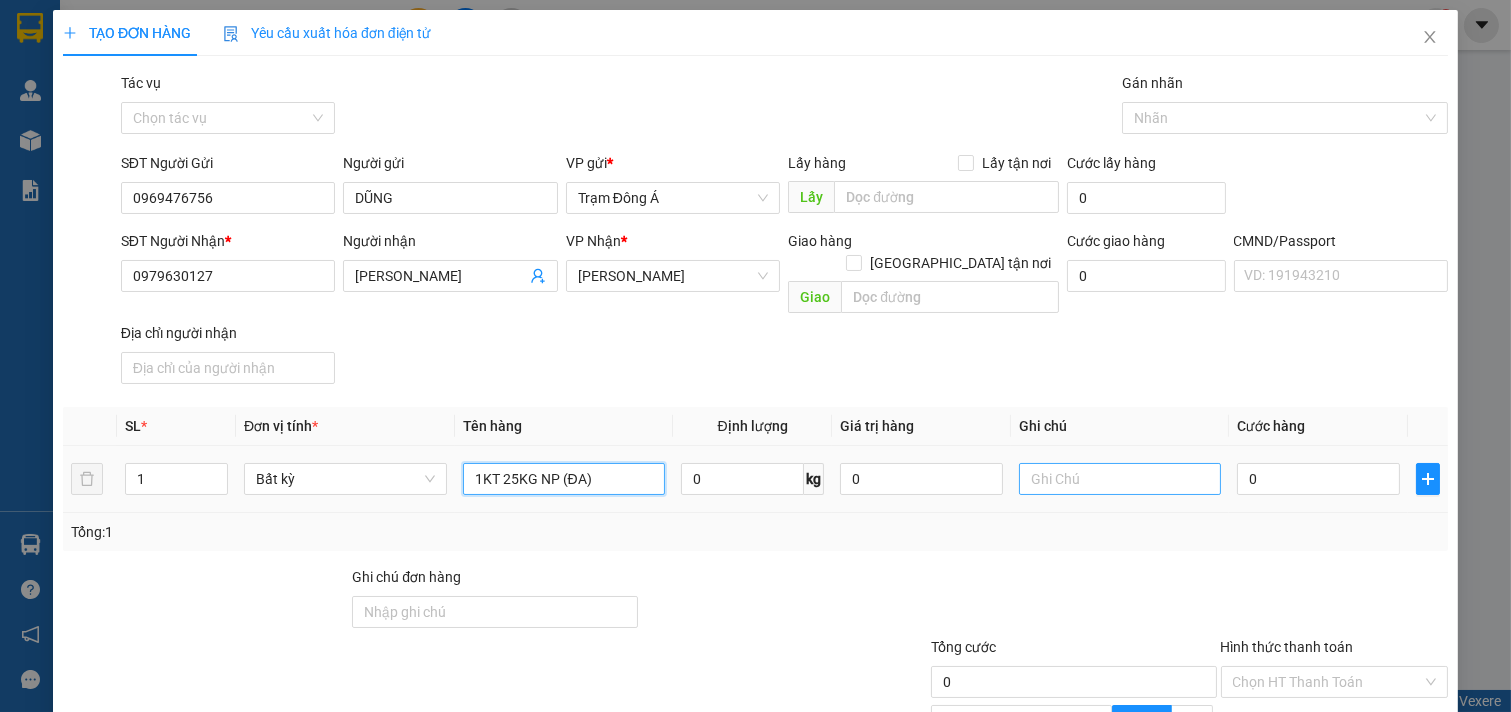 type on "1KT 25KG NP (ĐA)" 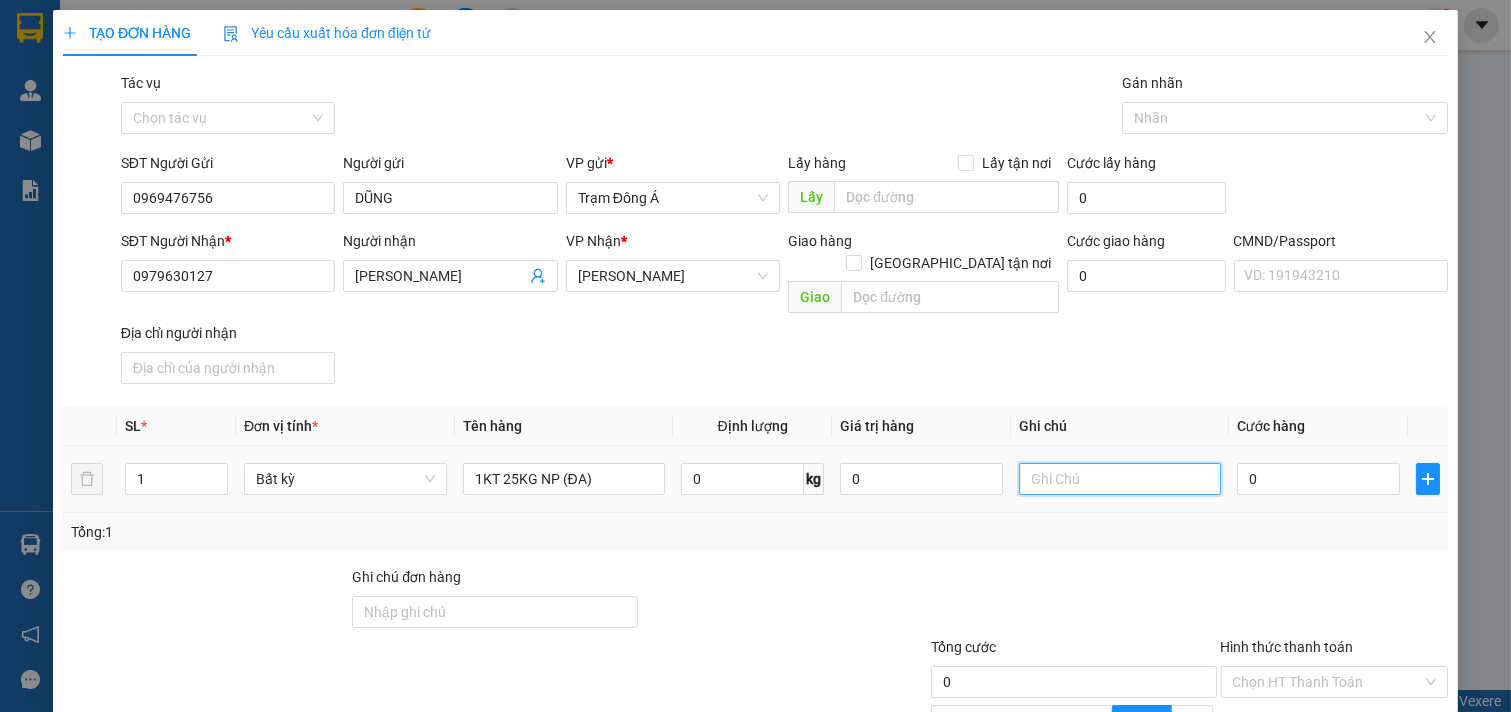 click at bounding box center (1120, 479) 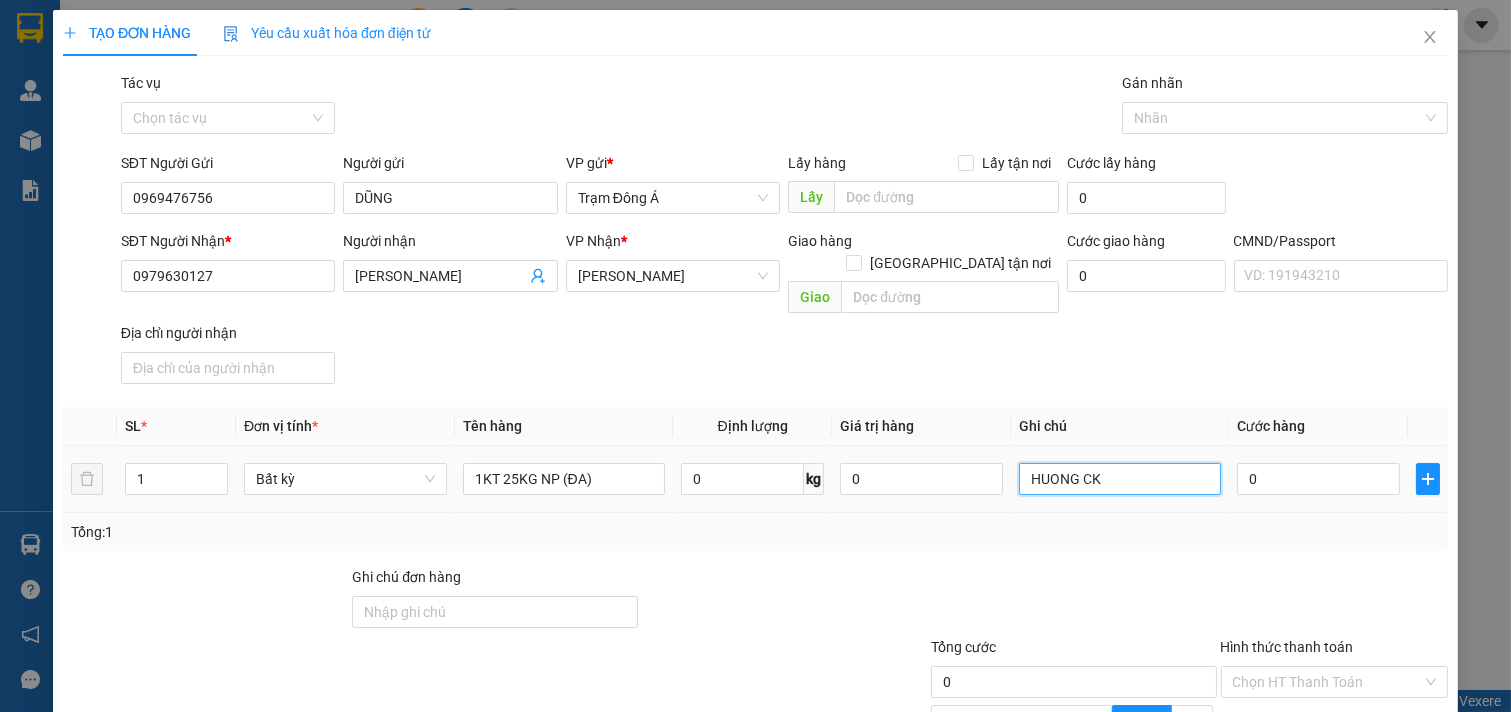 type on "HUONG CK" 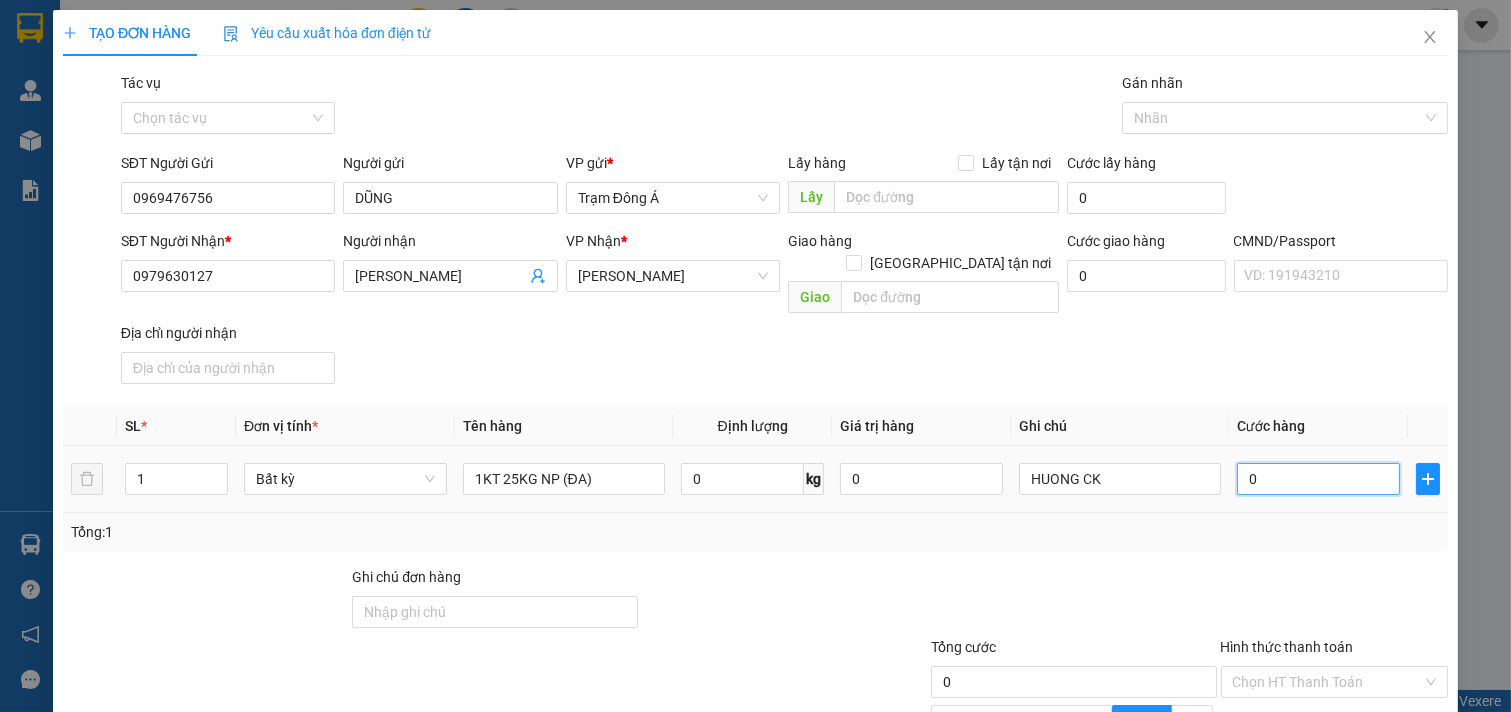 type on "5" 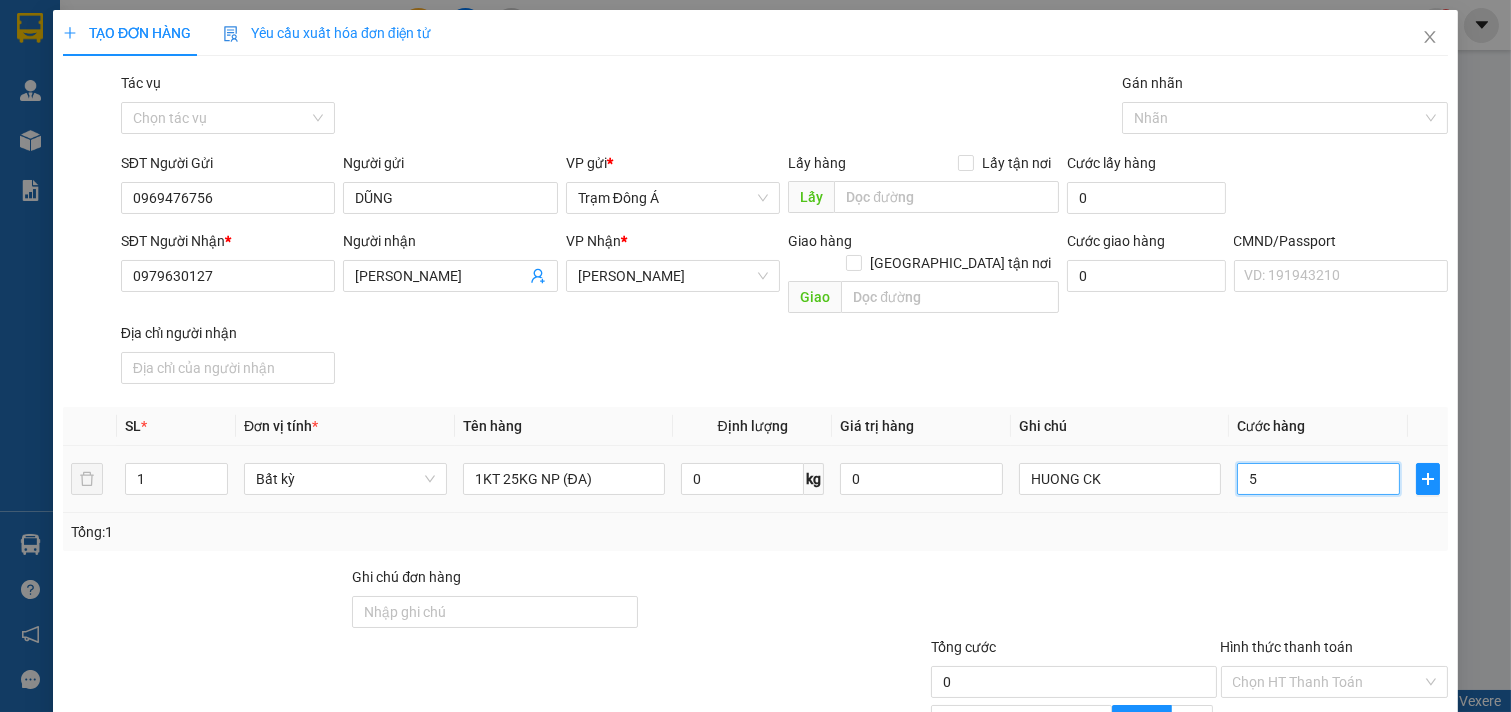 type on "5" 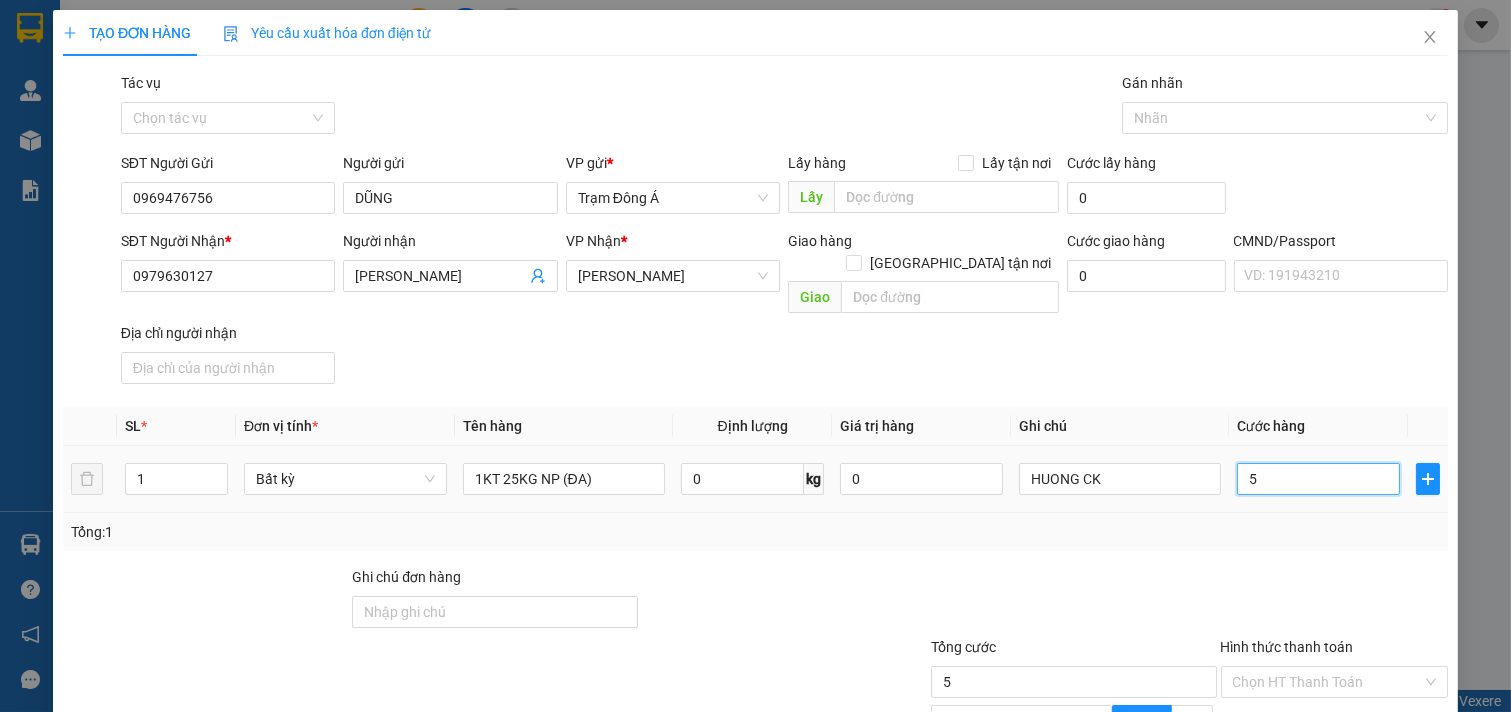 type on "50" 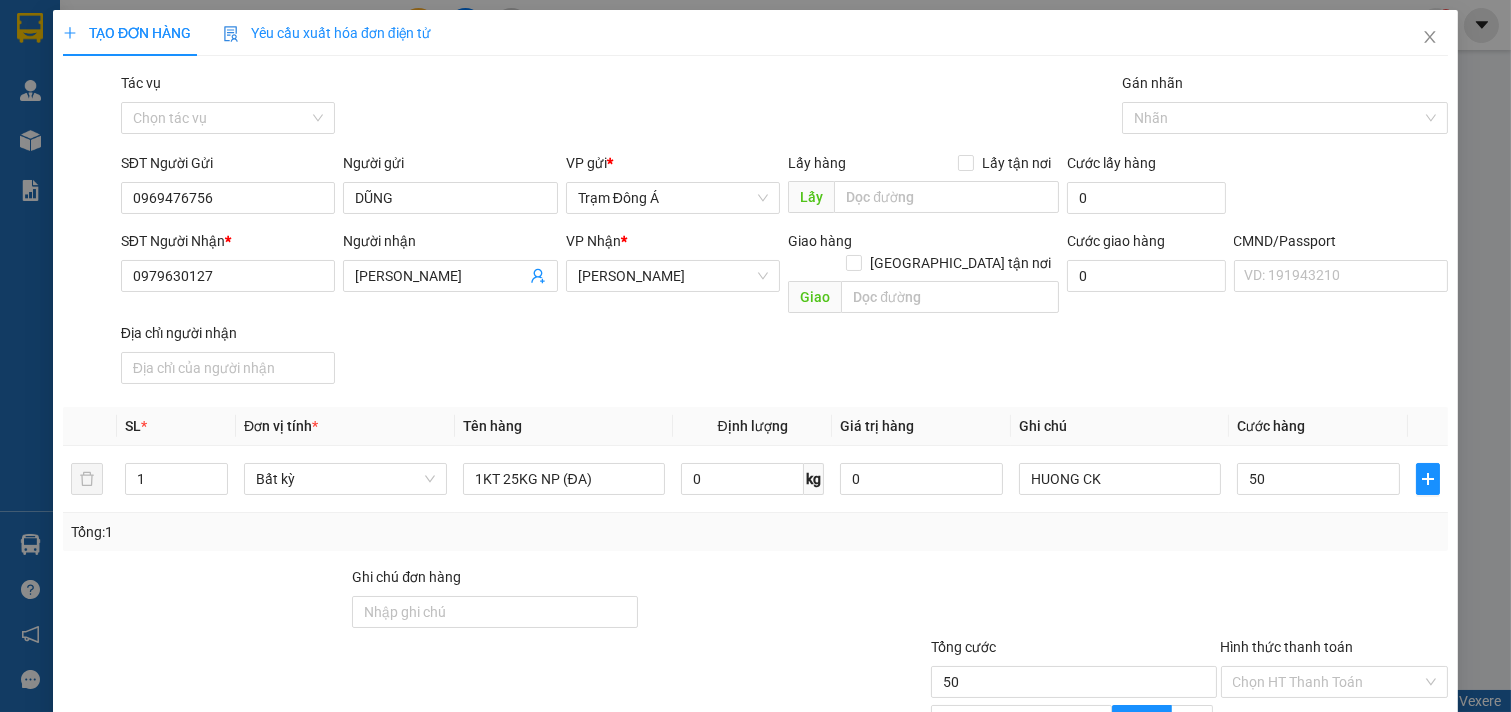 type on "50.000" 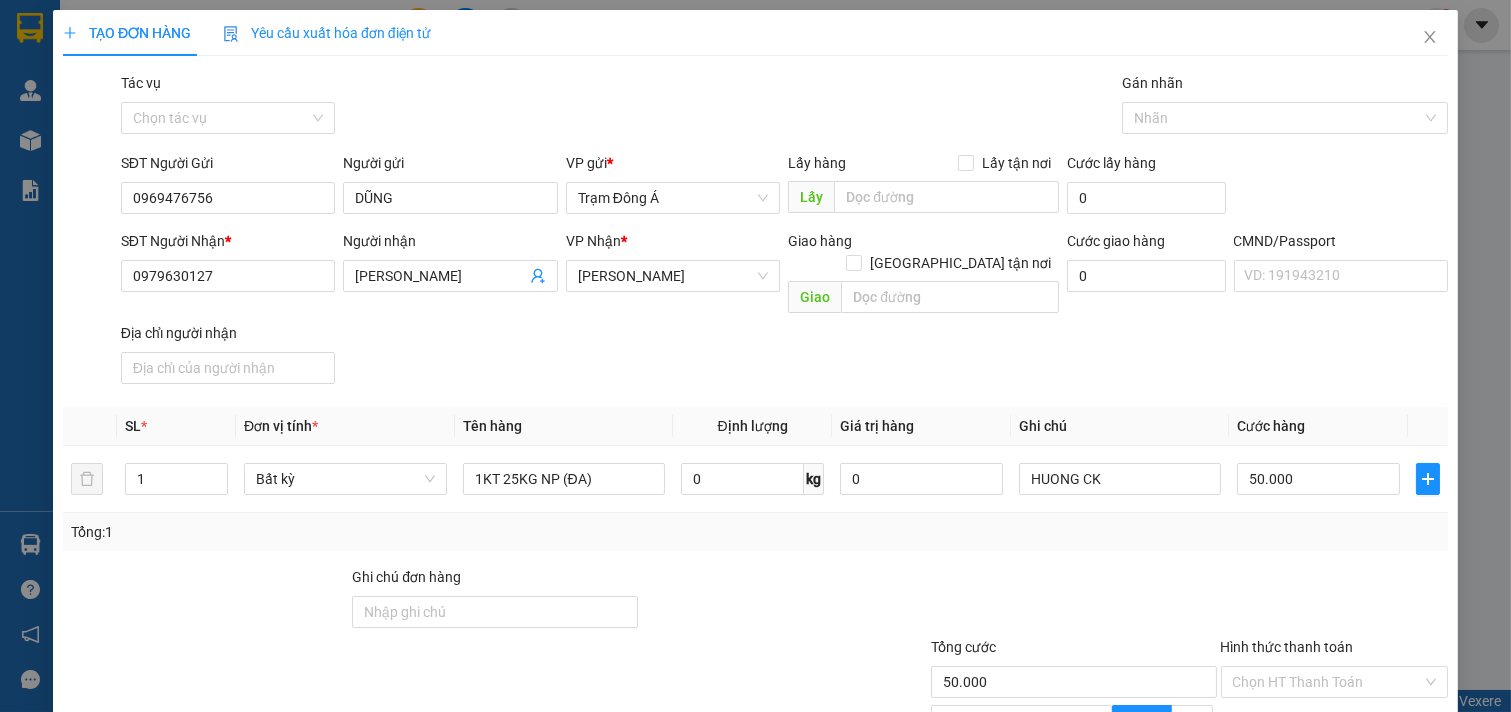 click on "Transit Pickup Surcharge Ids Transit Deliver Surcharge Ids Transit Deliver Surcharge Transit Deliver Surcharge Gói vận chuyển  * Tiêu chuẩn Tác vụ Chọn tác vụ Gán nhãn   Nhãn SĐT Người Gửi 0969476756 Người gửi DŨNG VP gửi  * Trạm Đông Á Lấy hàng Lấy tận nơi Lấy Cước lấy hàng 0 SĐT Người Nhận  * 0979630127 Người nhận THU VÂN VP Nhận  * [PERSON_NAME] Giao hàng Giao tận nơi Giao Cước giao hàng 0 CMND/Passport VD: [PASSPORT] Địa chỉ người nhận SL  * Đơn vị tính  * Tên hàng  Định lượng Giá trị hàng Ghi chú Cước hàng                   1 Bất kỳ 1KT 25KG NP (ĐA) 0 kg 0 HUONG CK 50.000 Tổng:  1 Ghi chú đơn hàng Tổng cước 50.000 Hình thức thanh toán Chọn HT Thanh Toán Giảm giá 0 VND % Discount 0 Số tiền thu trước 0 Chưa thanh toán 50.000 Chọn HT Thanh Toán Ghi chú nội bộ nhà xe Chi phí nội bộ 0 Lưu nháp Xóa Thông tin [PERSON_NAME] và In 0774610633 -" at bounding box center (755, 483) 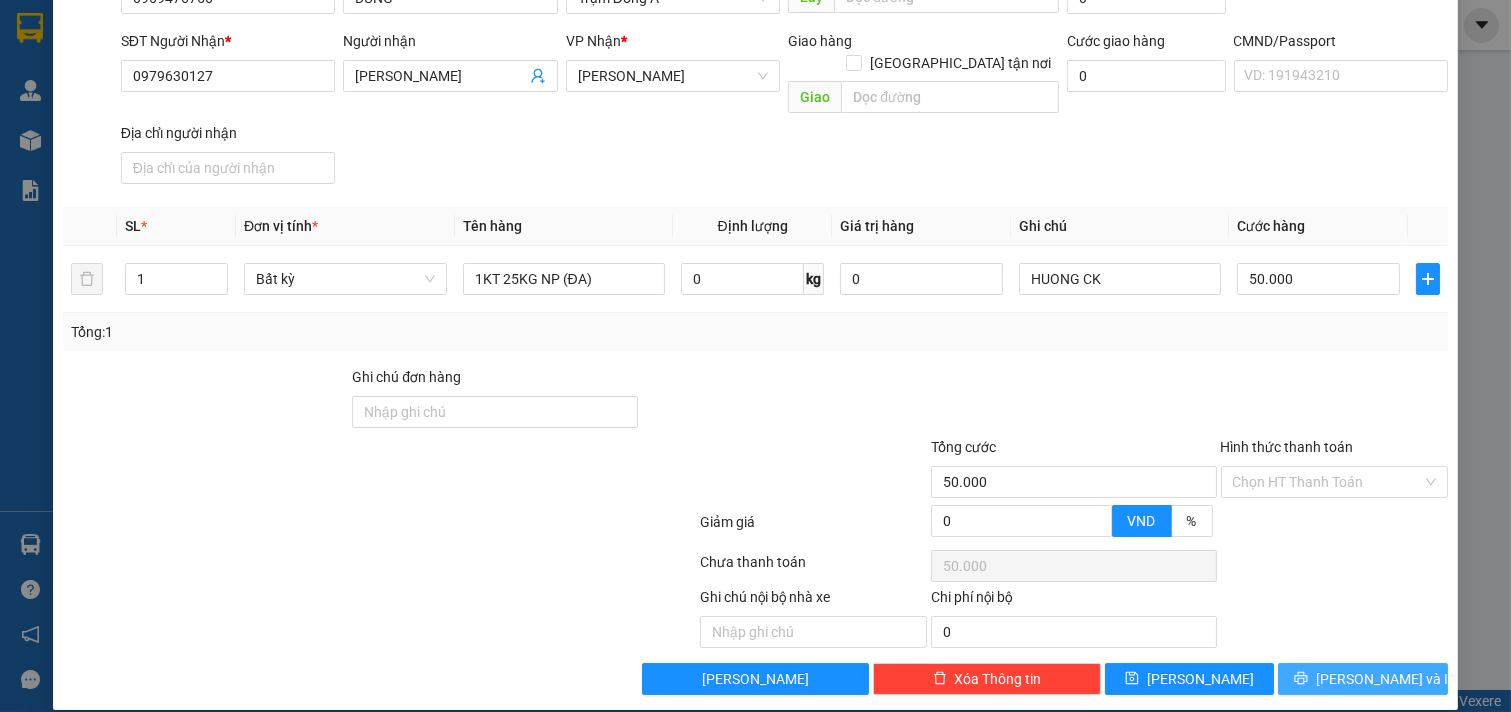 click on "[PERSON_NAME] và In" at bounding box center [1386, 679] 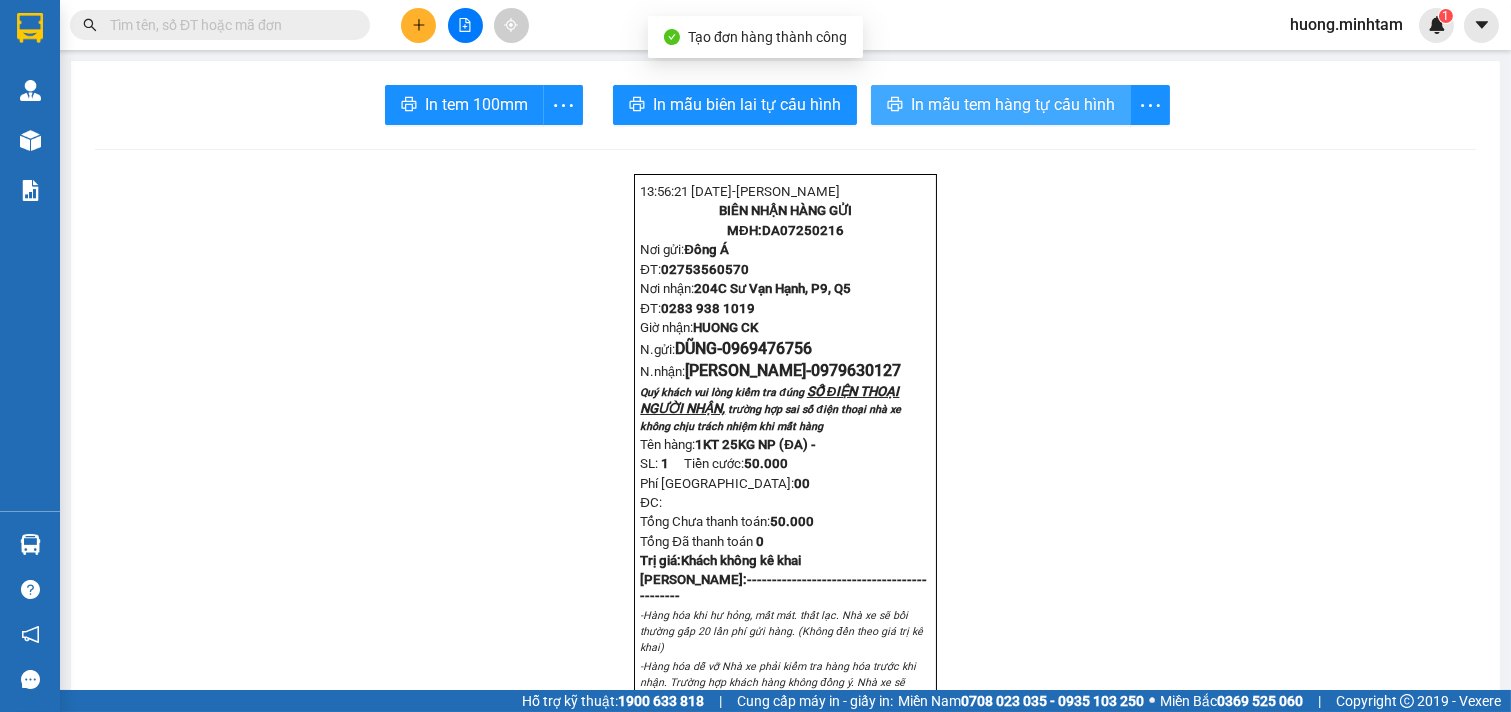 click on "In mẫu tem hàng tự cấu hình" at bounding box center (1001, 105) 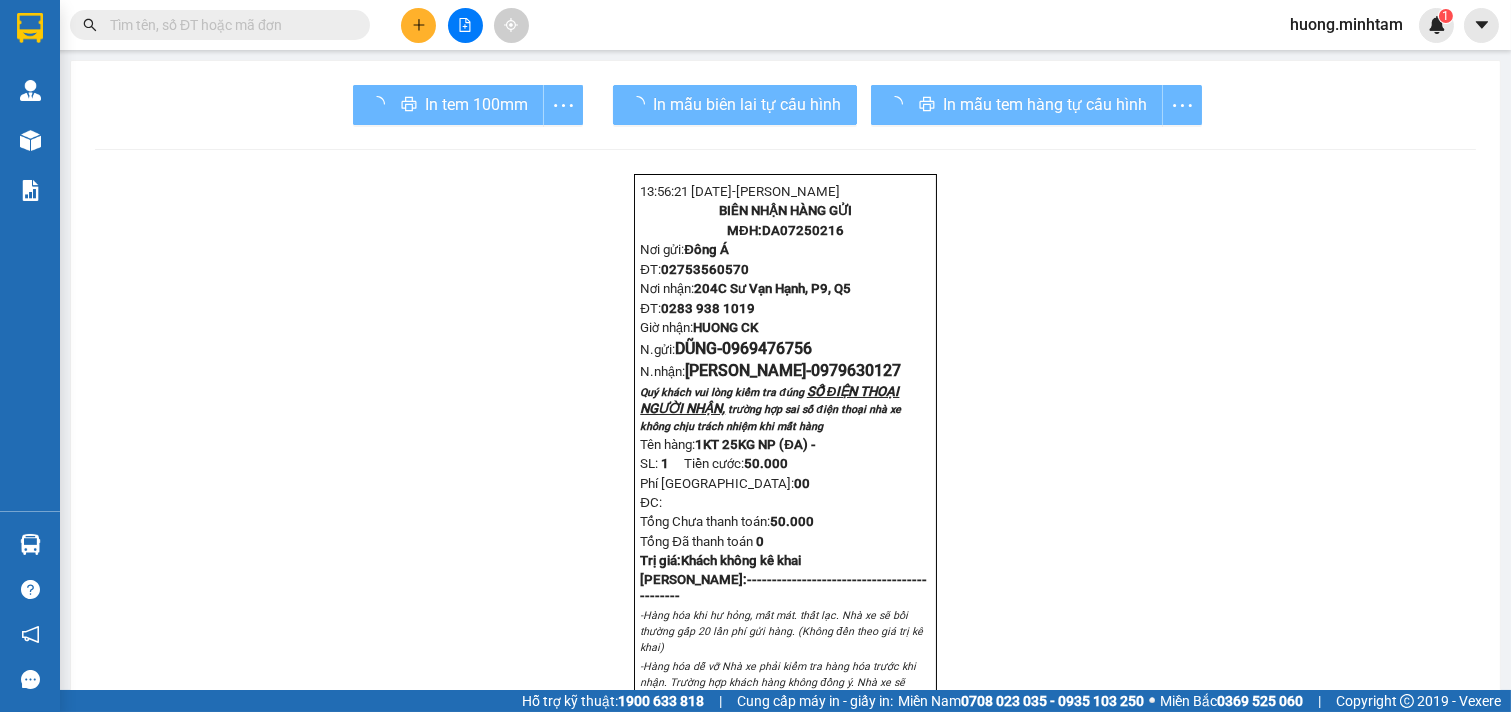 scroll, scrollTop: 0, scrollLeft: 0, axis: both 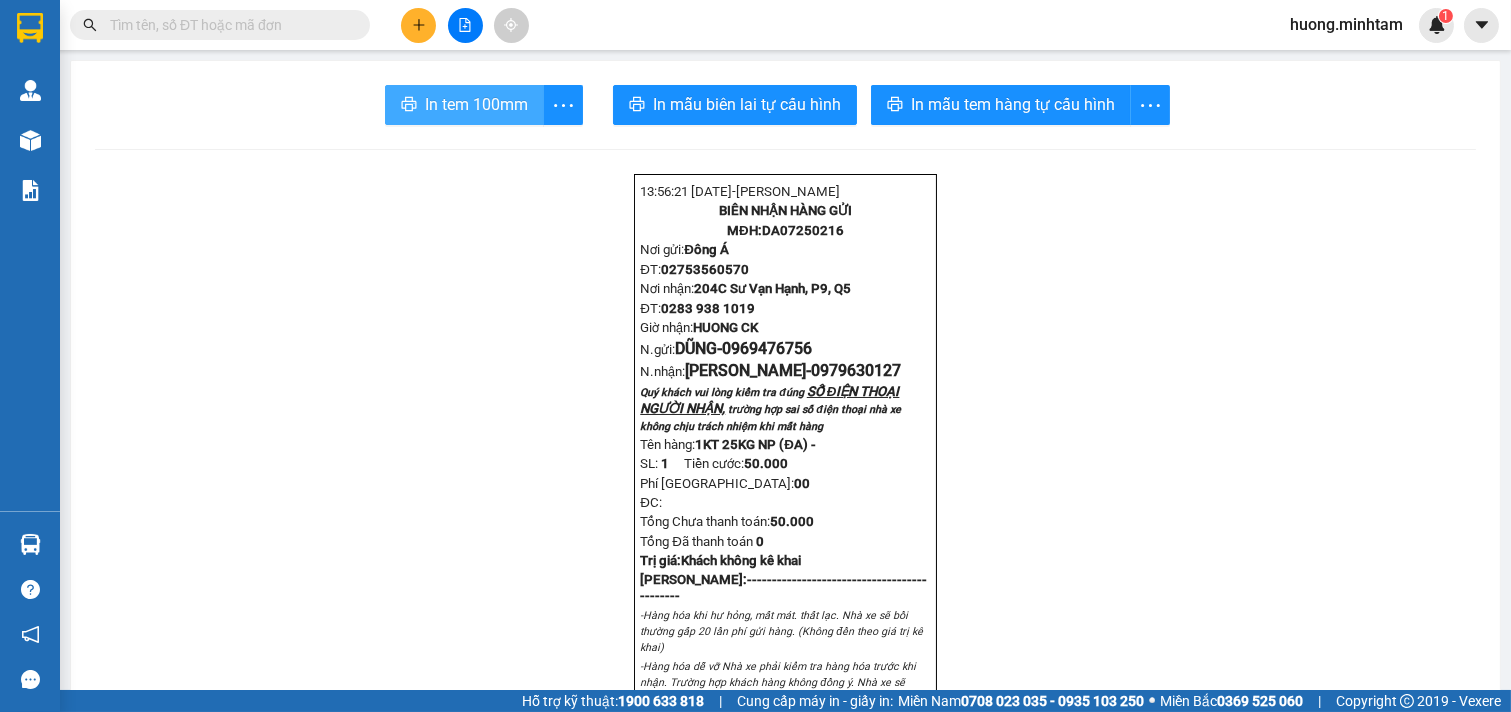 drag, startPoint x: 418, startPoint y: 96, endPoint x: 377, endPoint y: 96, distance: 41 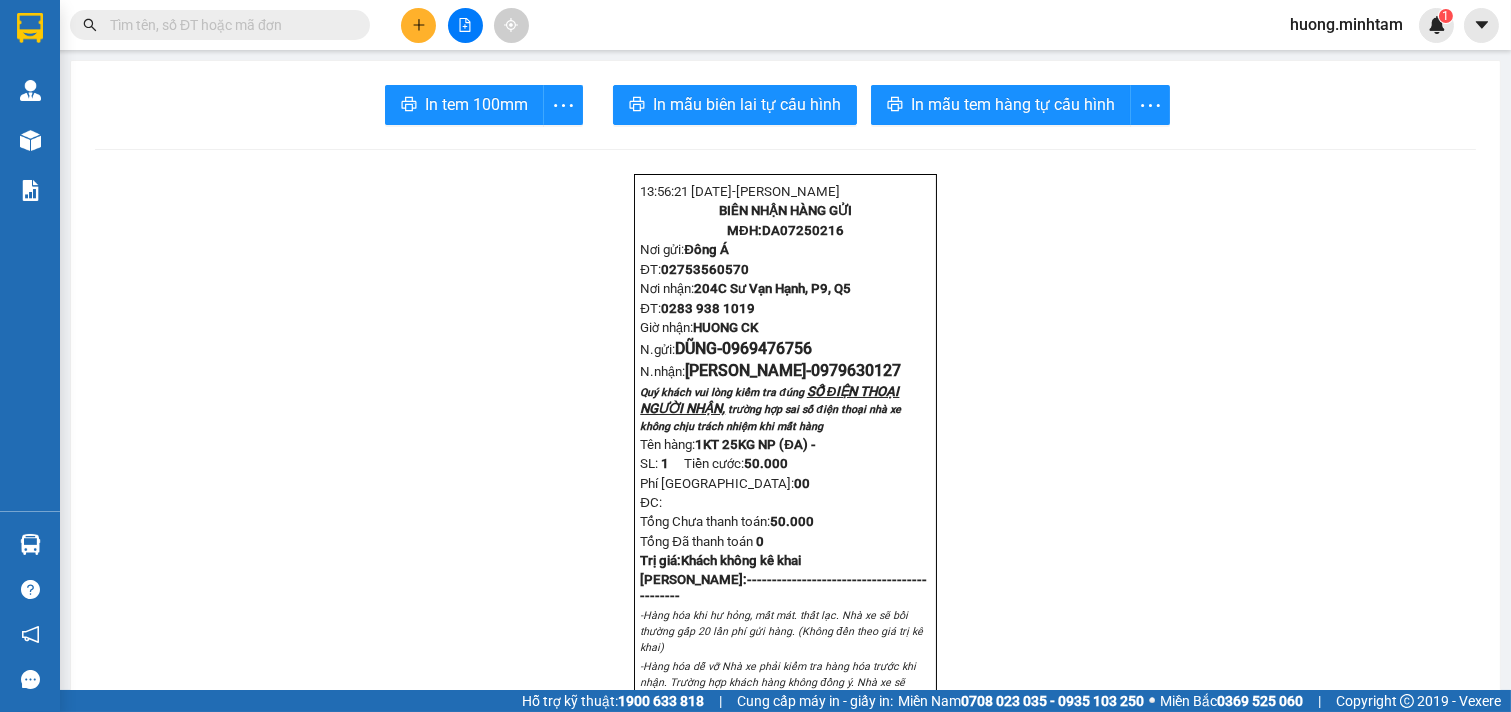 scroll, scrollTop: 0, scrollLeft: 0, axis: both 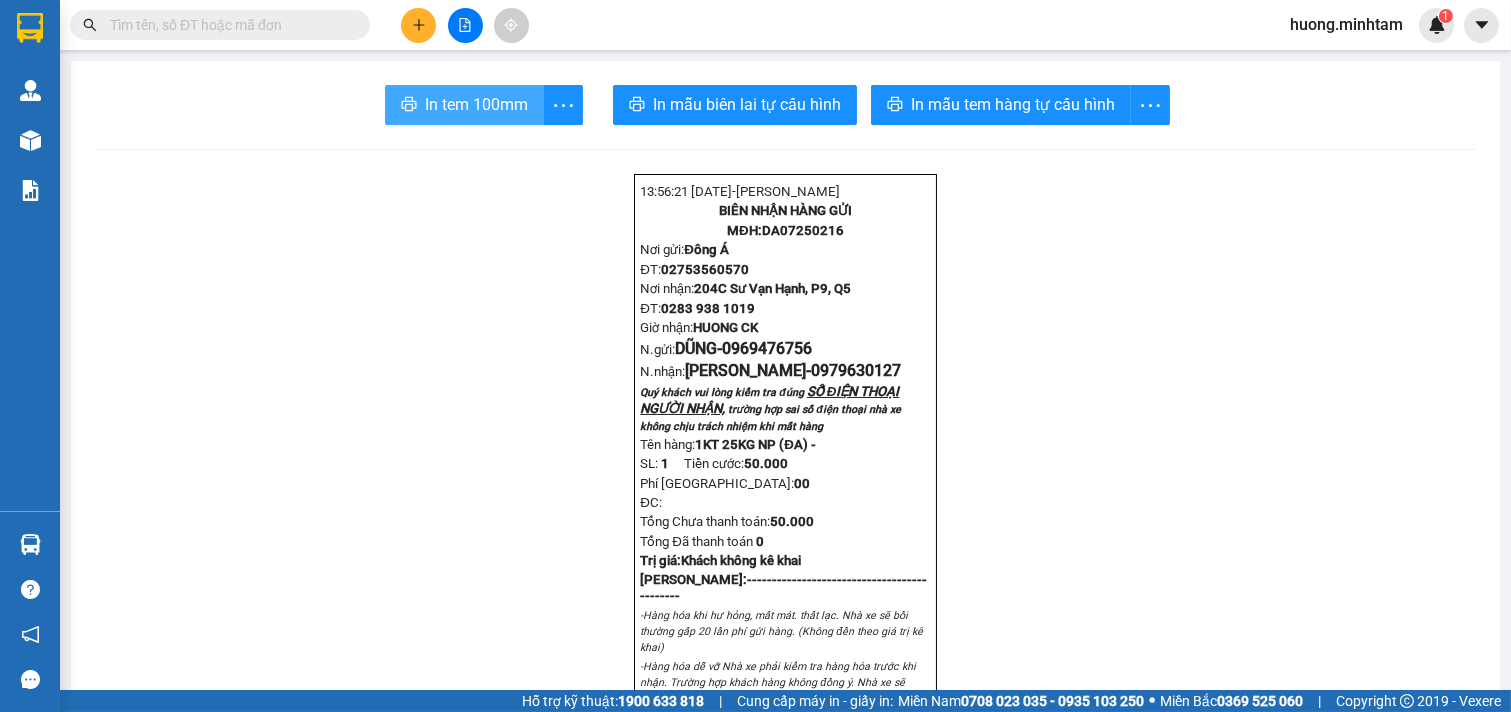 click on "In tem 100mm" at bounding box center [476, 104] 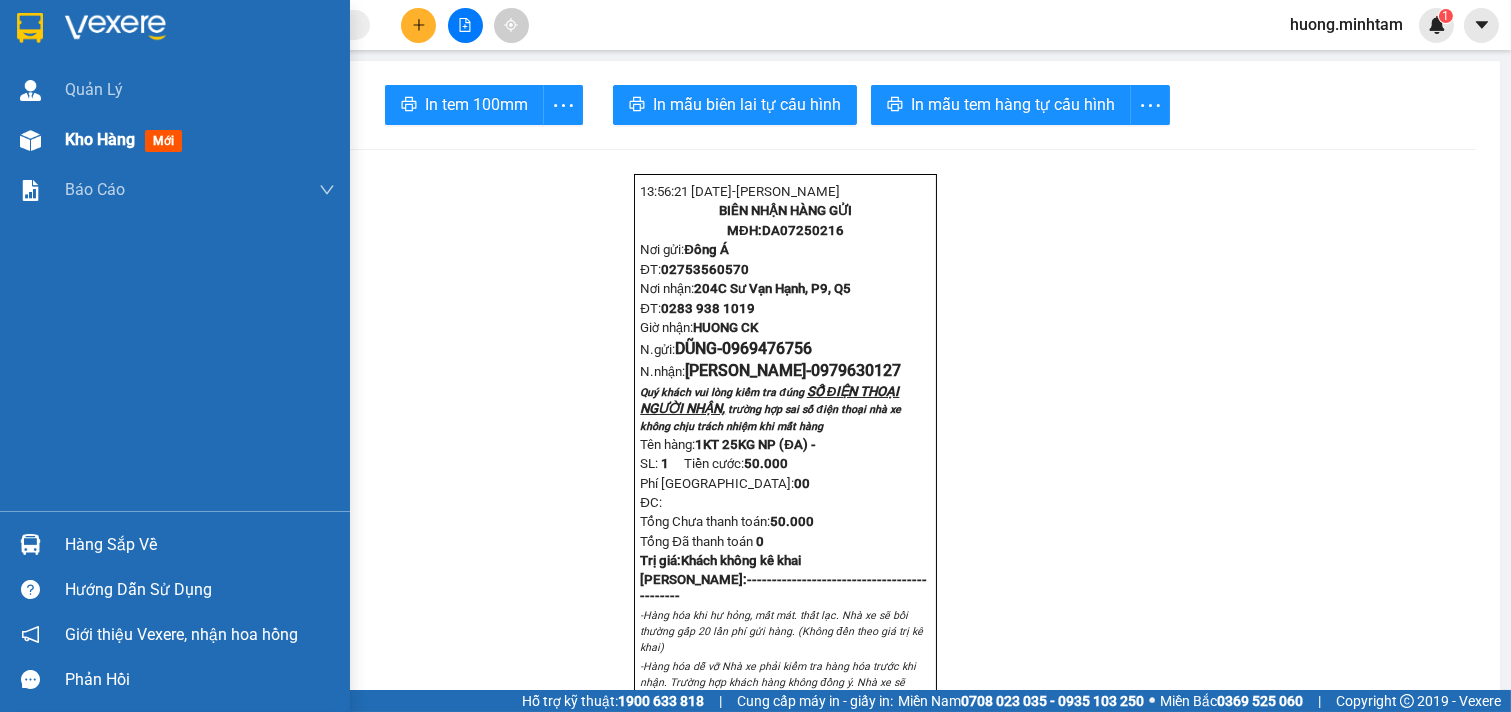 drag, startPoint x: 103, startPoint y: 140, endPoint x: 134, endPoint y: 122, distance: 35.846897 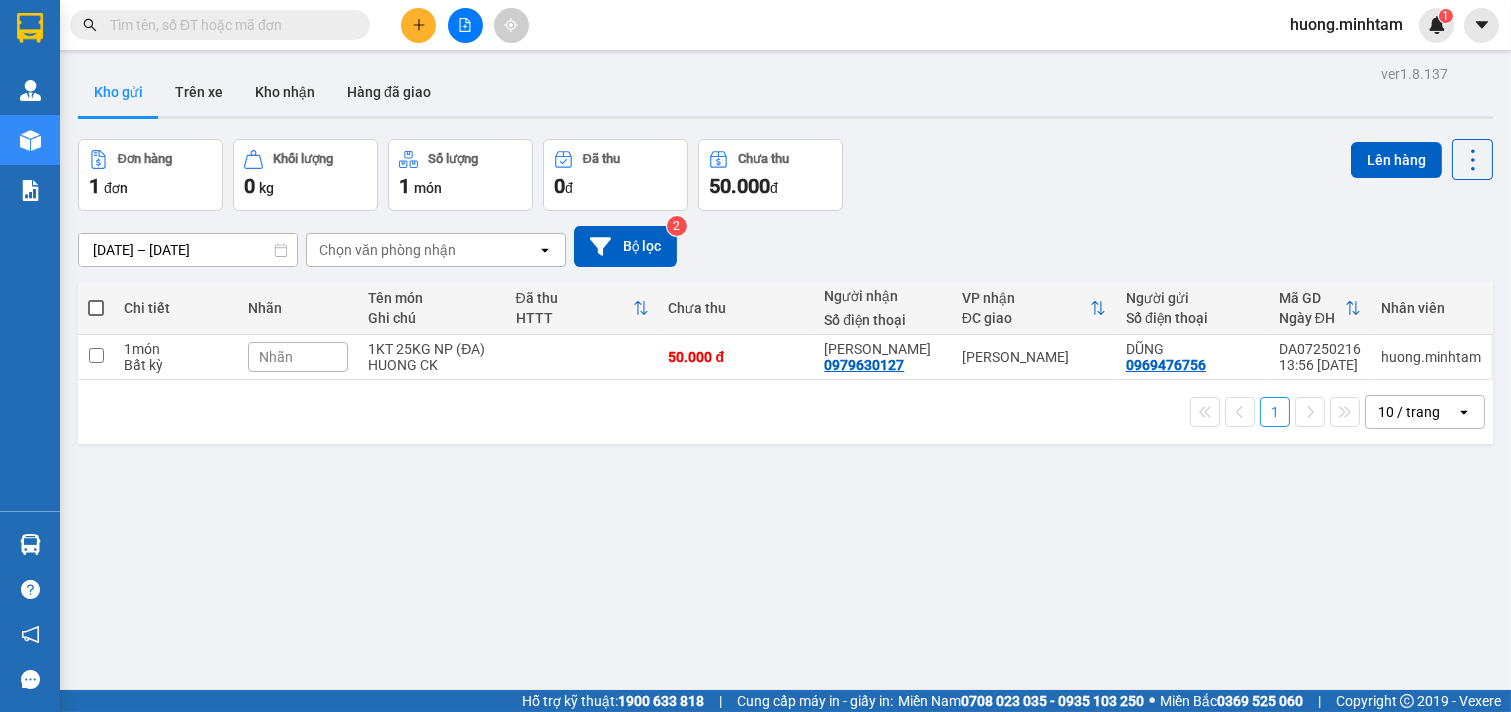 click at bounding box center [228, 25] 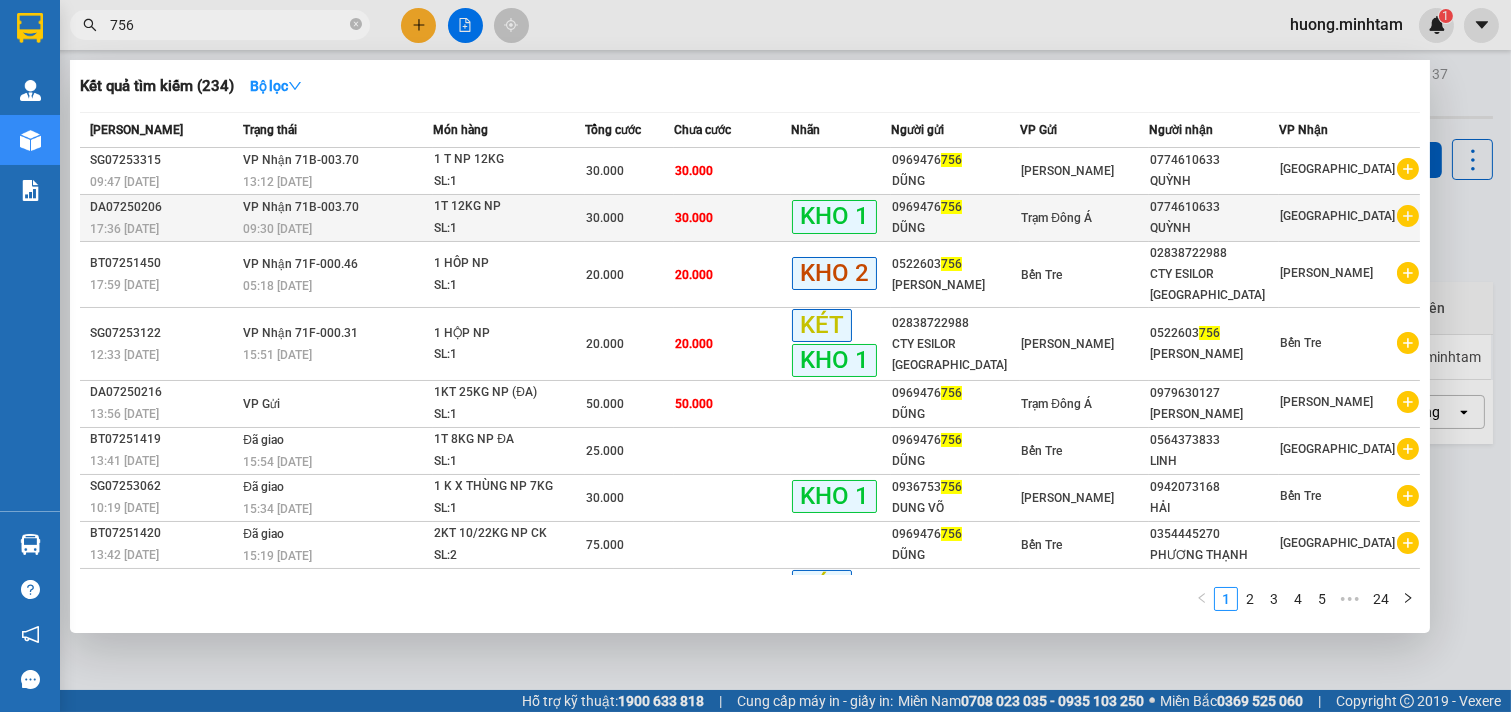 type on "756" 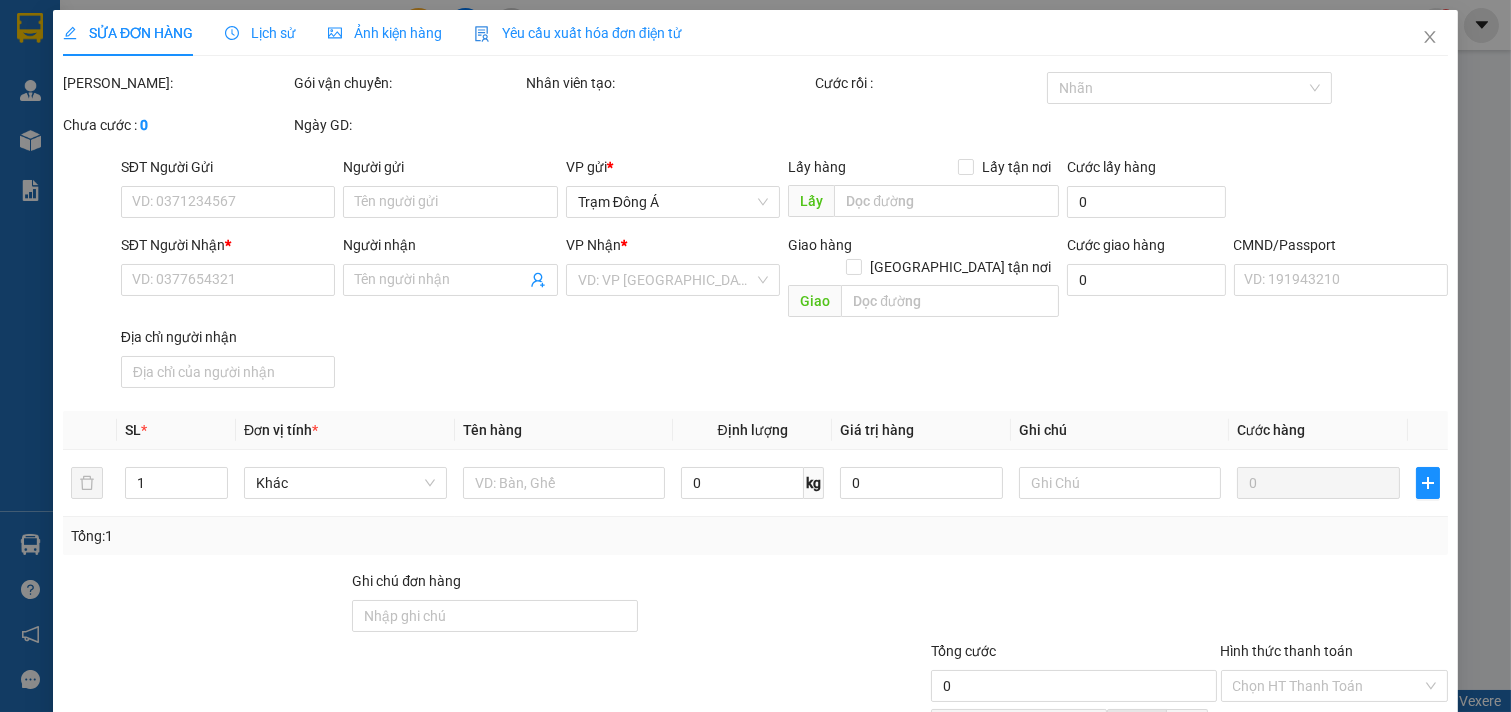 click on "Lịch sử" at bounding box center [260, 33] 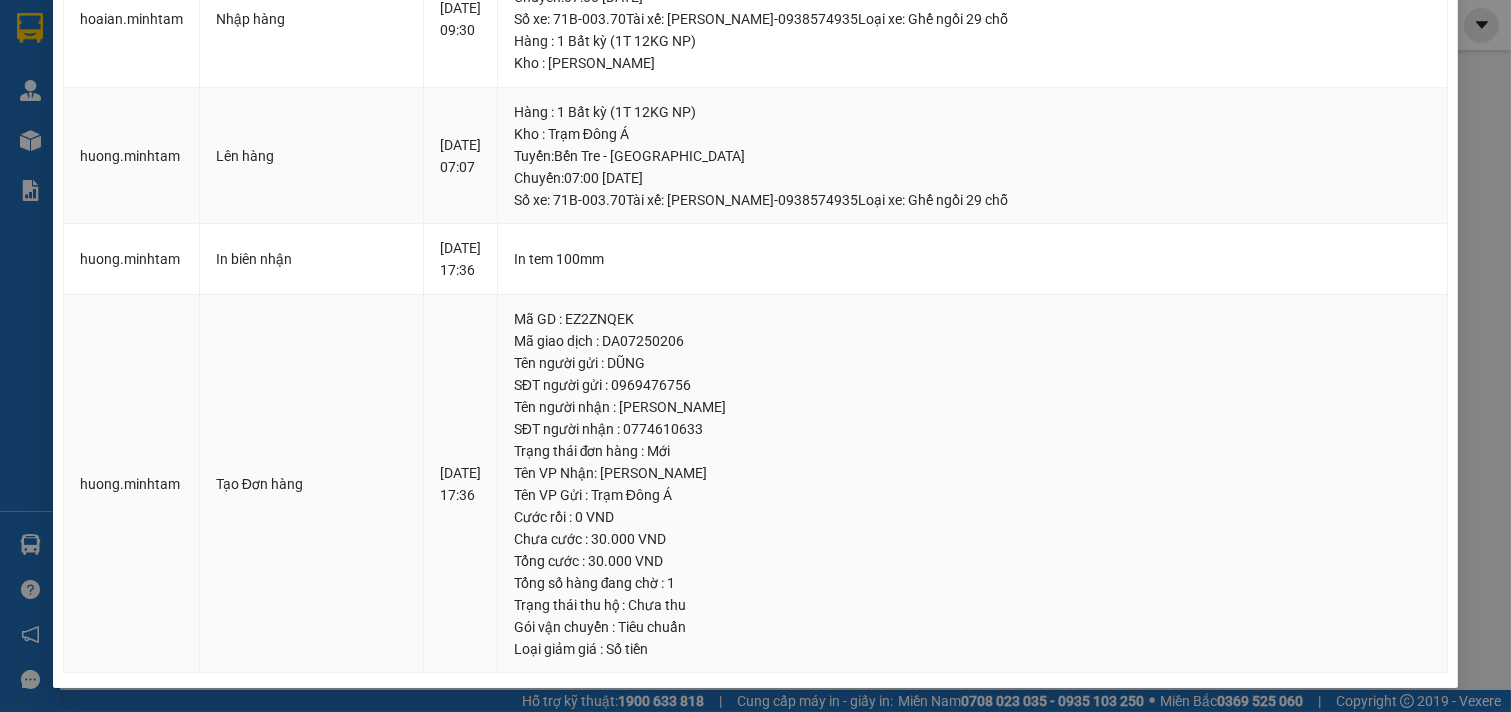 scroll, scrollTop: 0, scrollLeft: 0, axis: both 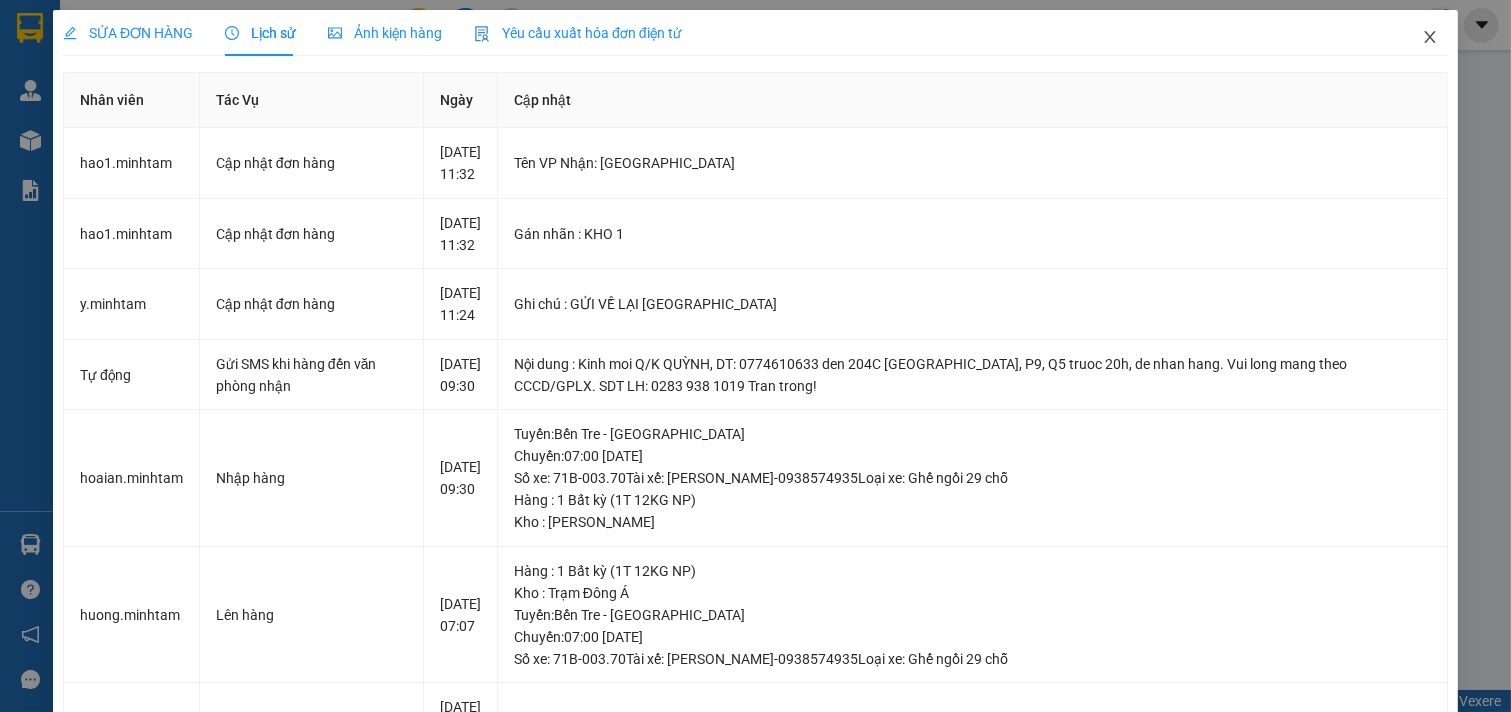 click 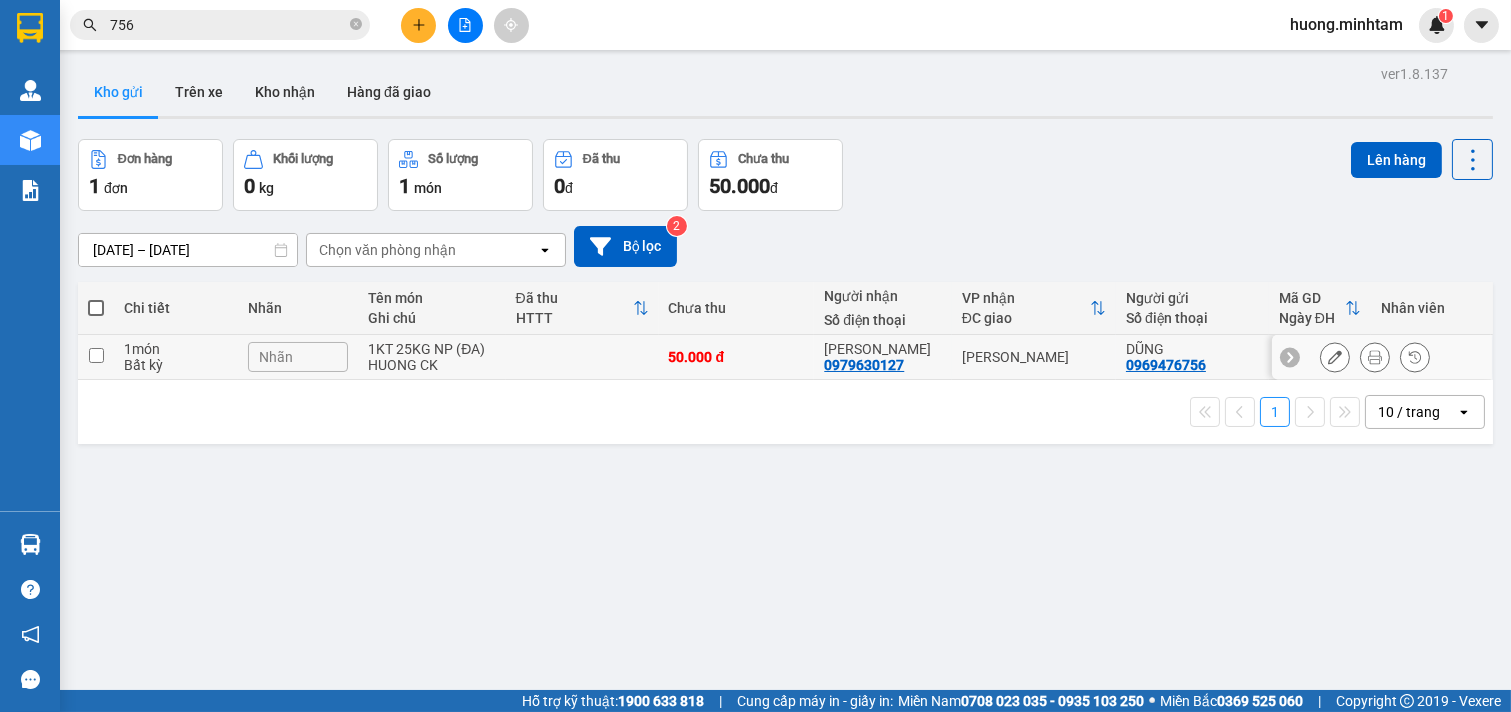 drag, startPoint x: 98, startPoint y: 351, endPoint x: 97, endPoint y: 367, distance: 16.03122 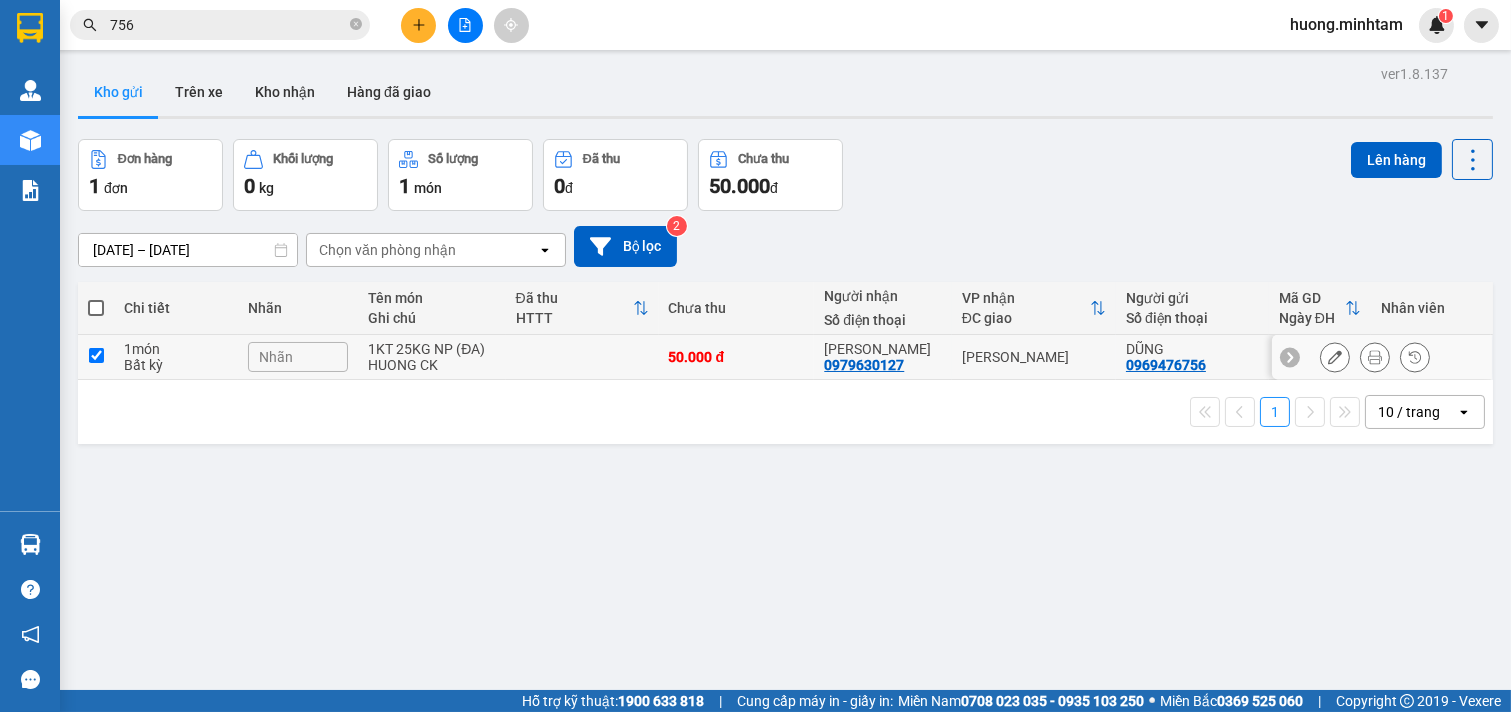 checkbox on "true" 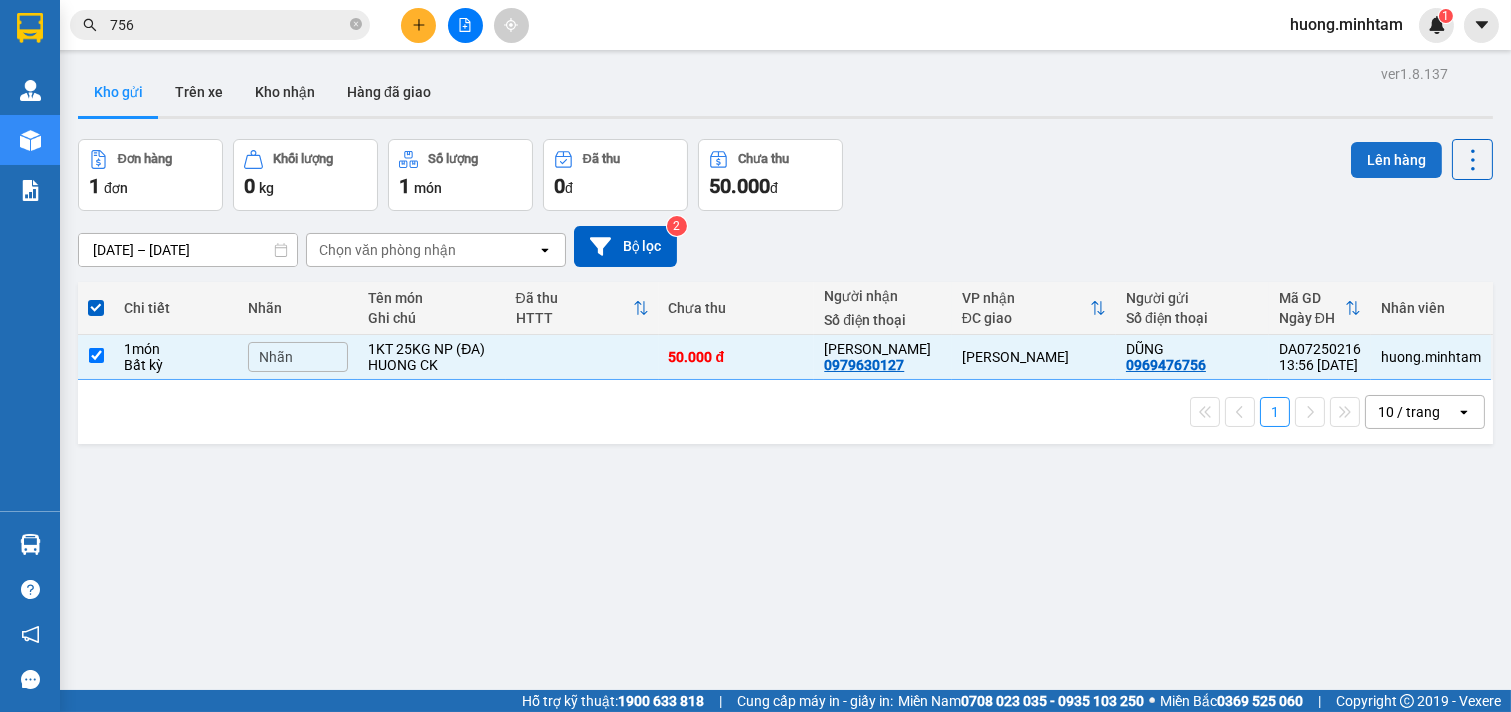 click on "Lên hàng" at bounding box center [1396, 160] 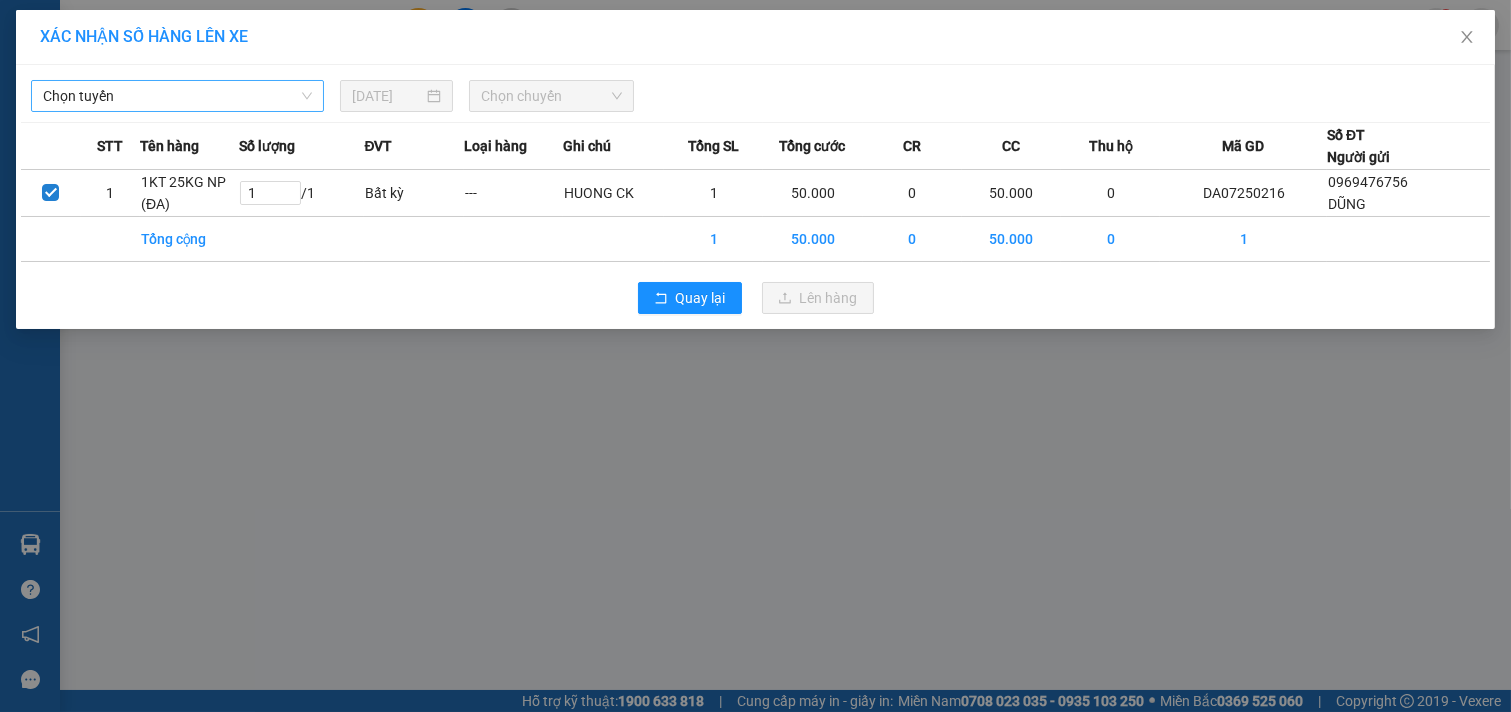 click on "Chọn tuyến" at bounding box center [177, 96] 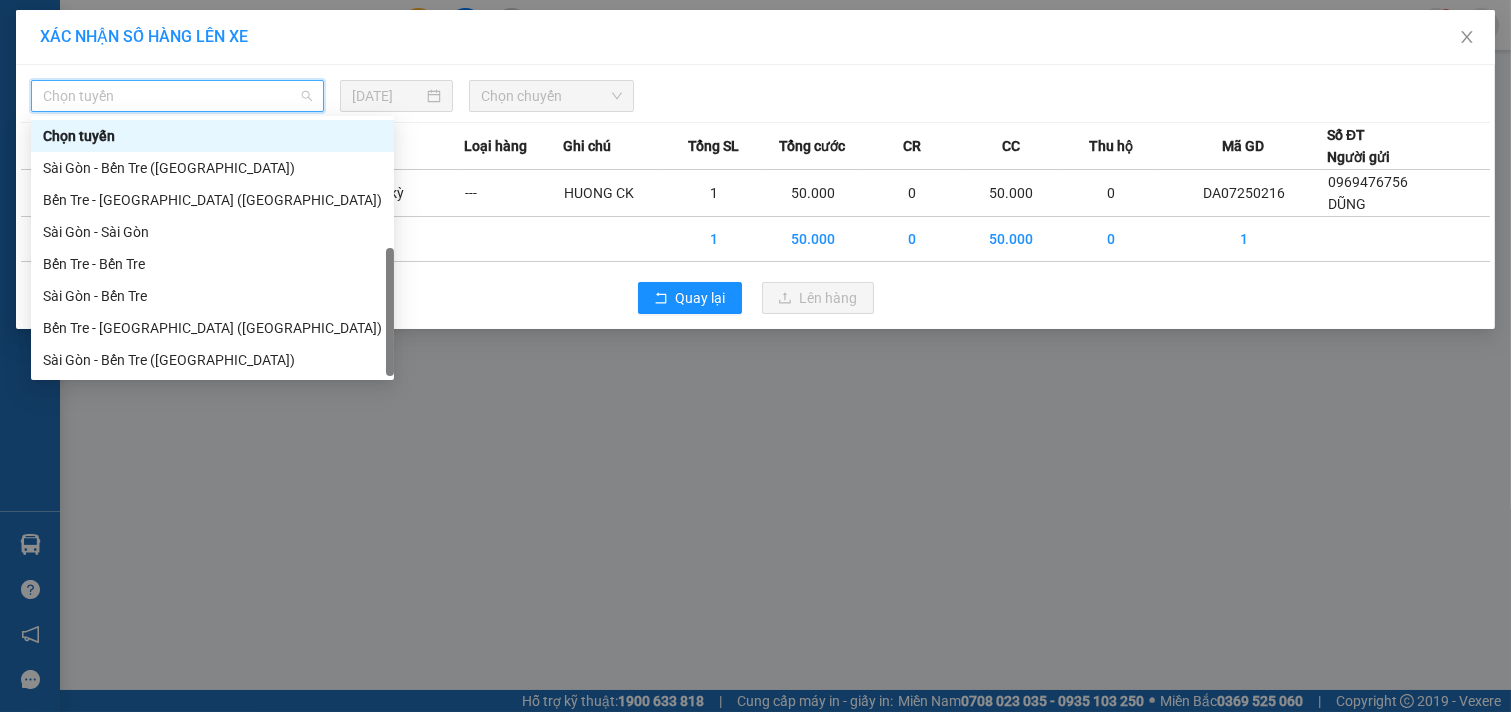 scroll, scrollTop: 32, scrollLeft: 0, axis: vertical 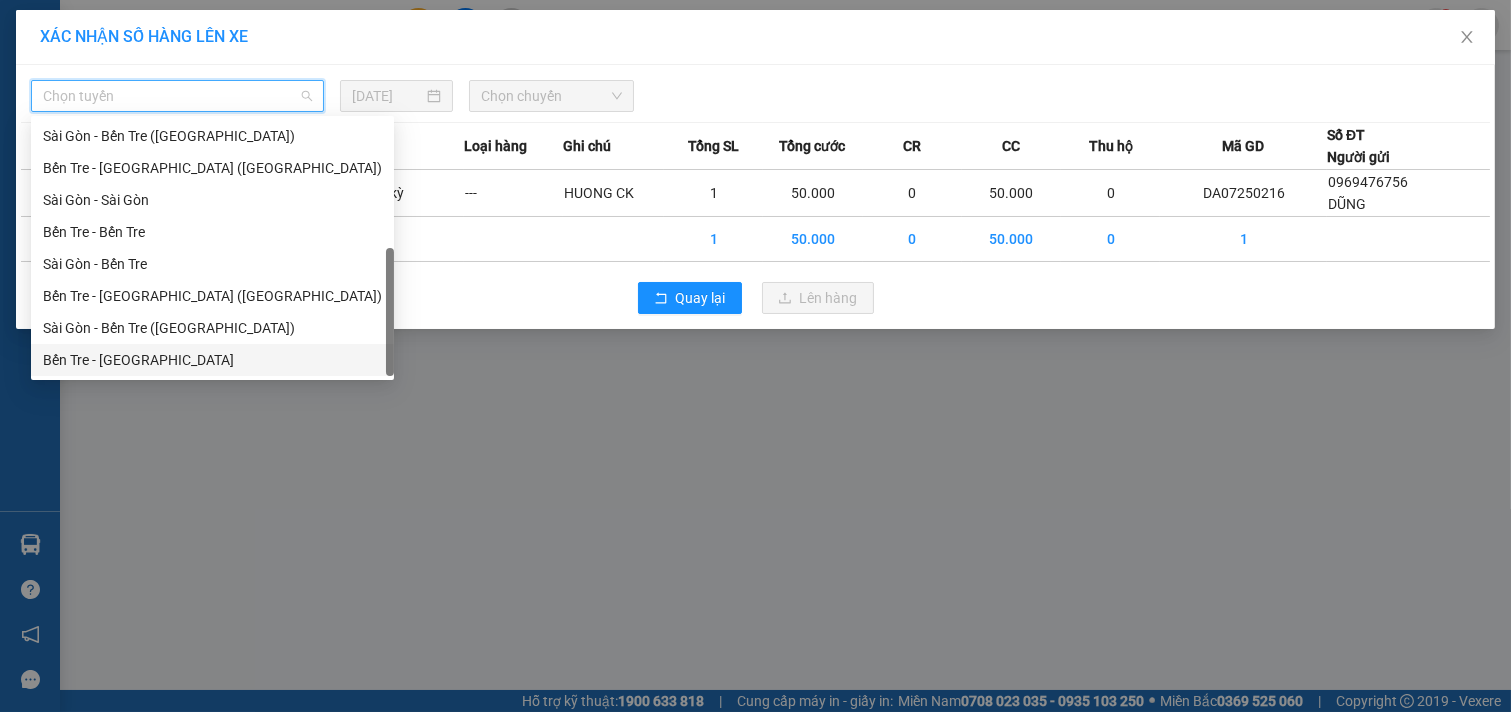 click on "Bến Tre - [GEOGRAPHIC_DATA]" at bounding box center [212, 360] 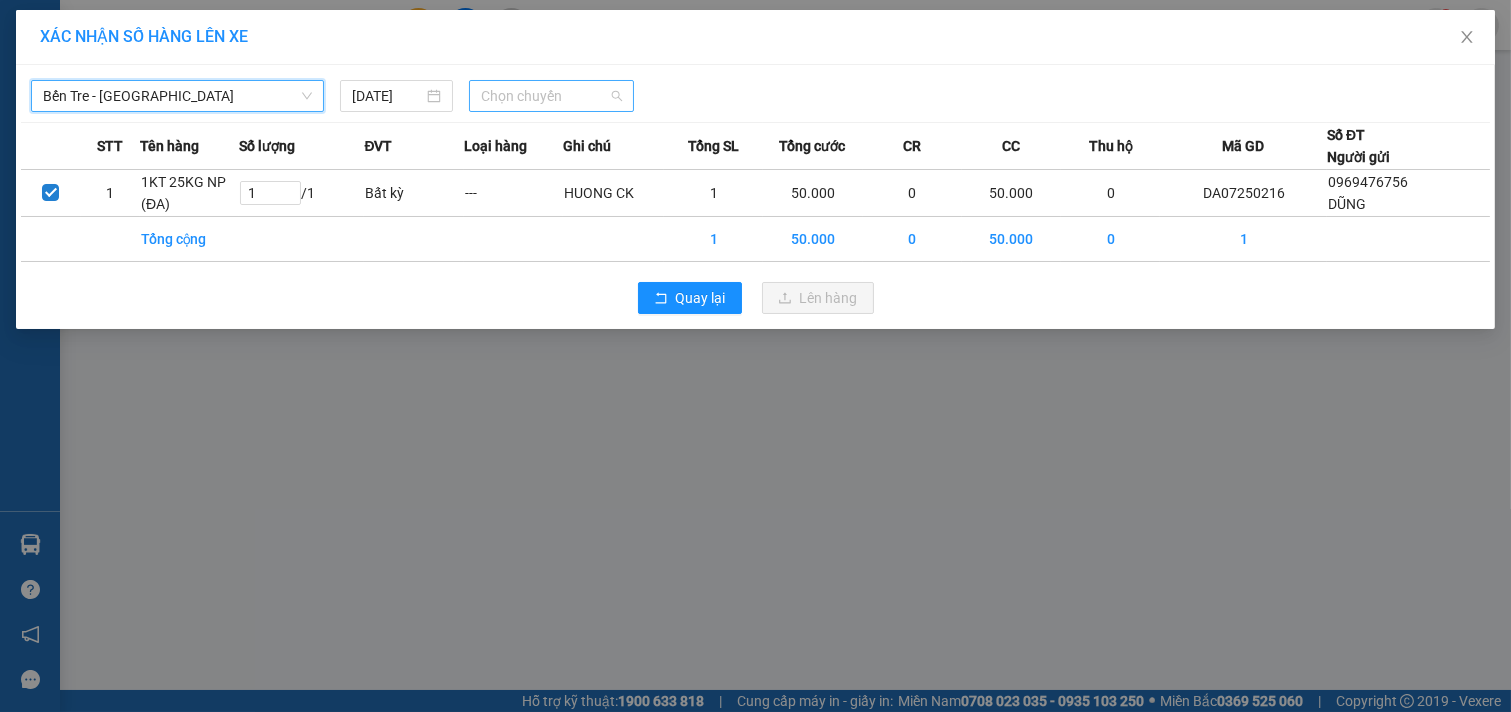 click on "Chọn chuyến" at bounding box center (551, 96) 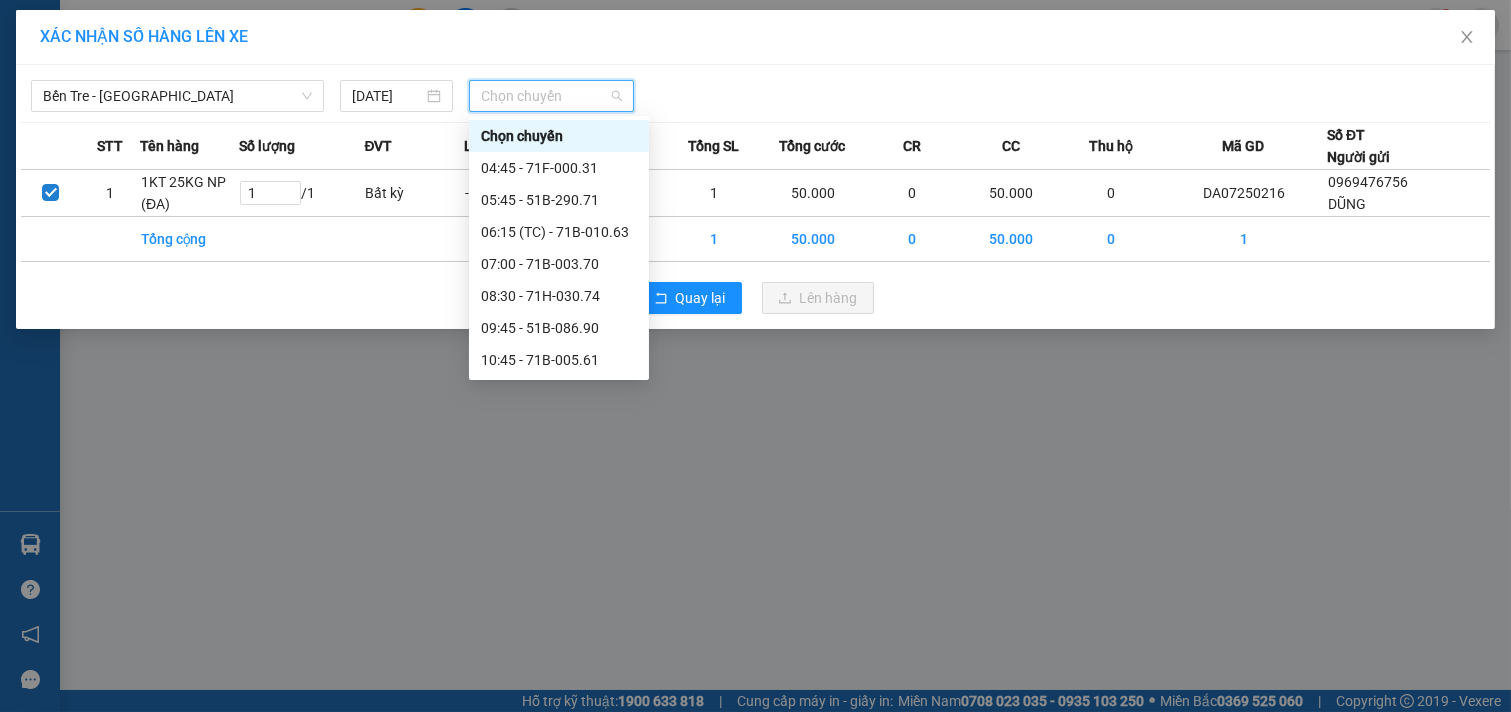 scroll, scrollTop: 444, scrollLeft: 0, axis: vertical 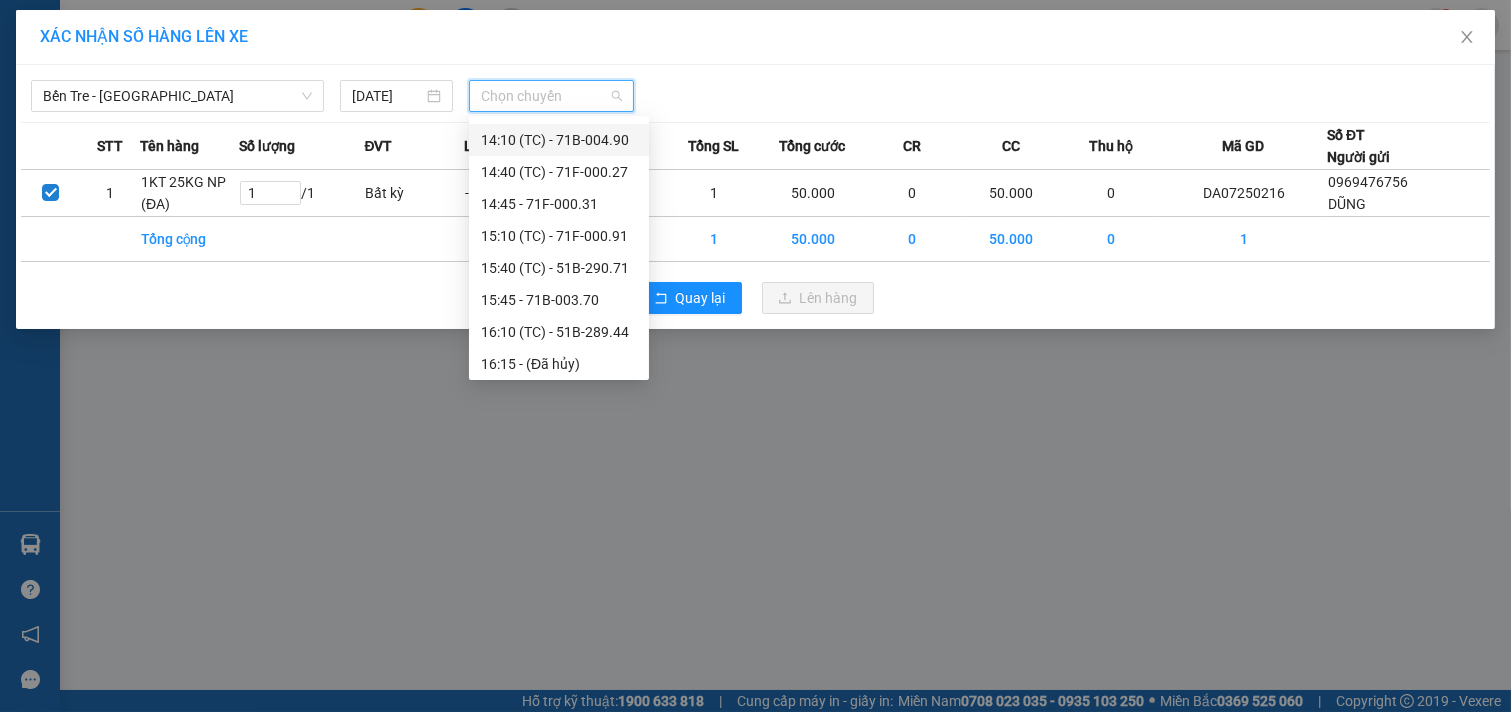 click on "14:10   (TC)   - 71B-004.90" at bounding box center (559, 140) 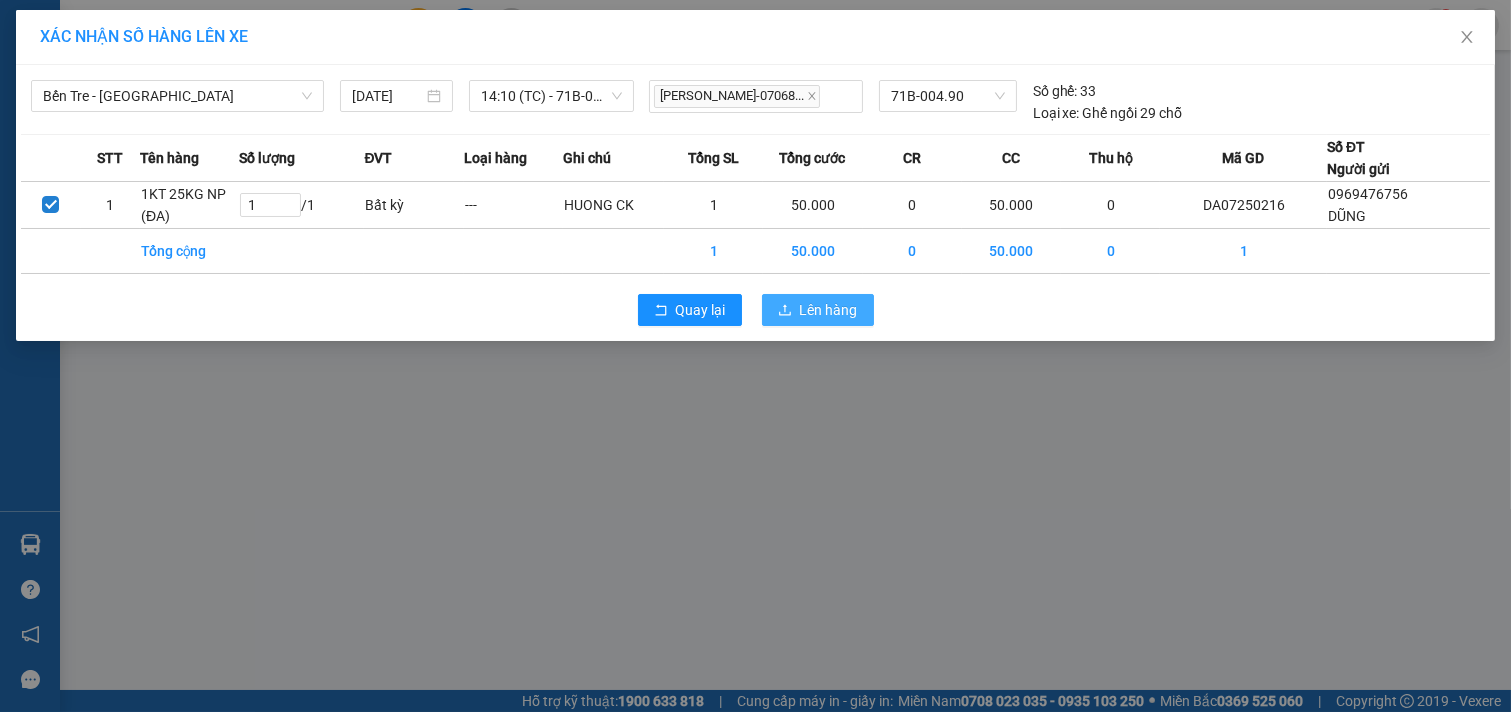 click on "Lên hàng" at bounding box center [829, 310] 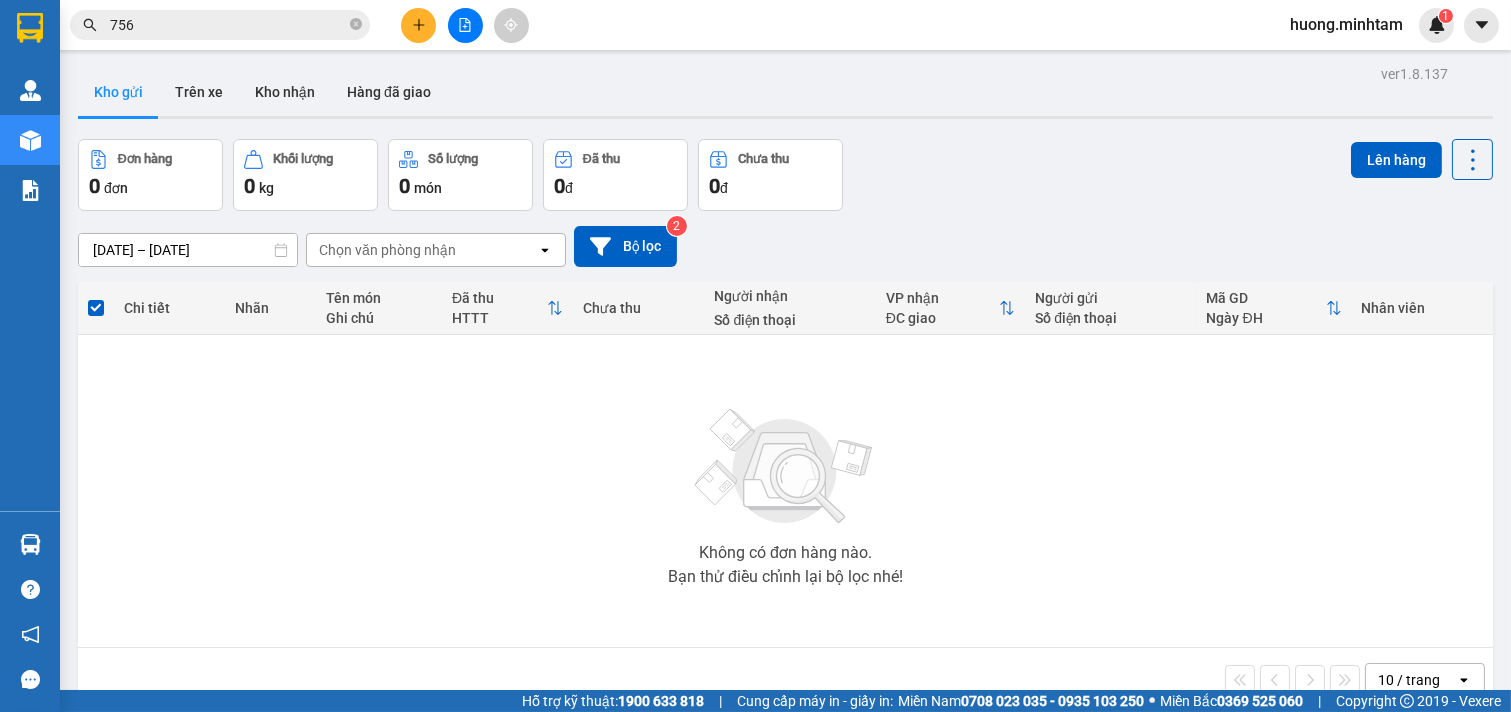 click 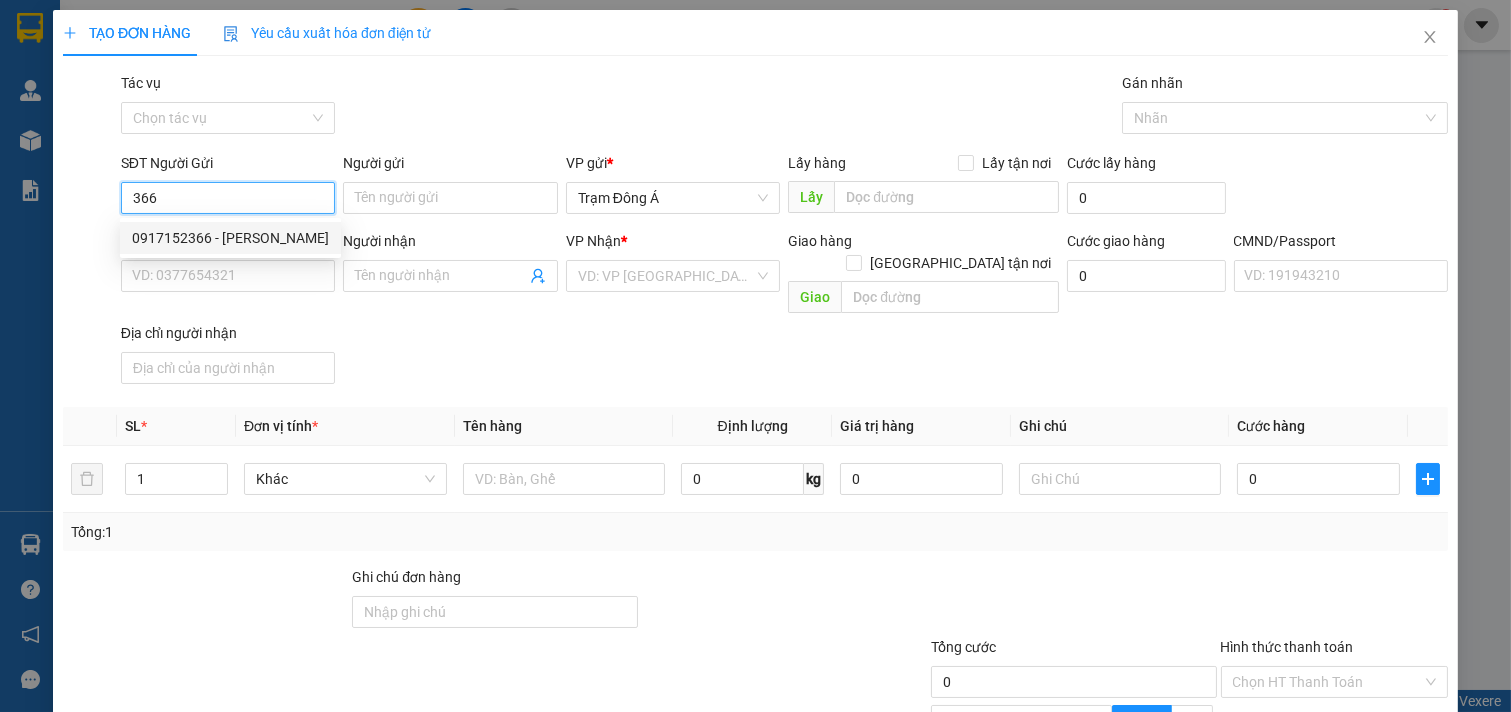 click on "0917152366 - [PERSON_NAME]" at bounding box center [230, 238] 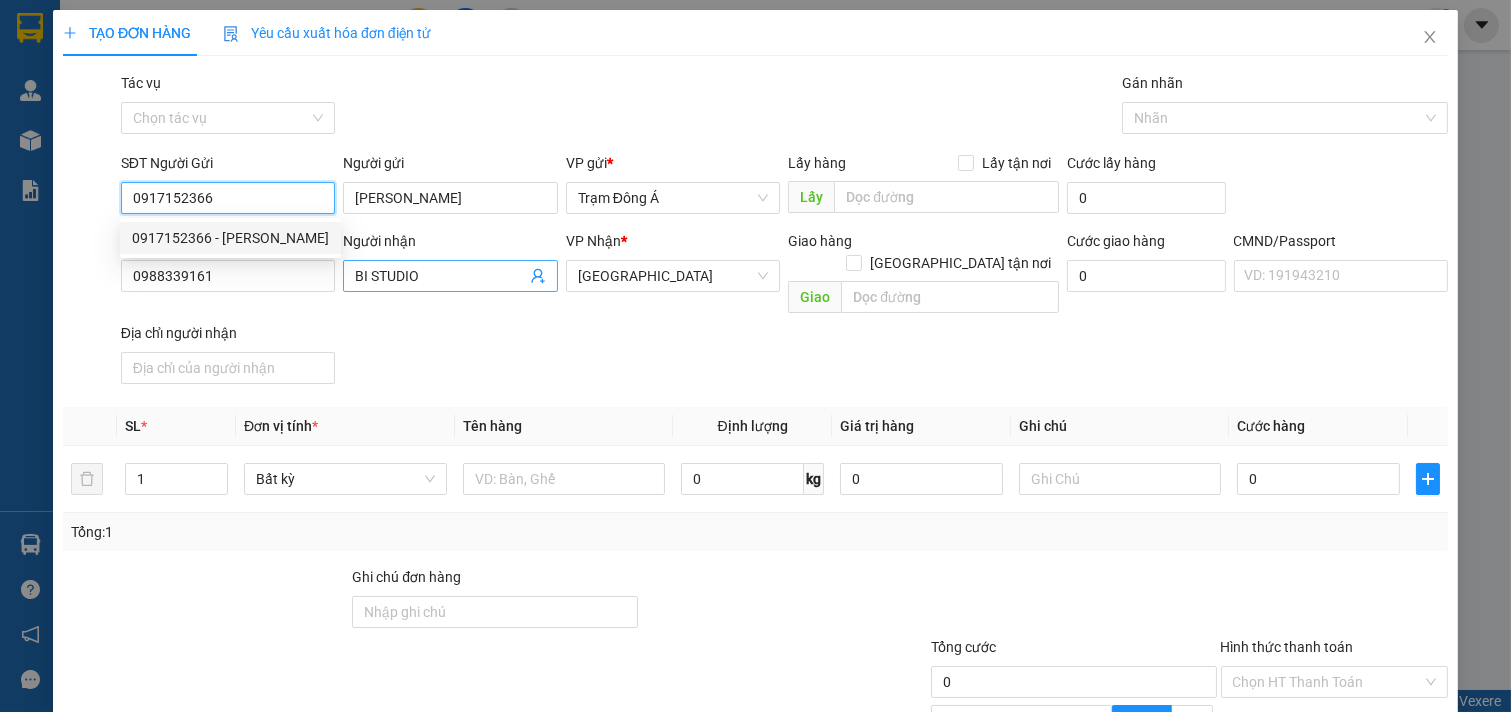type on "0917152366" 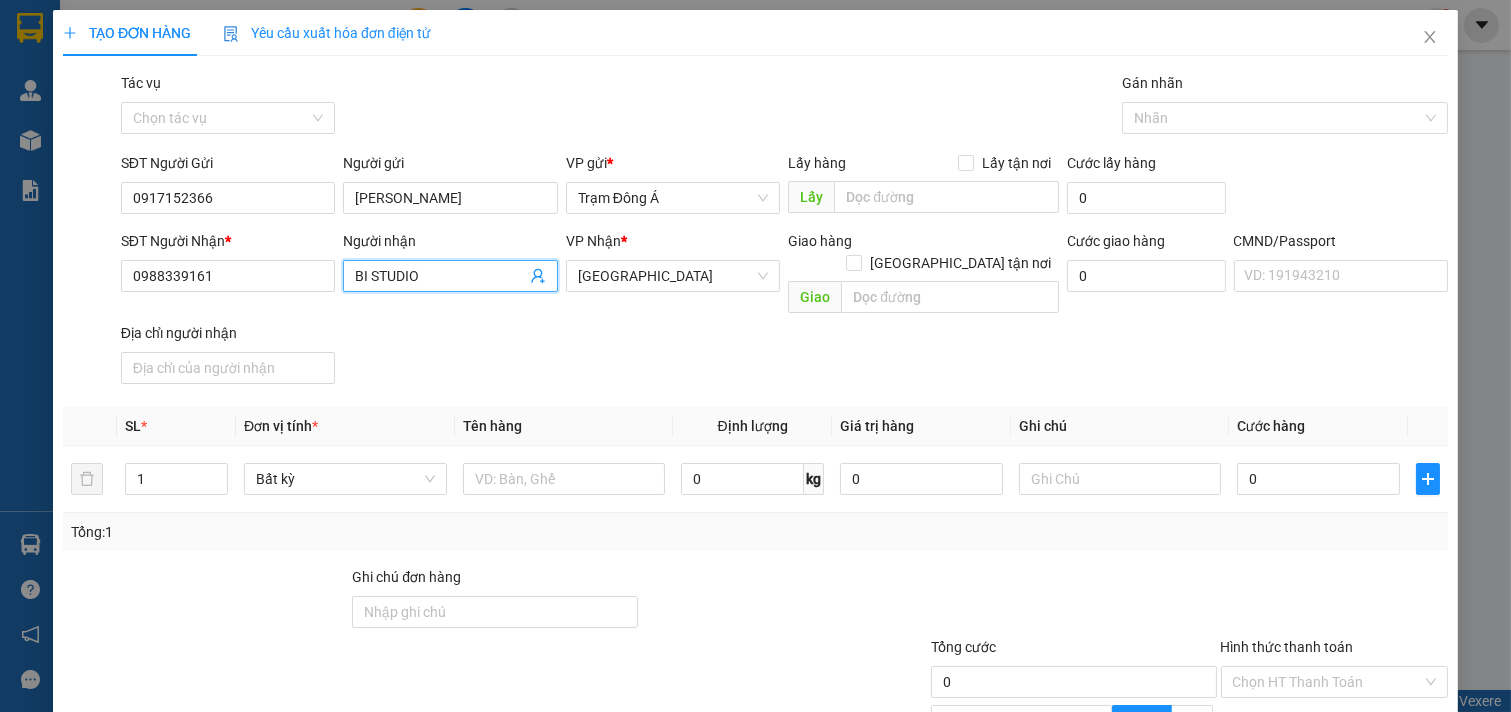 click 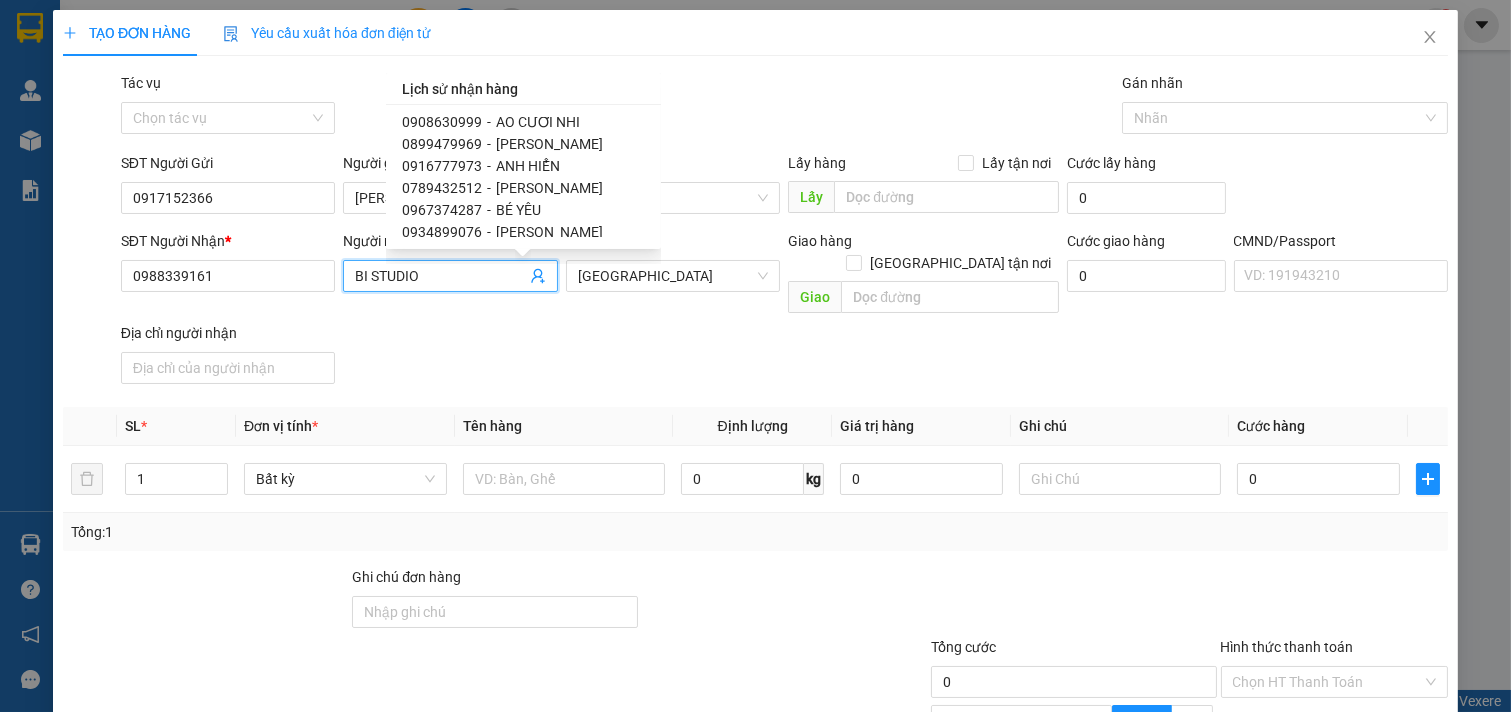 scroll, scrollTop: 424, scrollLeft: 0, axis: vertical 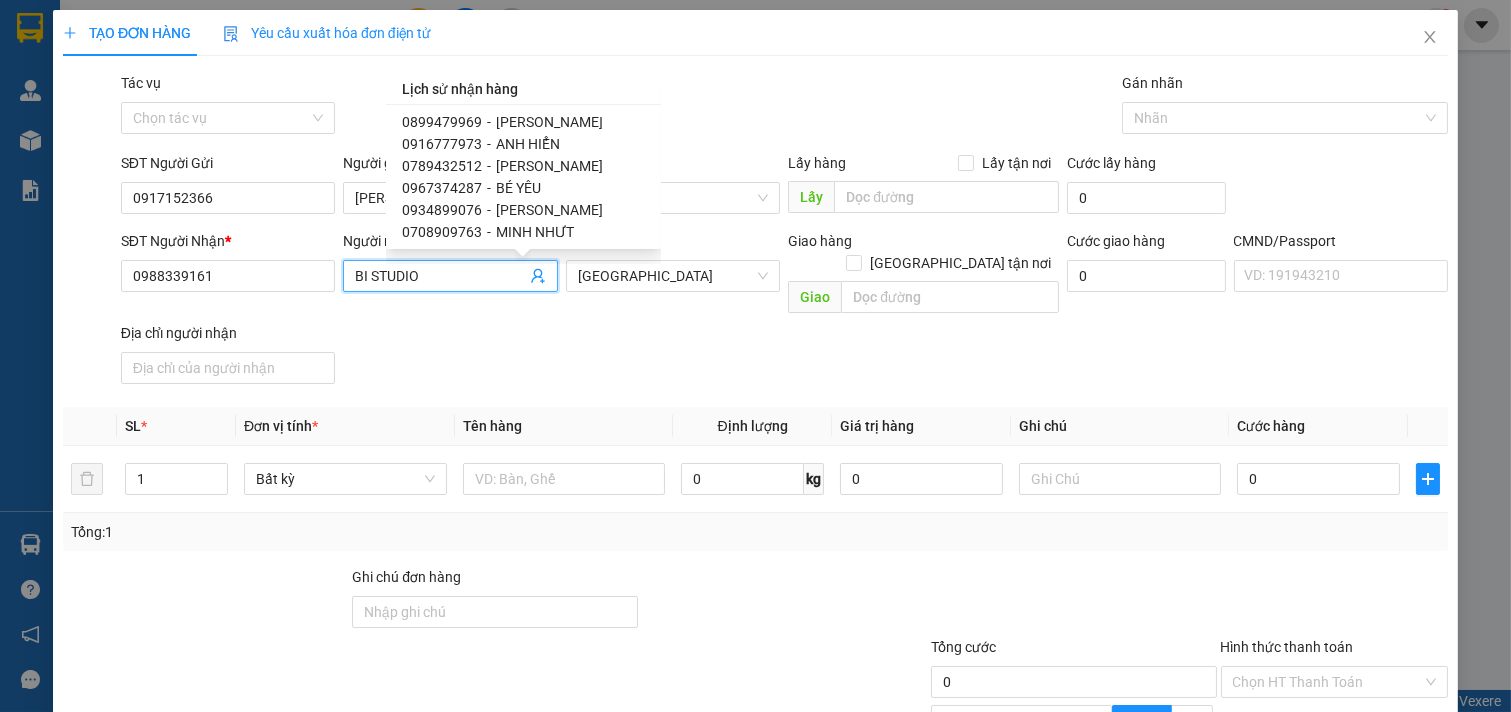 click on "[PERSON_NAME]" at bounding box center [549, 166] 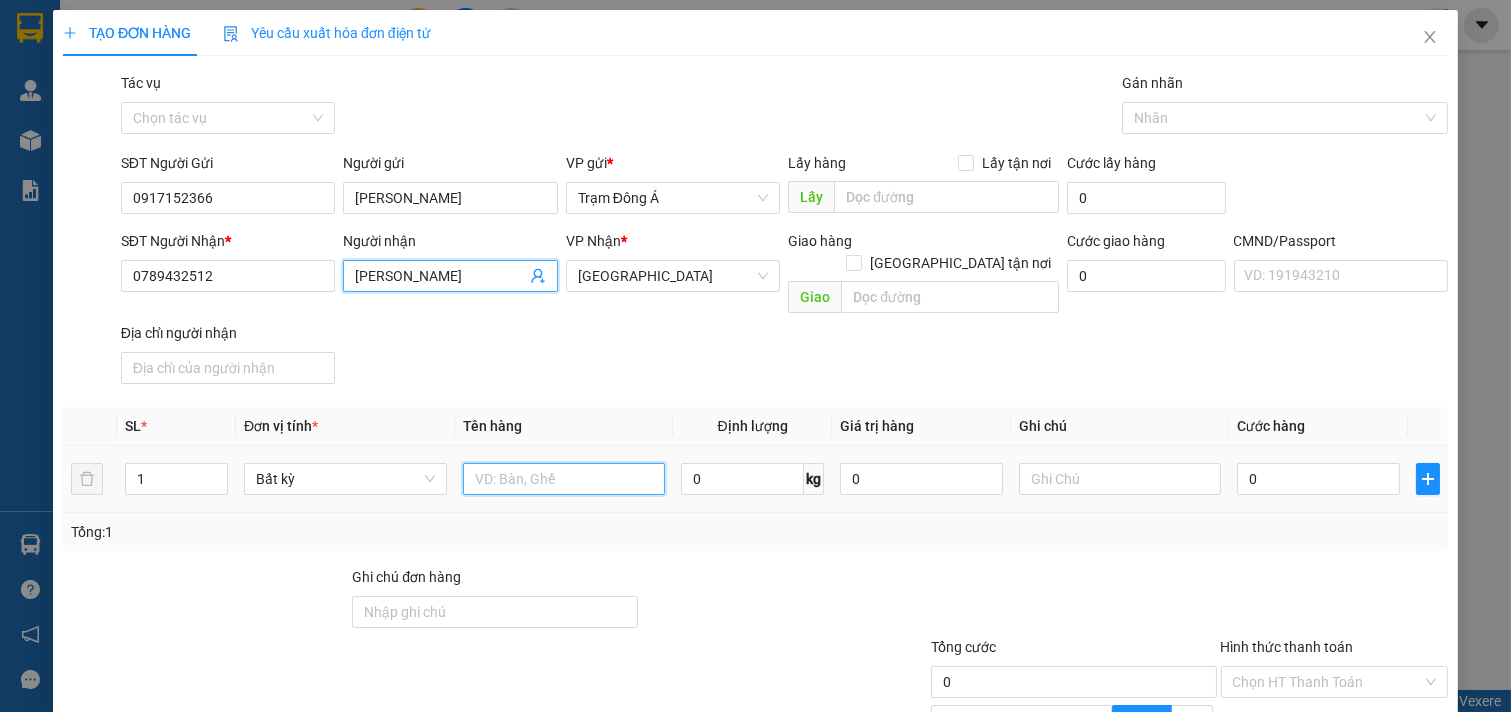 click at bounding box center (564, 479) 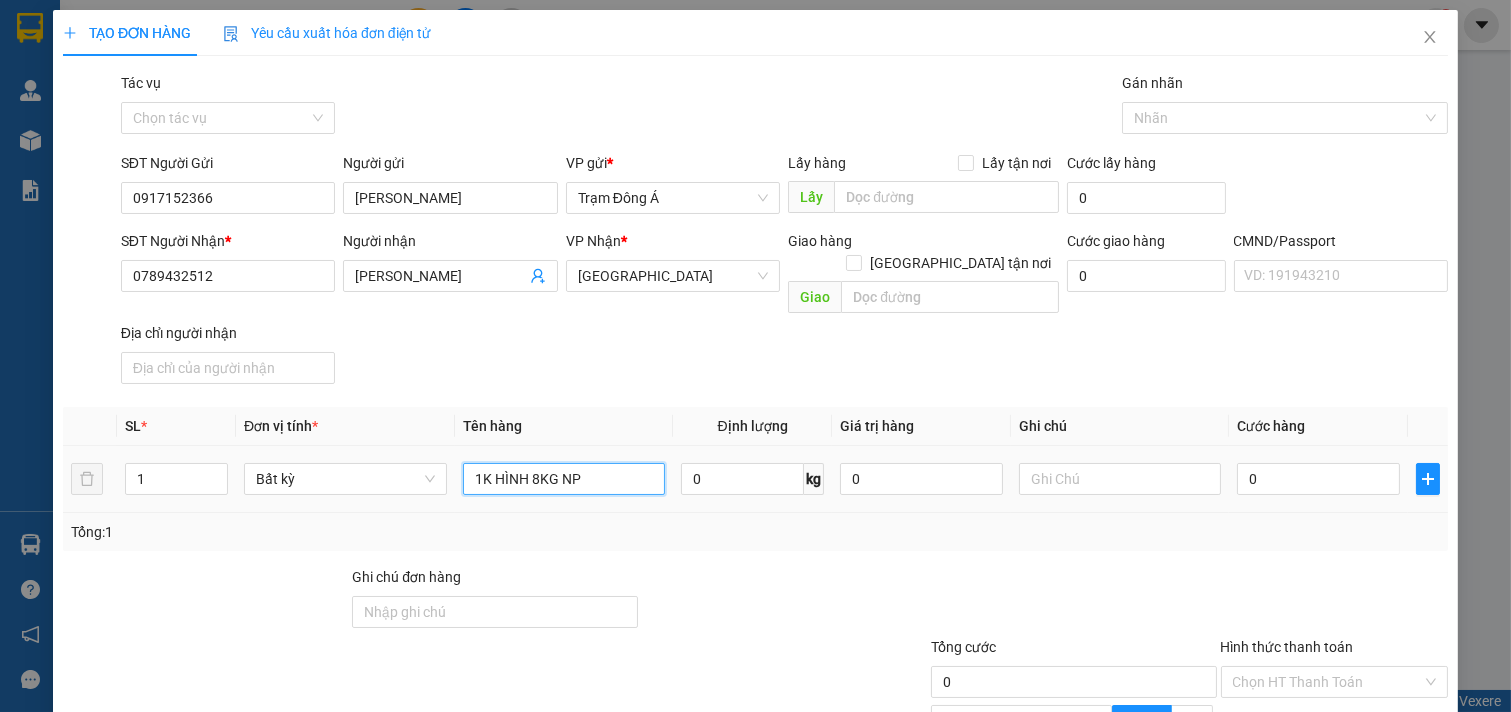 type on "1K HÌNH 8KG NP" 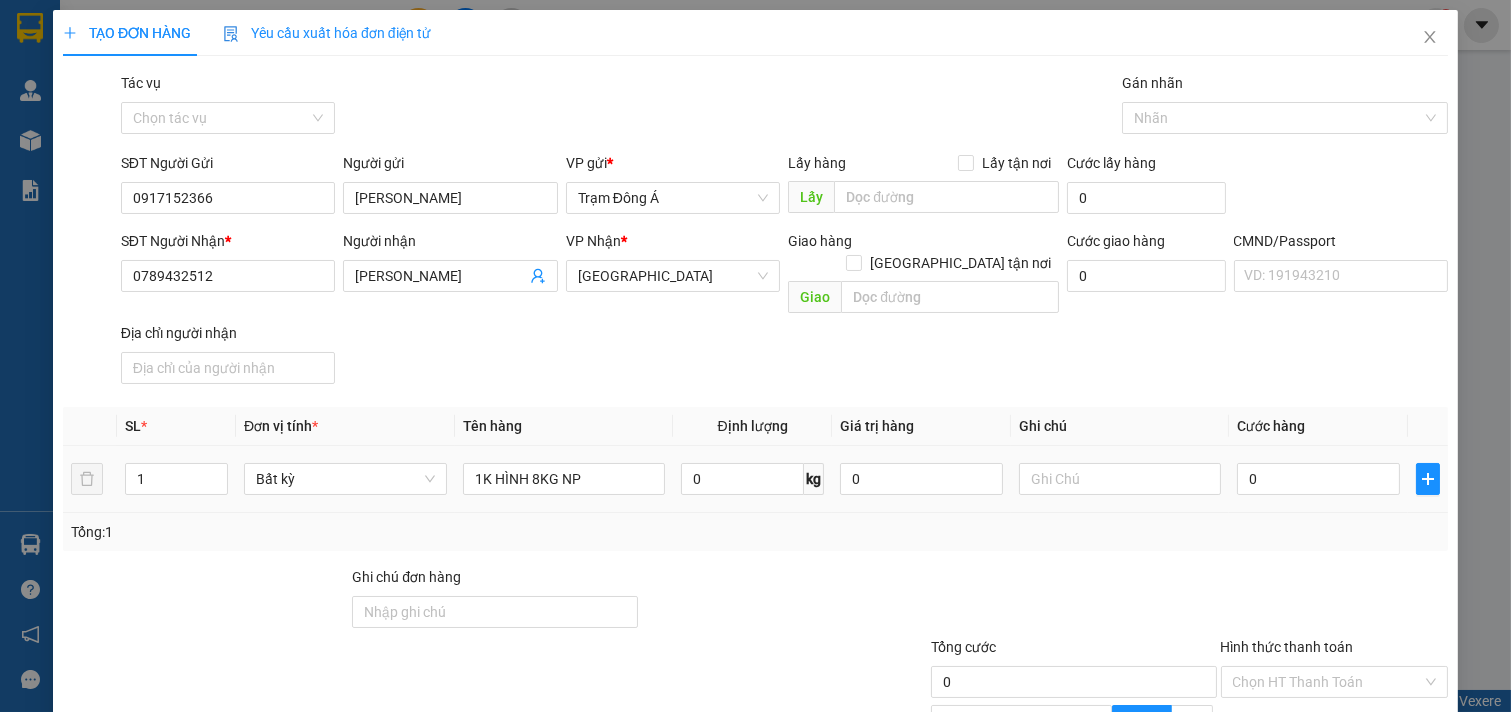 click at bounding box center [1120, 479] 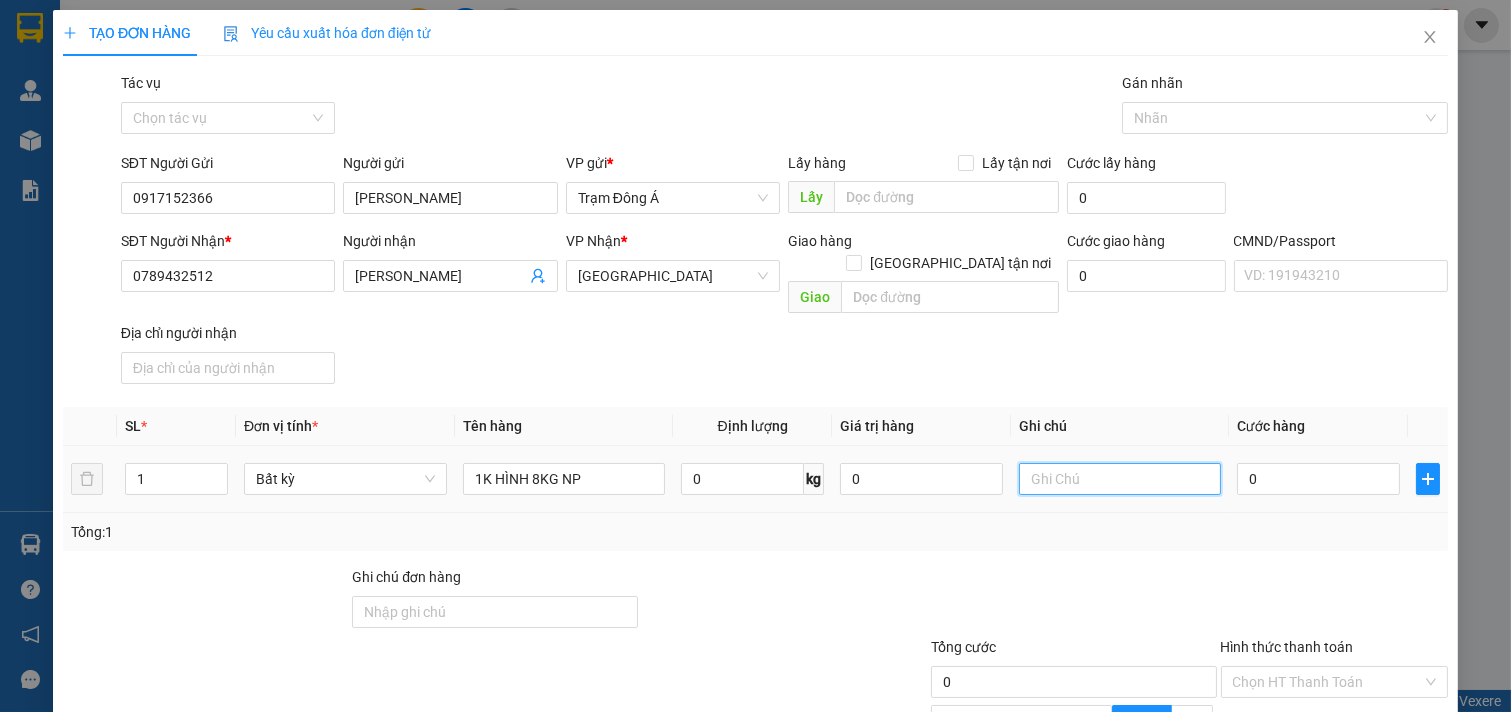 click at bounding box center [1120, 479] 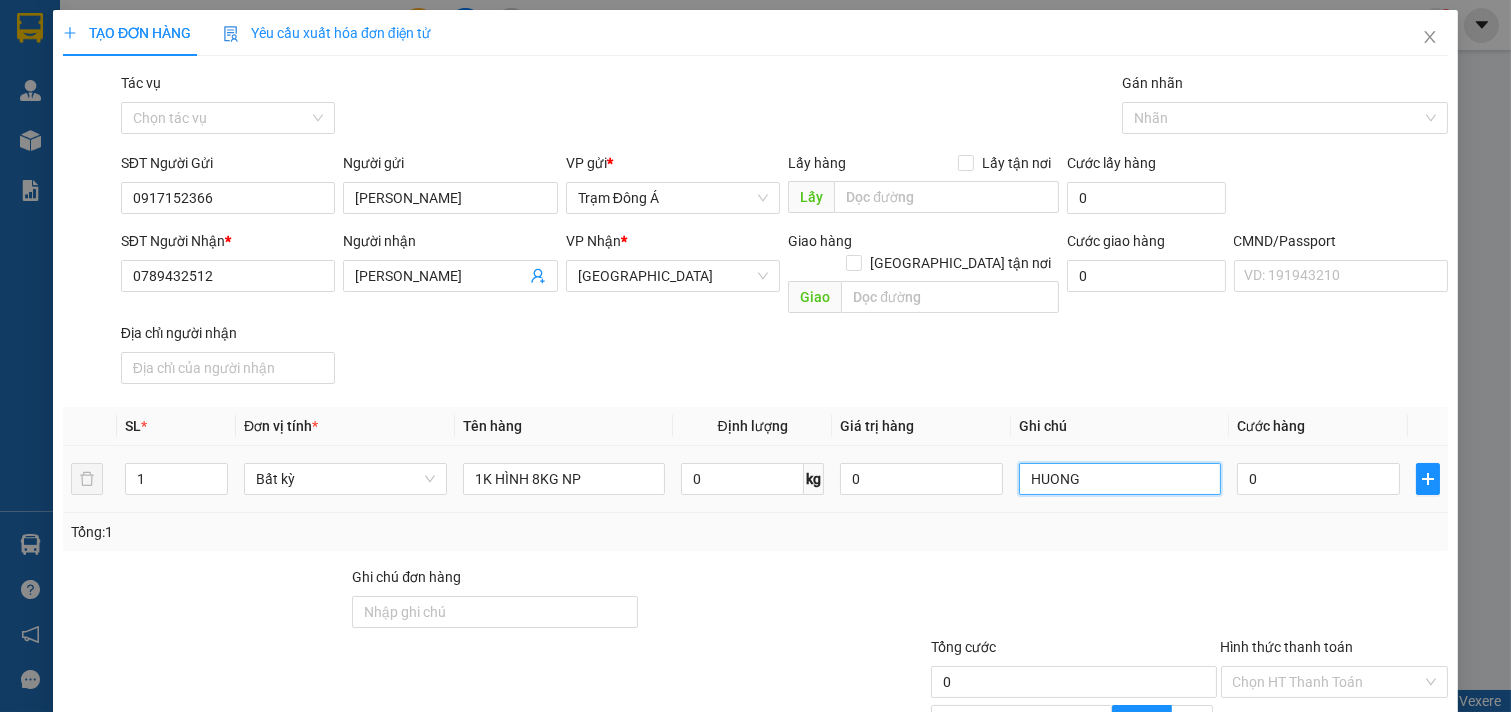 type on "HUONG" 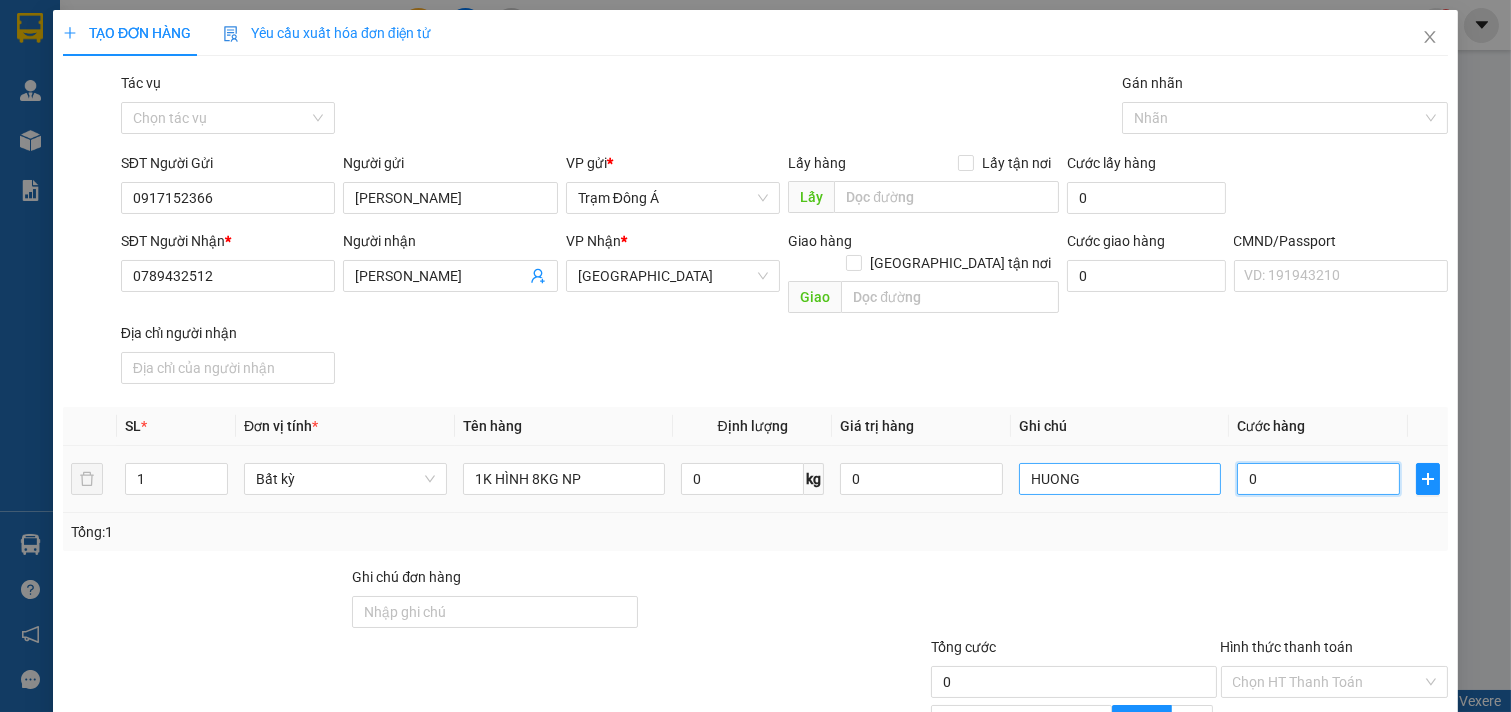 type on "2" 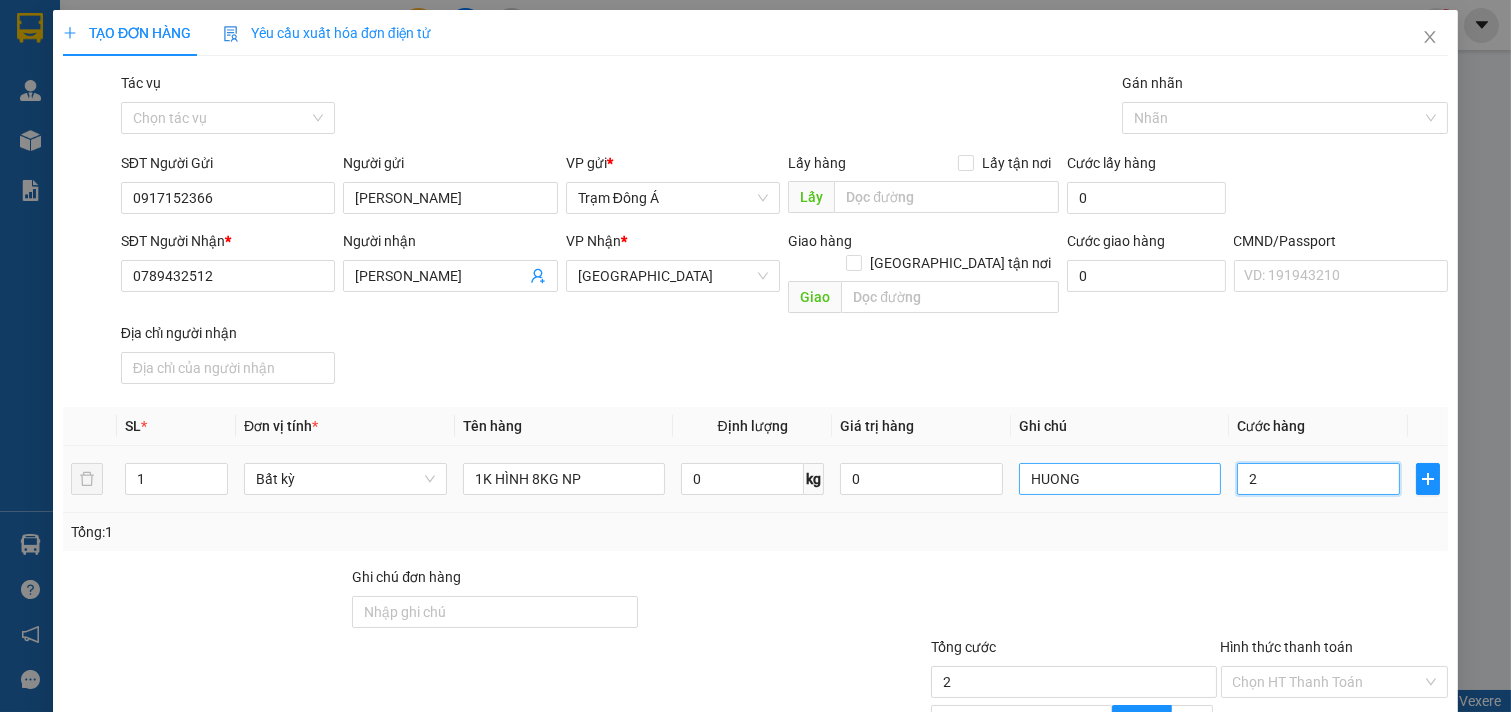 type on "25" 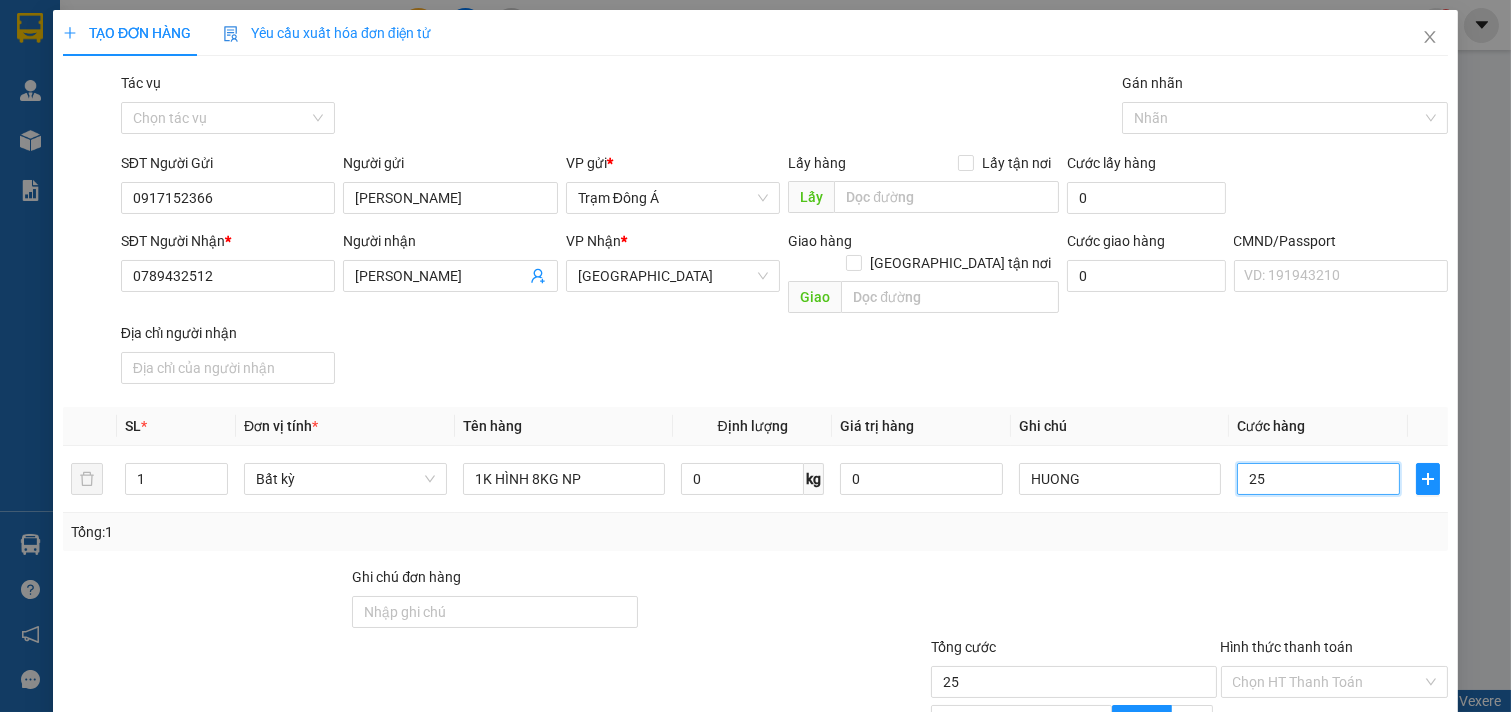 scroll, scrollTop: 200, scrollLeft: 0, axis: vertical 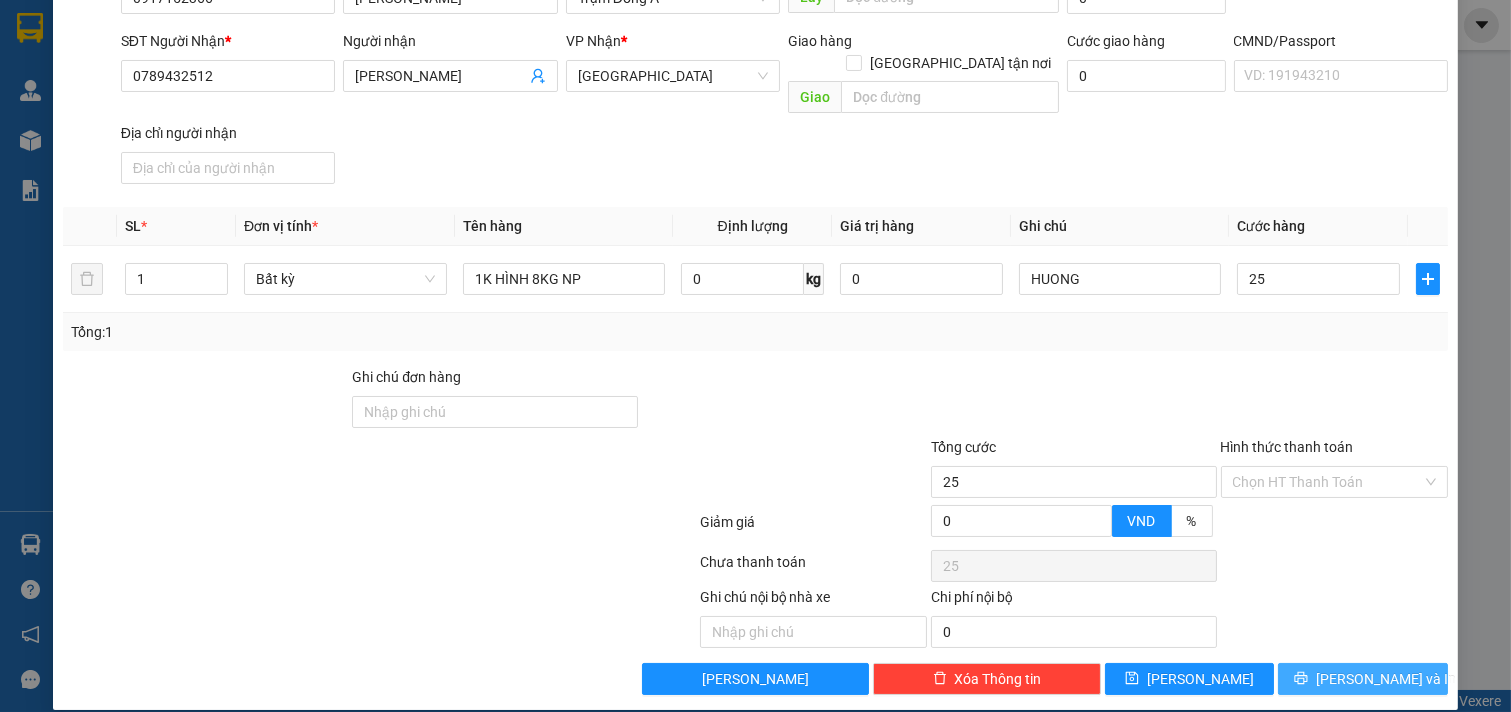 type on "25.000" 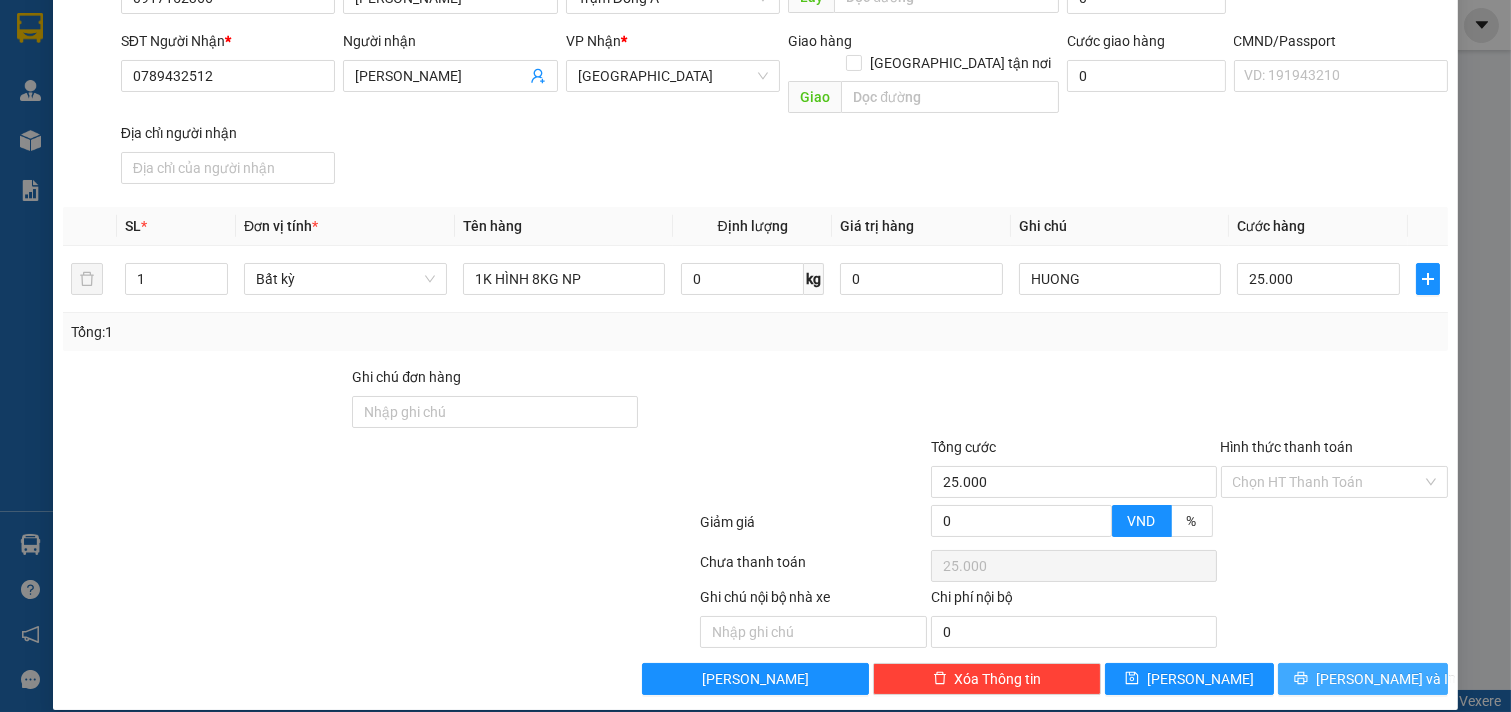 click on "[PERSON_NAME] và In" at bounding box center [1363, 679] 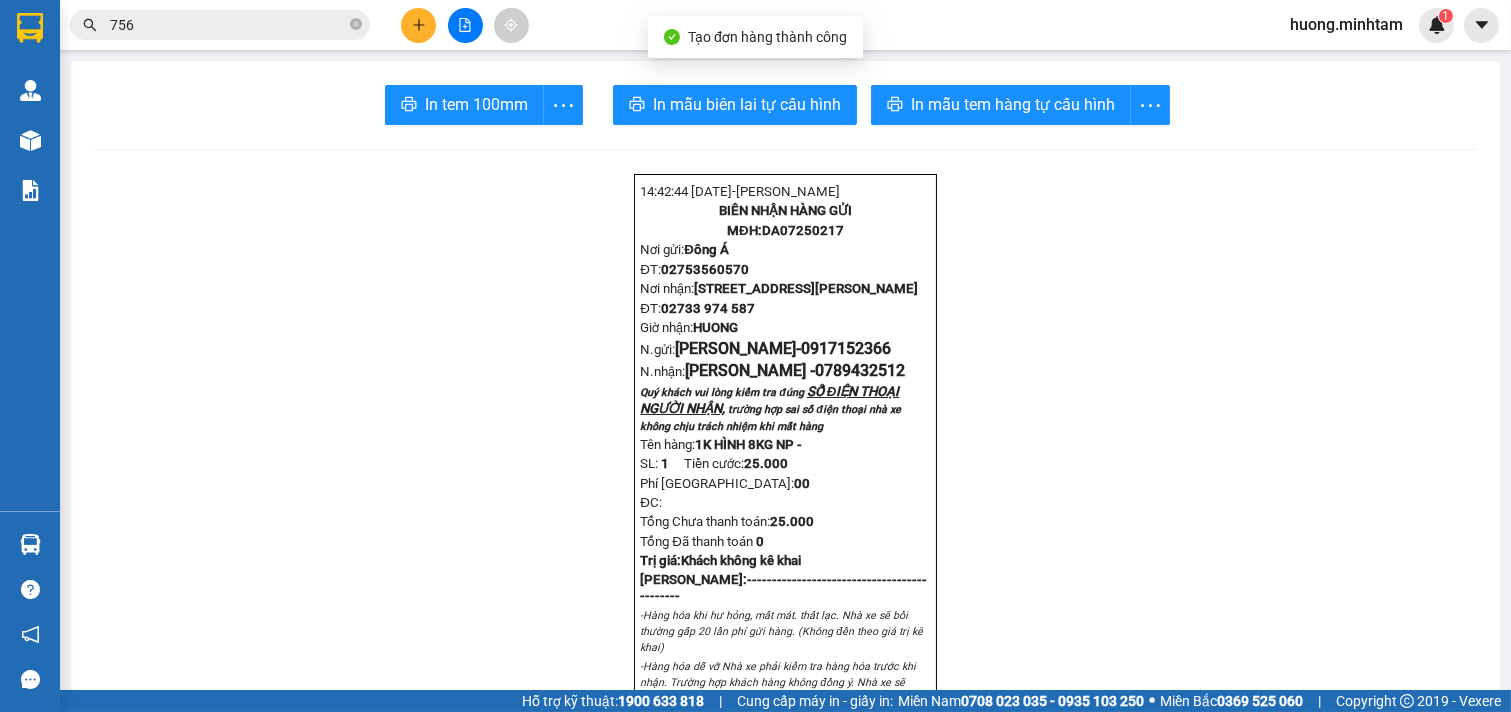 click on "In tem 100mm
In mẫu biên lai tự cấu hình  In mẫu tem hàng tự cấu hình
14:42:44 [DATE]- [PERSON_NAME]
BIÊN NHẬN HÀNG GỬI
MĐH:  DA07250217
Nơi gửi:  Đông Á
ĐT:  02753560570
Nơi nhận:  13/8B [PERSON_NAME], P6
ĐT:  02733 974 587
Giờ nhận:  HUONG
N.gửi:  THANH LIÊM- 0917152366
N.nhận:  ANH XUÂN - 0789432512
Quý khách vui lòng kiểm tra đúng   SỐ ĐIỆN THOẠI NGƯỜI NHẬN,   trường hợp sai số điện thoại nhà xe không chịu trách nhiệm khi mất hàng
Tên hàng:  1K HÌNH 8KG NP -
SL:   1       Tiền cước:  25.000
Phí TN:  0 0
ĐC:
Tổng Chưa thanh toán:  25.000
Tổng Đã thanh toán   0
Trị giá:  Khách không kê khai
Lưu ý:--------------------------------------------
-Hàng hóa khi hư hỏng, mất mát. thất lạc. Nhà xe sẽ bồi thường gấp 20 lần phí gửi hàng. (Không đền theo giá trị kê khai)" at bounding box center (785, 1033) 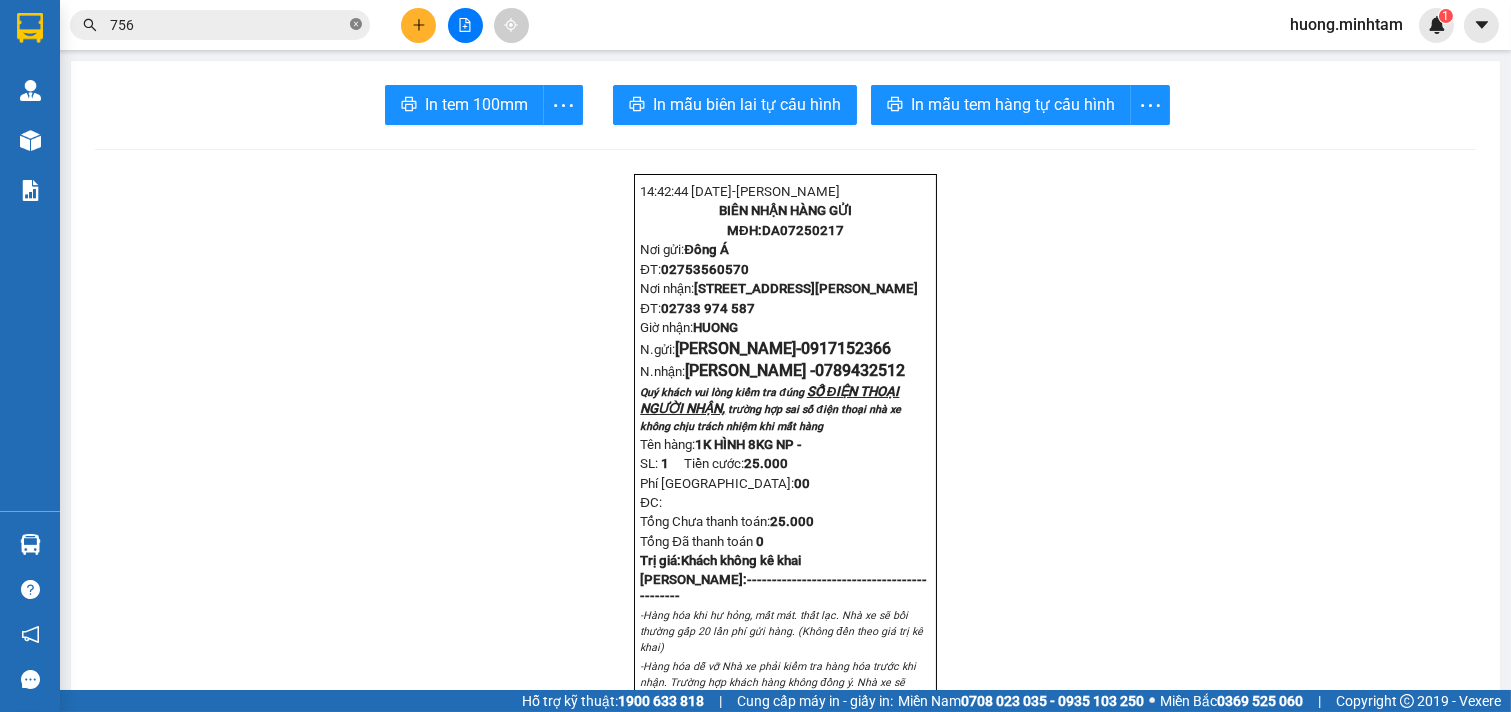 click 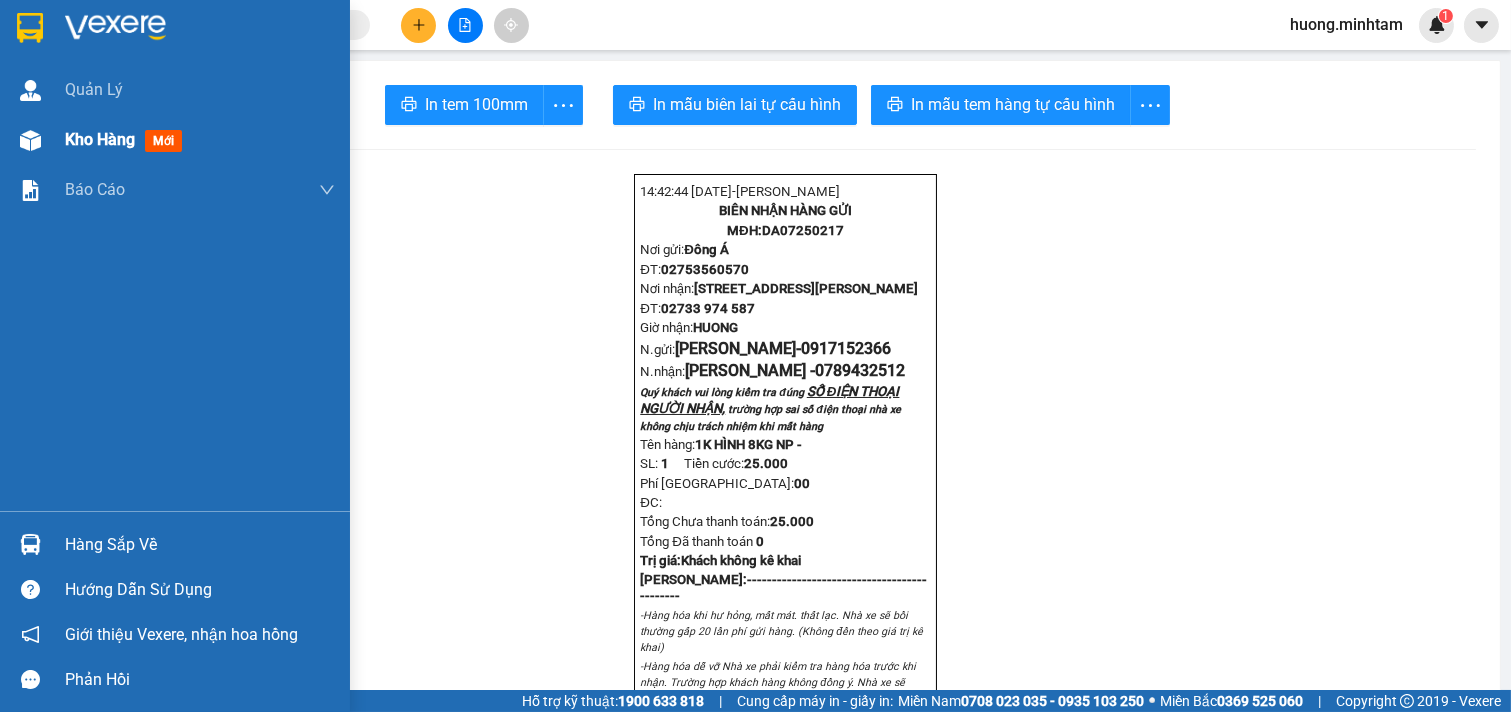 click on "Kho hàng" at bounding box center (100, 139) 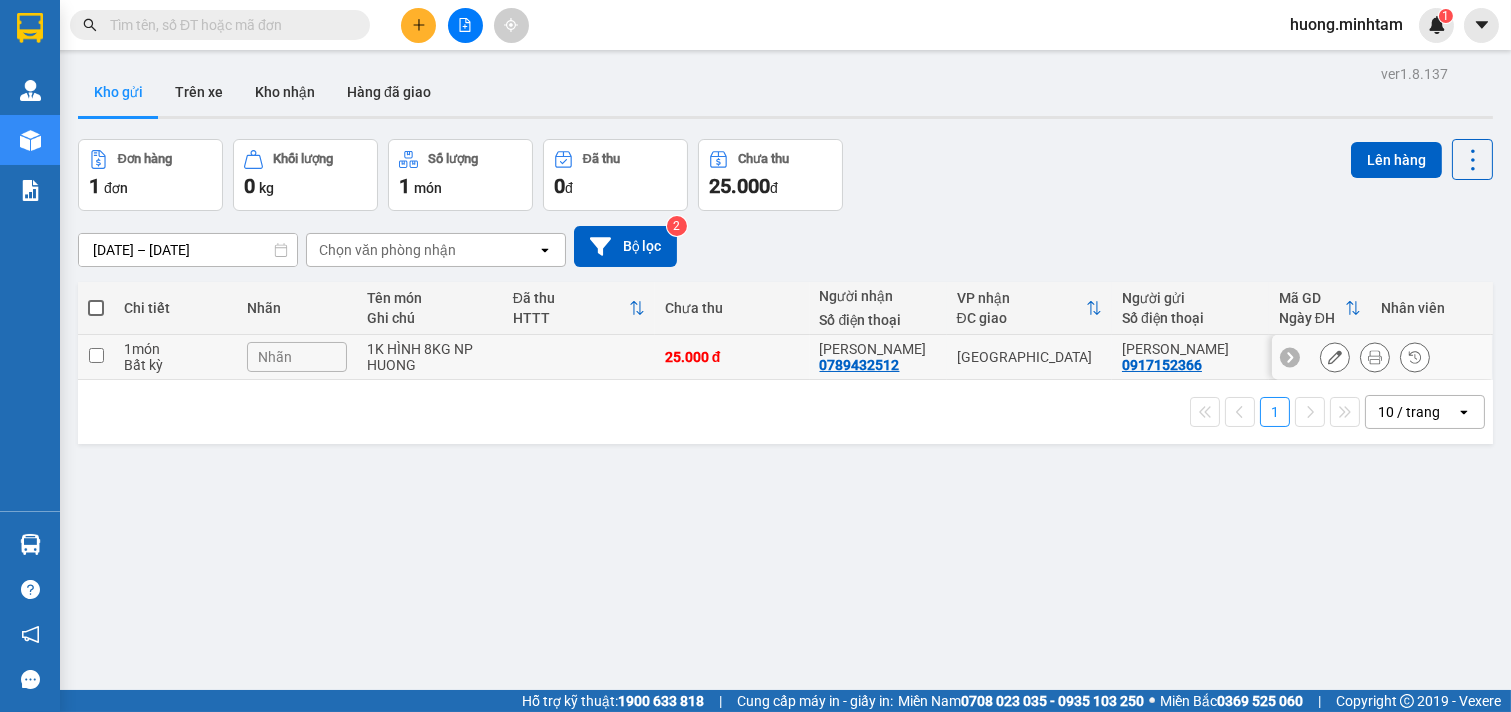 click at bounding box center [96, 355] 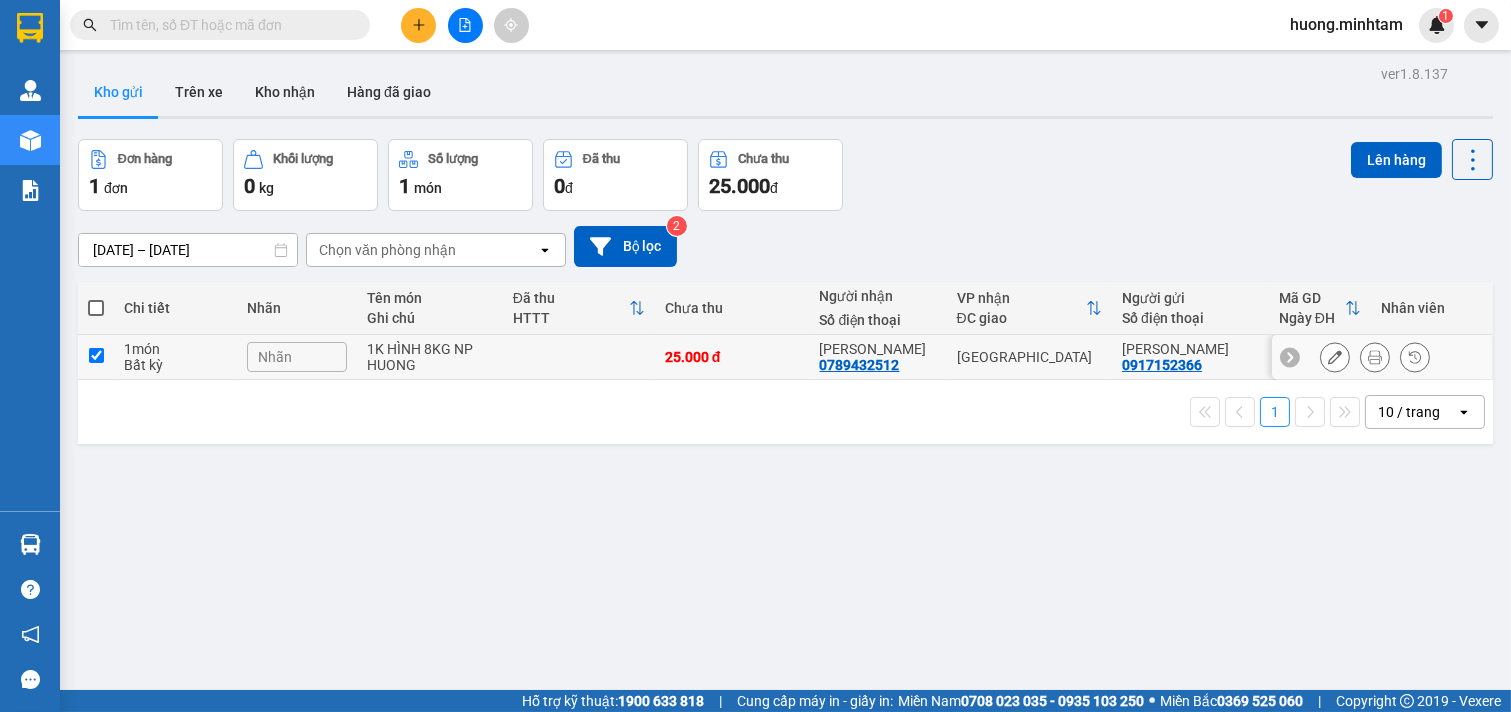 checkbox on "true" 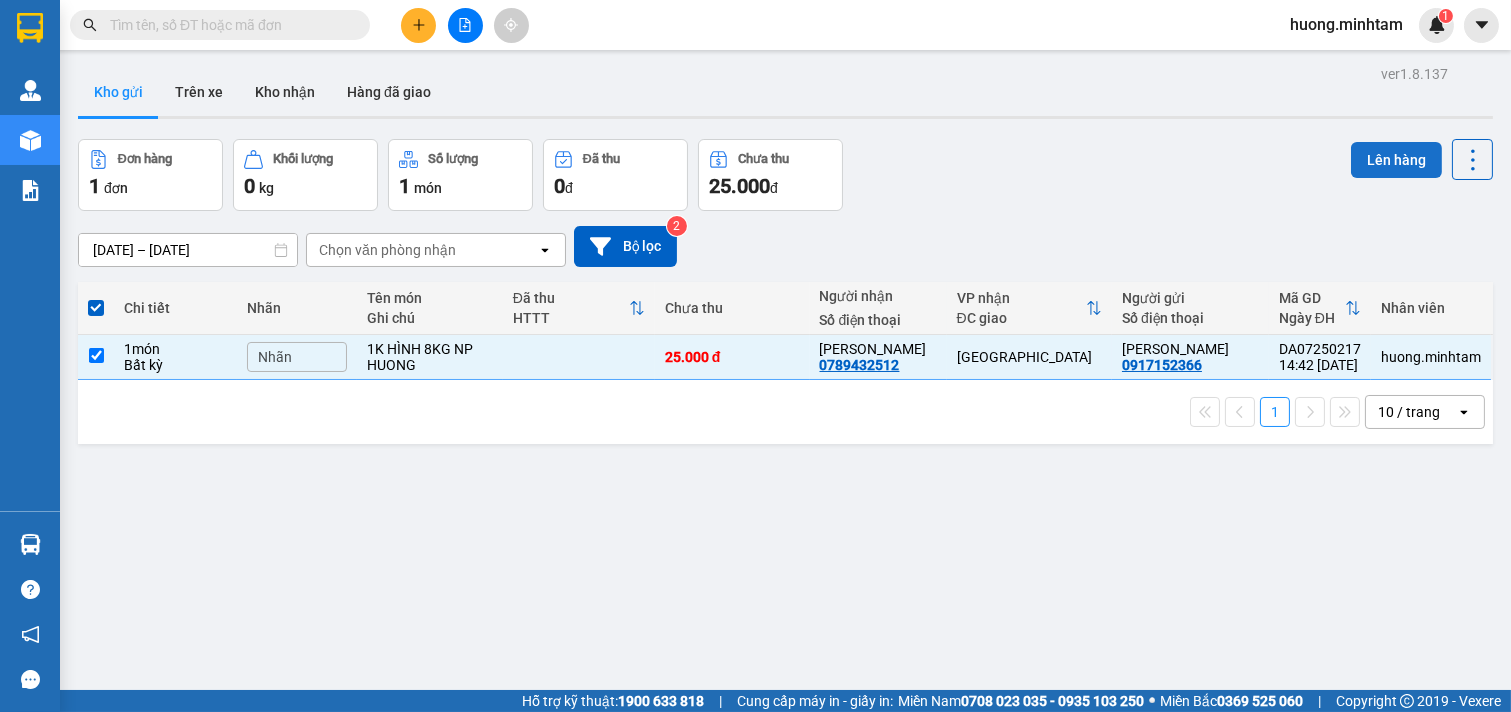 click on "Lên hàng" at bounding box center [1396, 160] 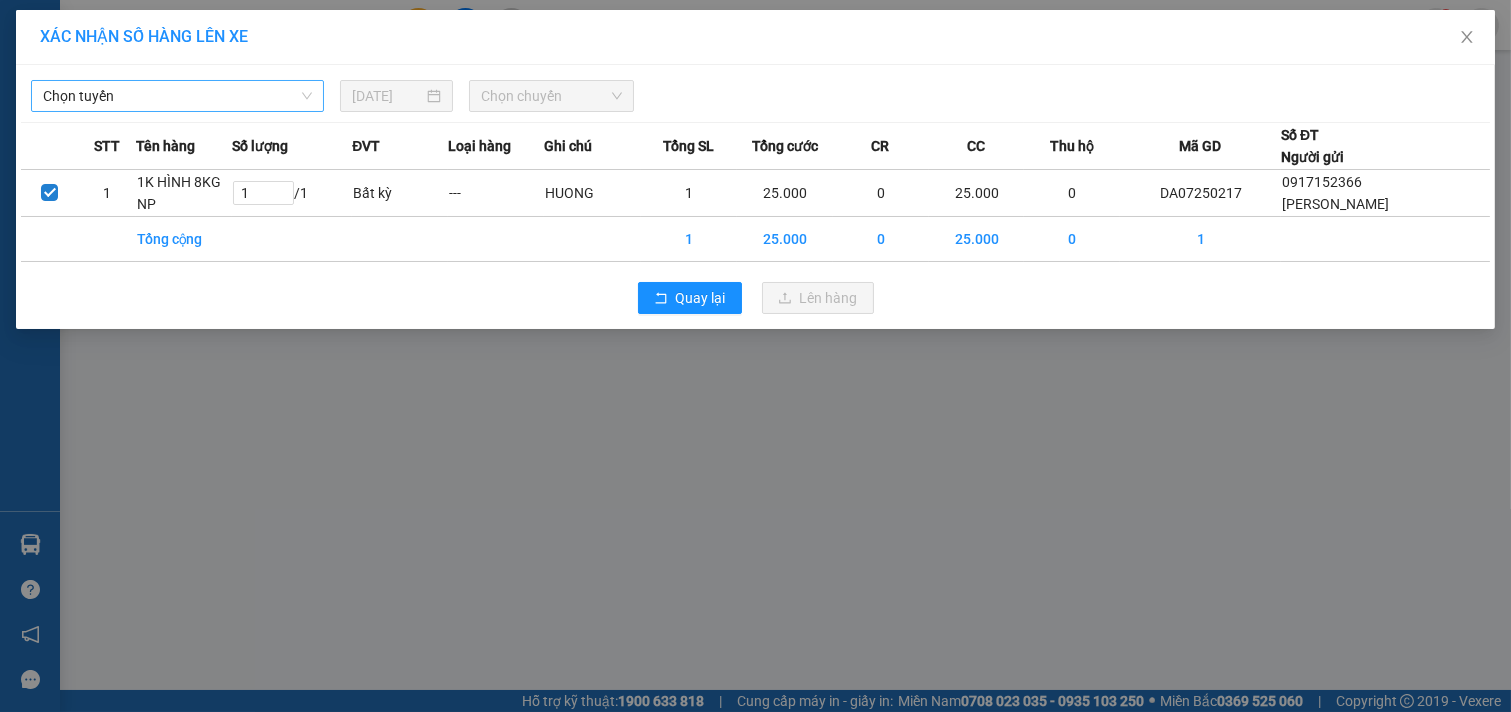 click on "Chọn tuyến" at bounding box center (177, 96) 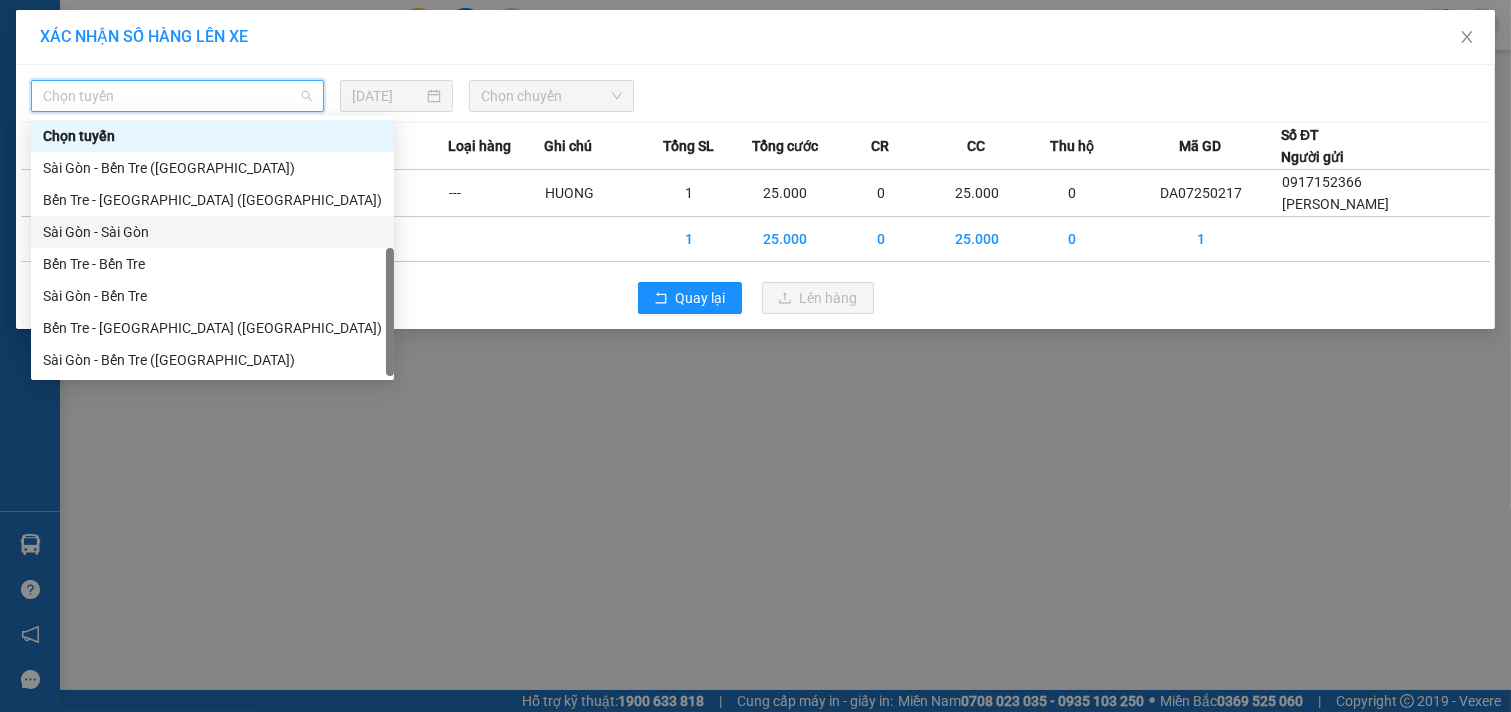 scroll, scrollTop: 32, scrollLeft: 0, axis: vertical 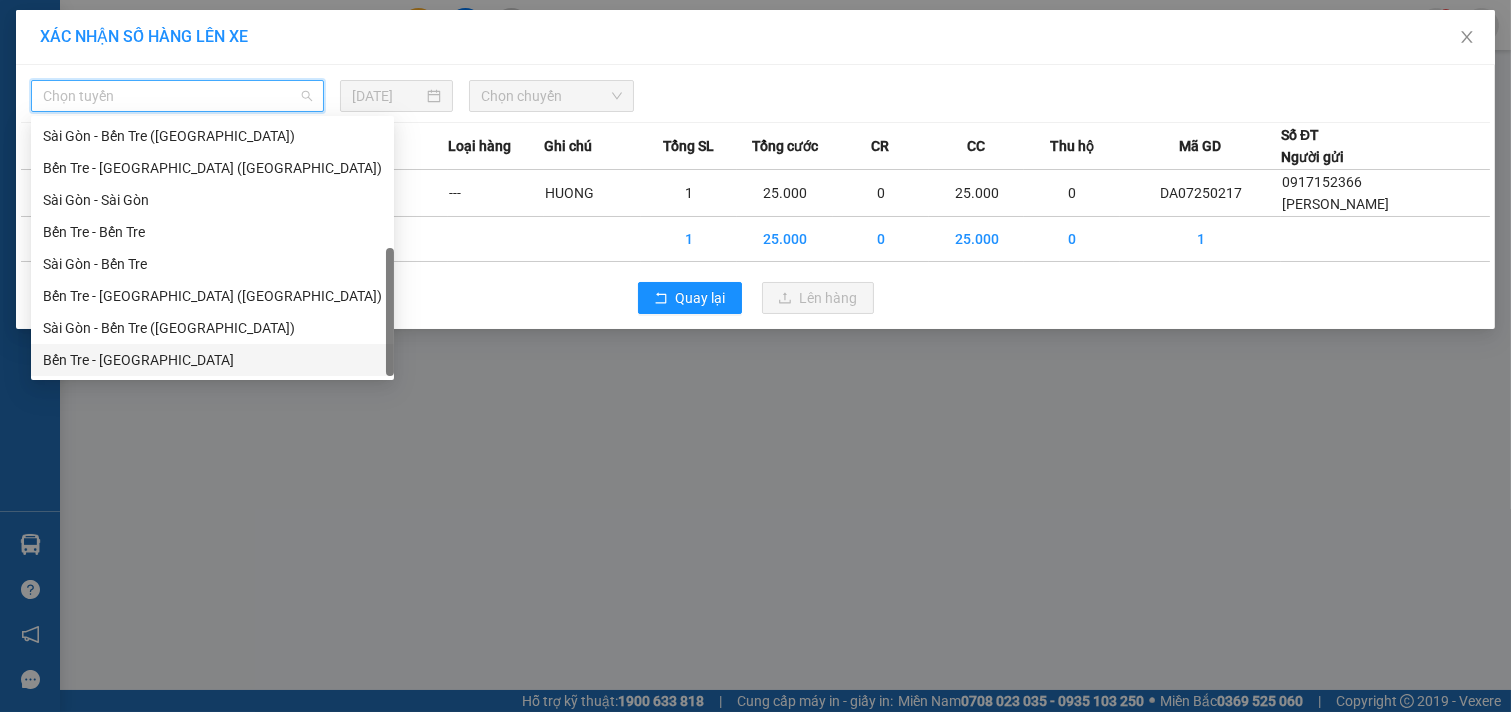 click on "Bến Tre - [GEOGRAPHIC_DATA]" at bounding box center [212, 360] 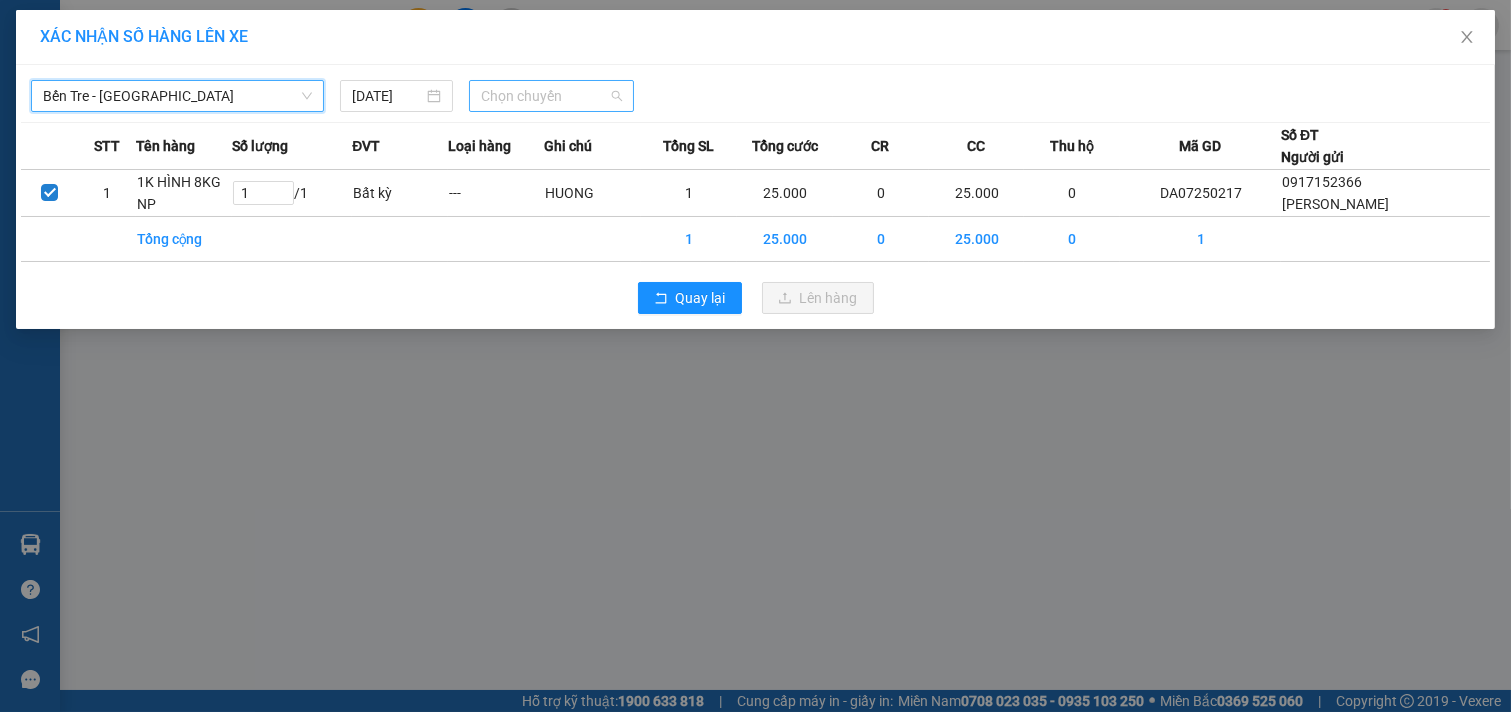 click on "Chọn chuyến" at bounding box center [551, 96] 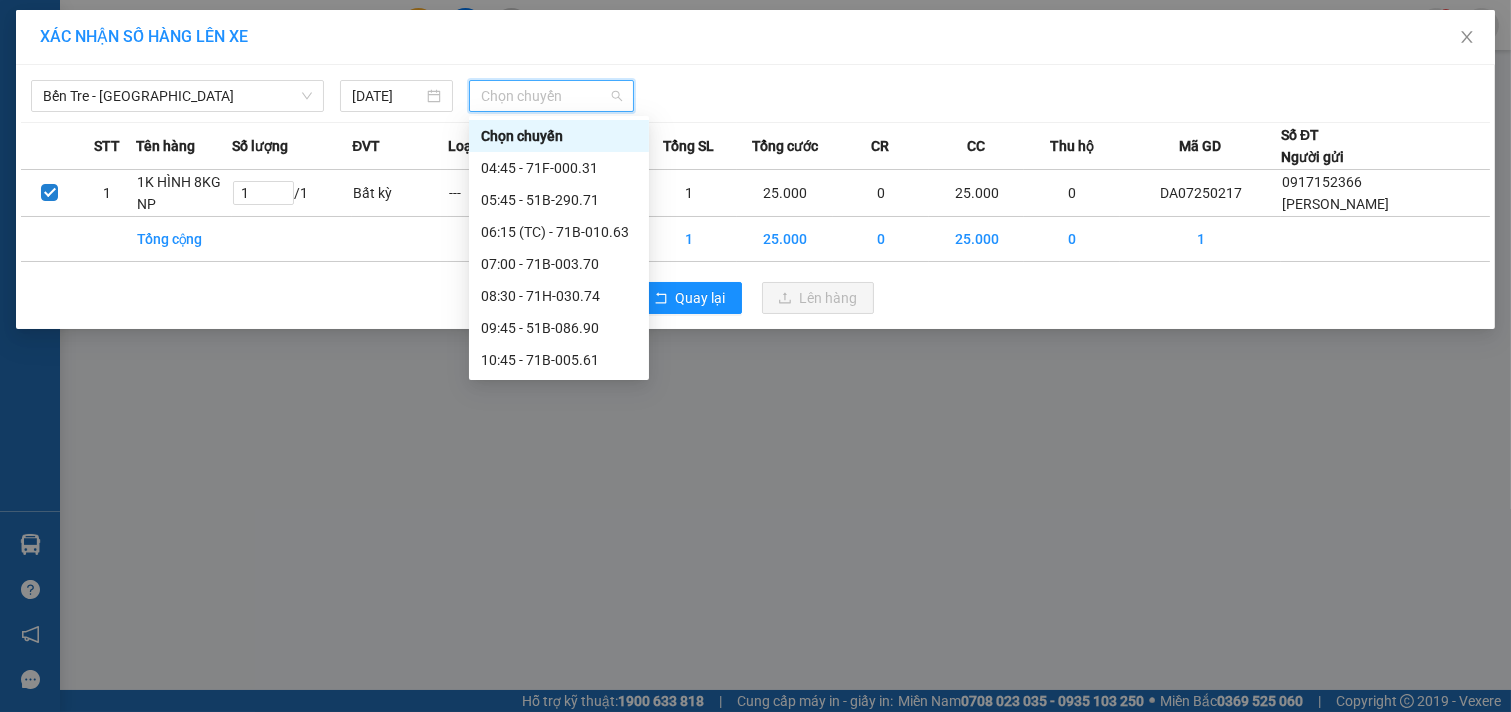 scroll, scrollTop: 444, scrollLeft: 0, axis: vertical 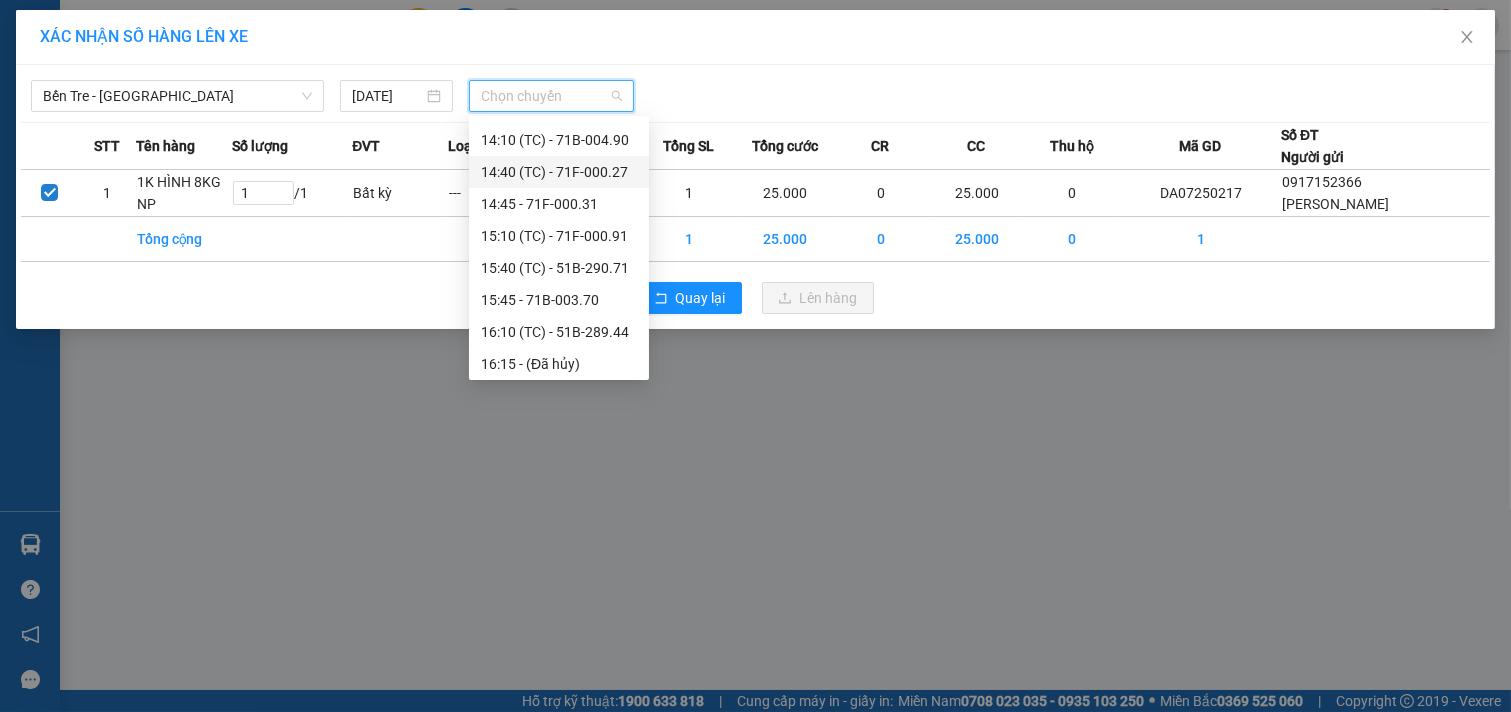 click on "14:40   (TC)   - 71F-000.27" at bounding box center [559, 172] 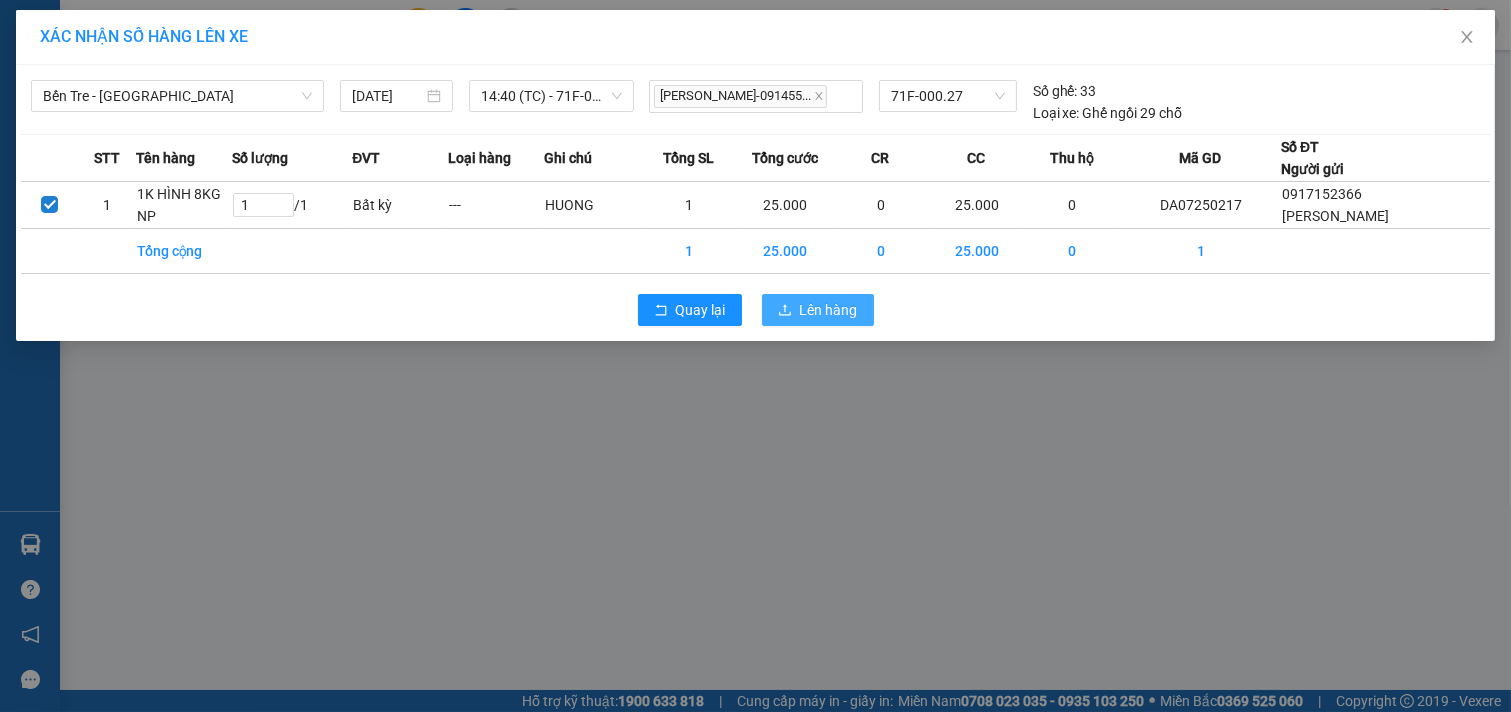 click on "Lên hàng" at bounding box center (829, 310) 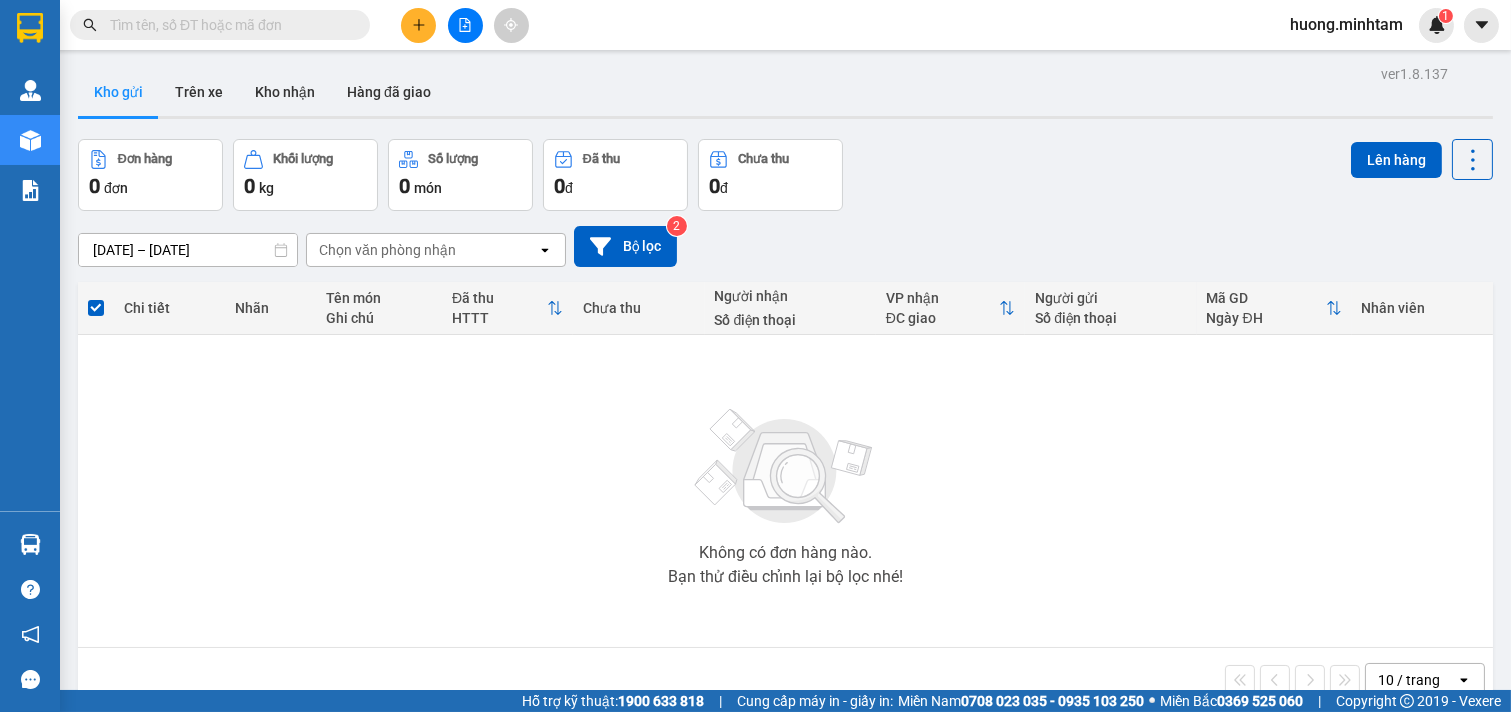 click on "Không có đơn hàng nào. Bạn thử điều chỉnh lại bộ lọc nhé!" at bounding box center (785, 491) 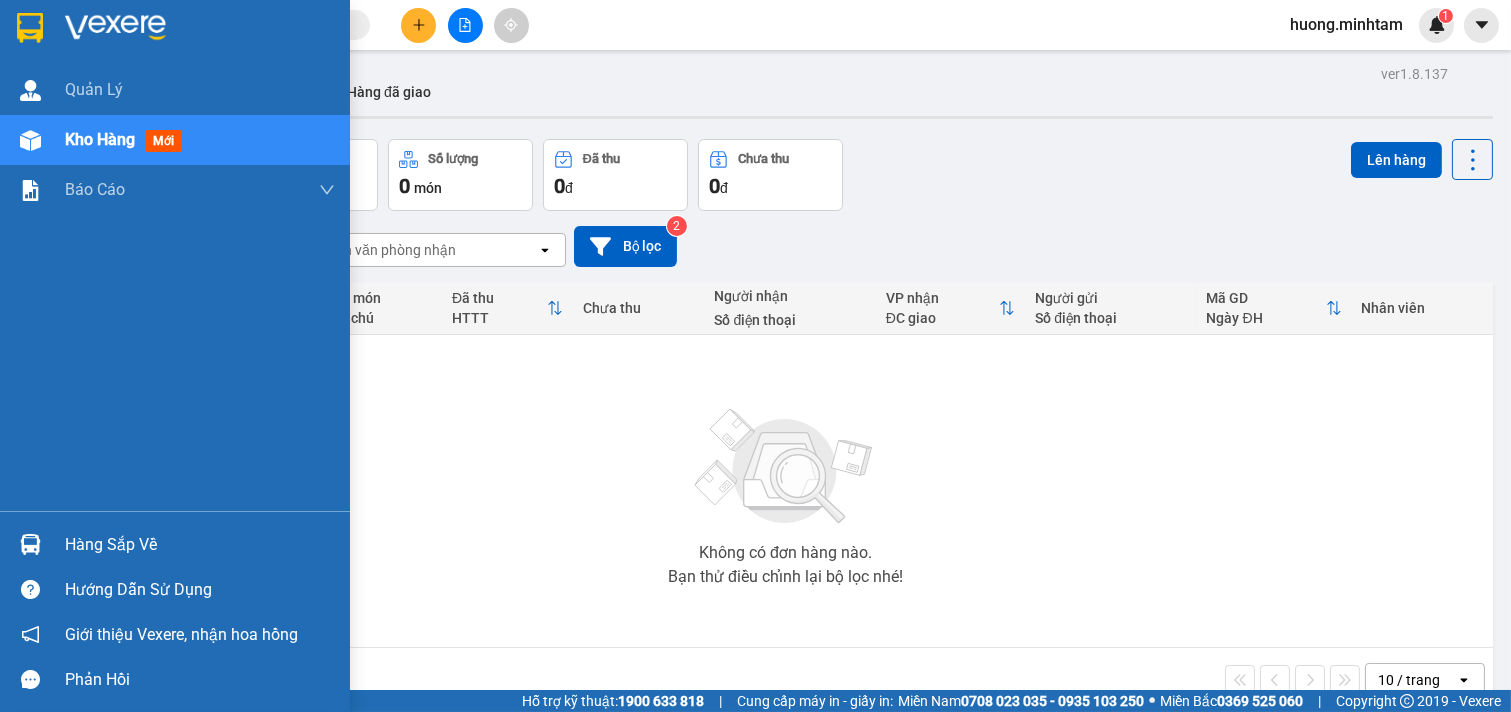 click on "Kho hàng" at bounding box center (100, 139) 